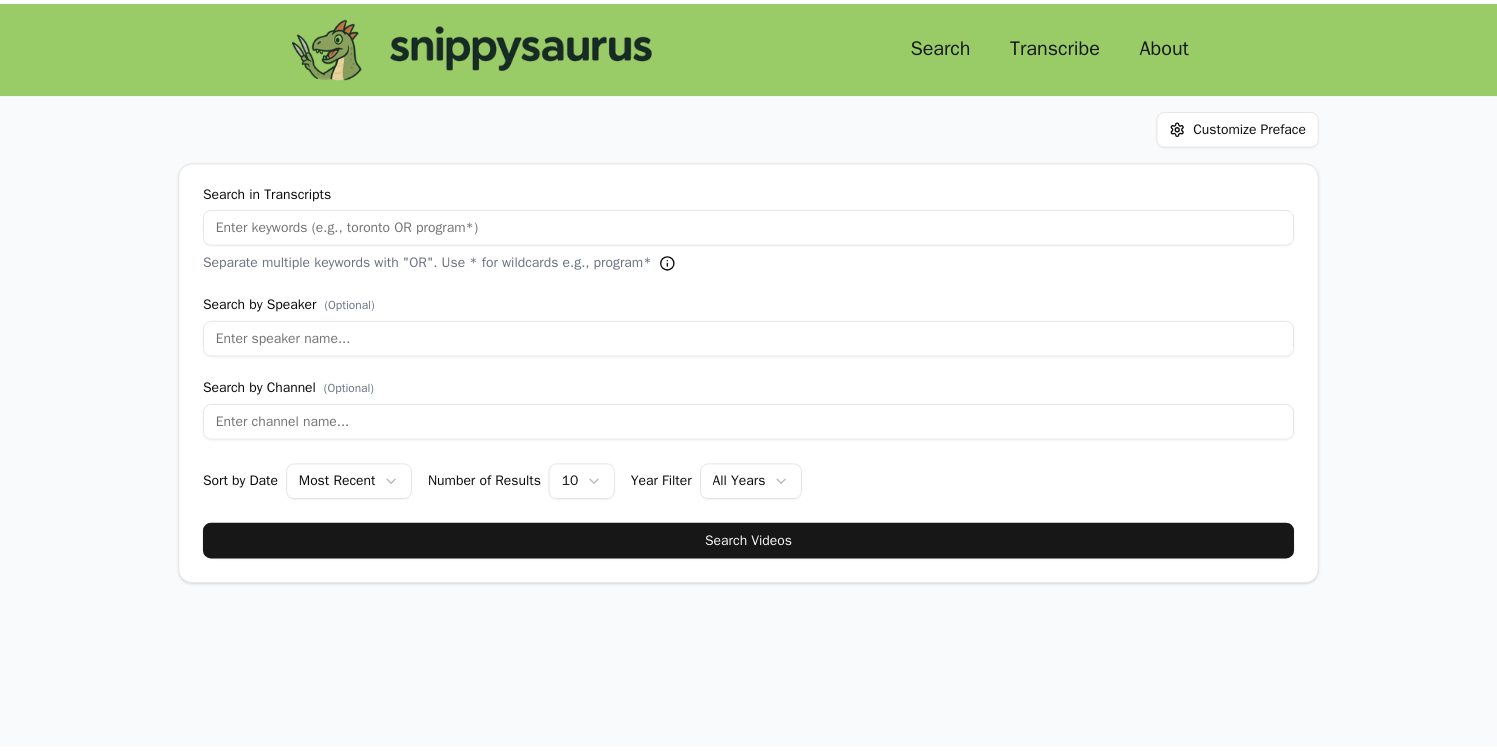 scroll, scrollTop: 0, scrollLeft: 0, axis: both 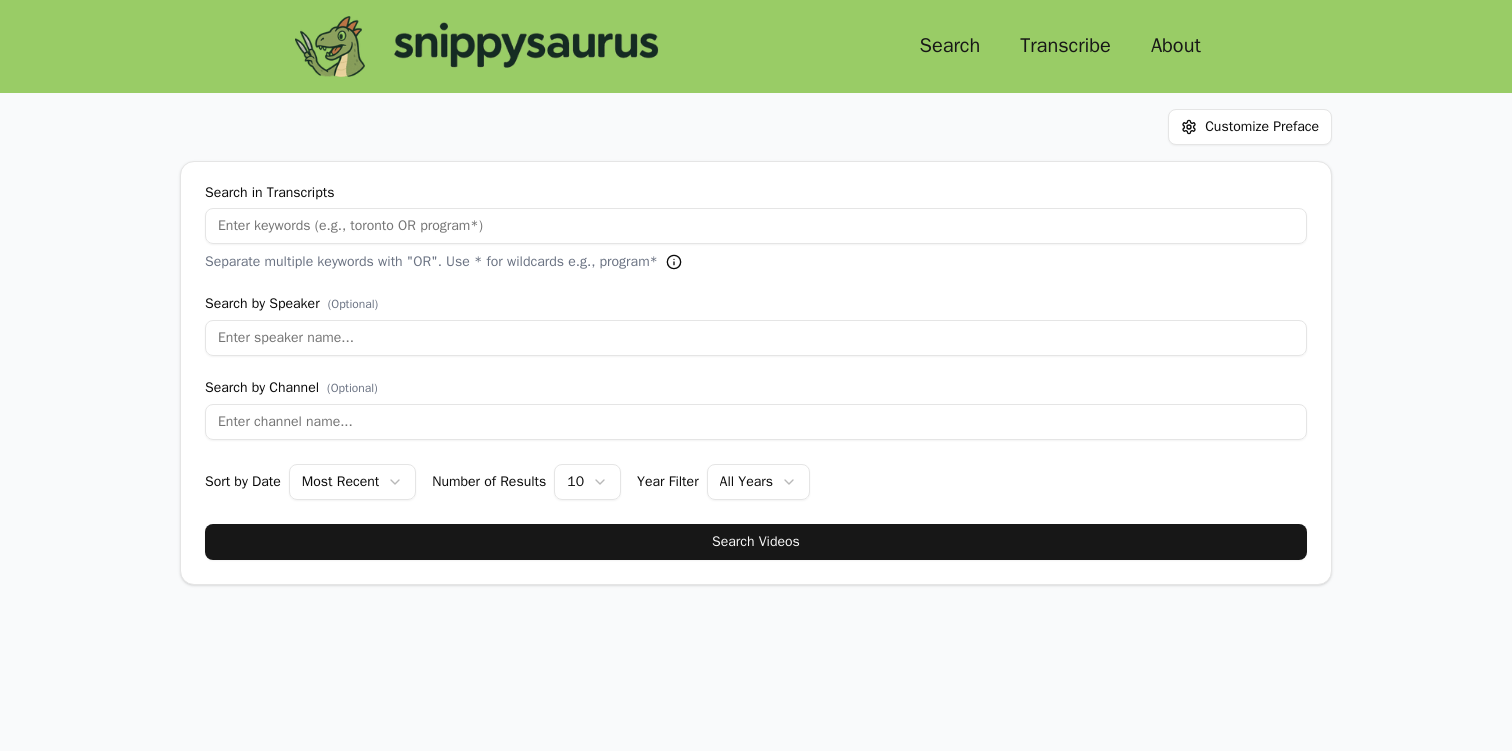 type 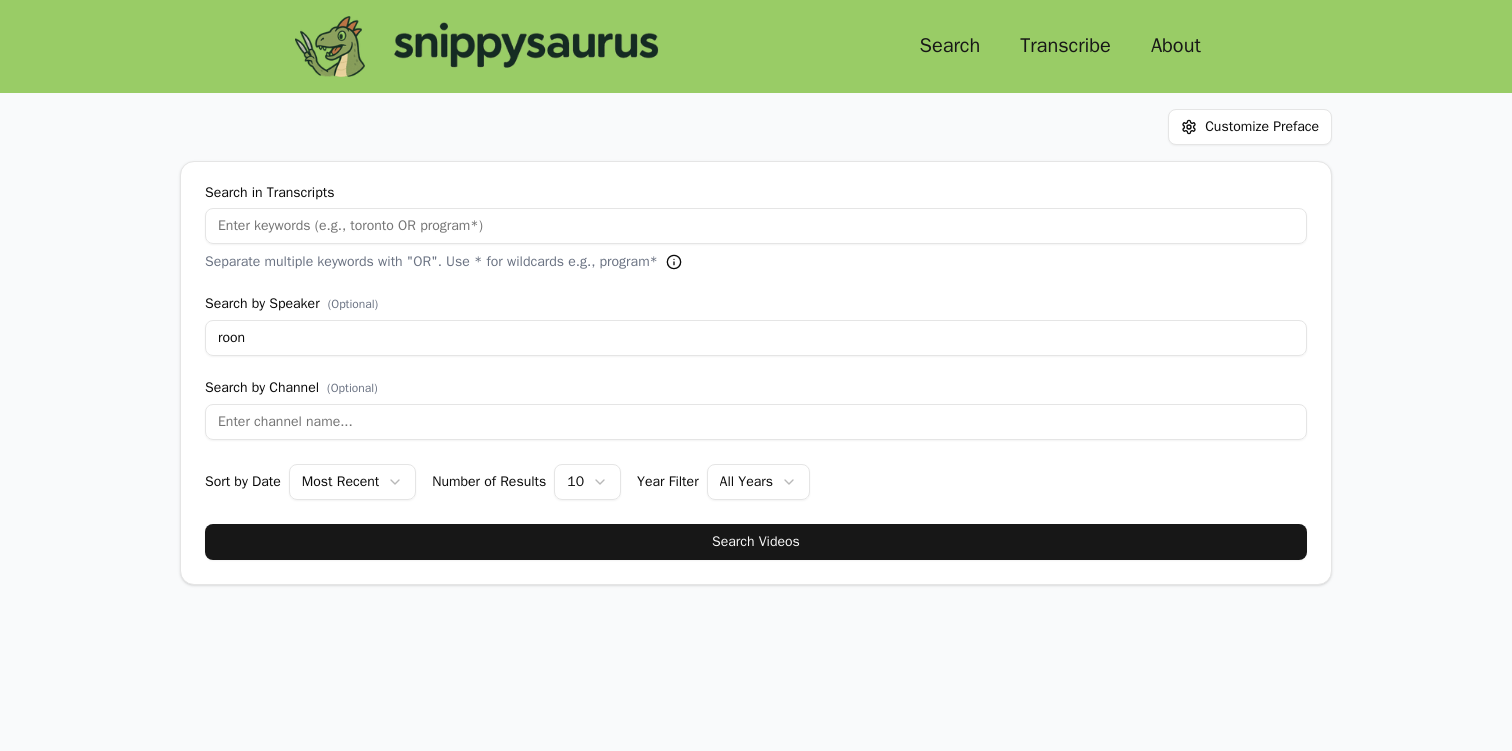click on "Search in Transcripts" at bounding box center [756, 226] 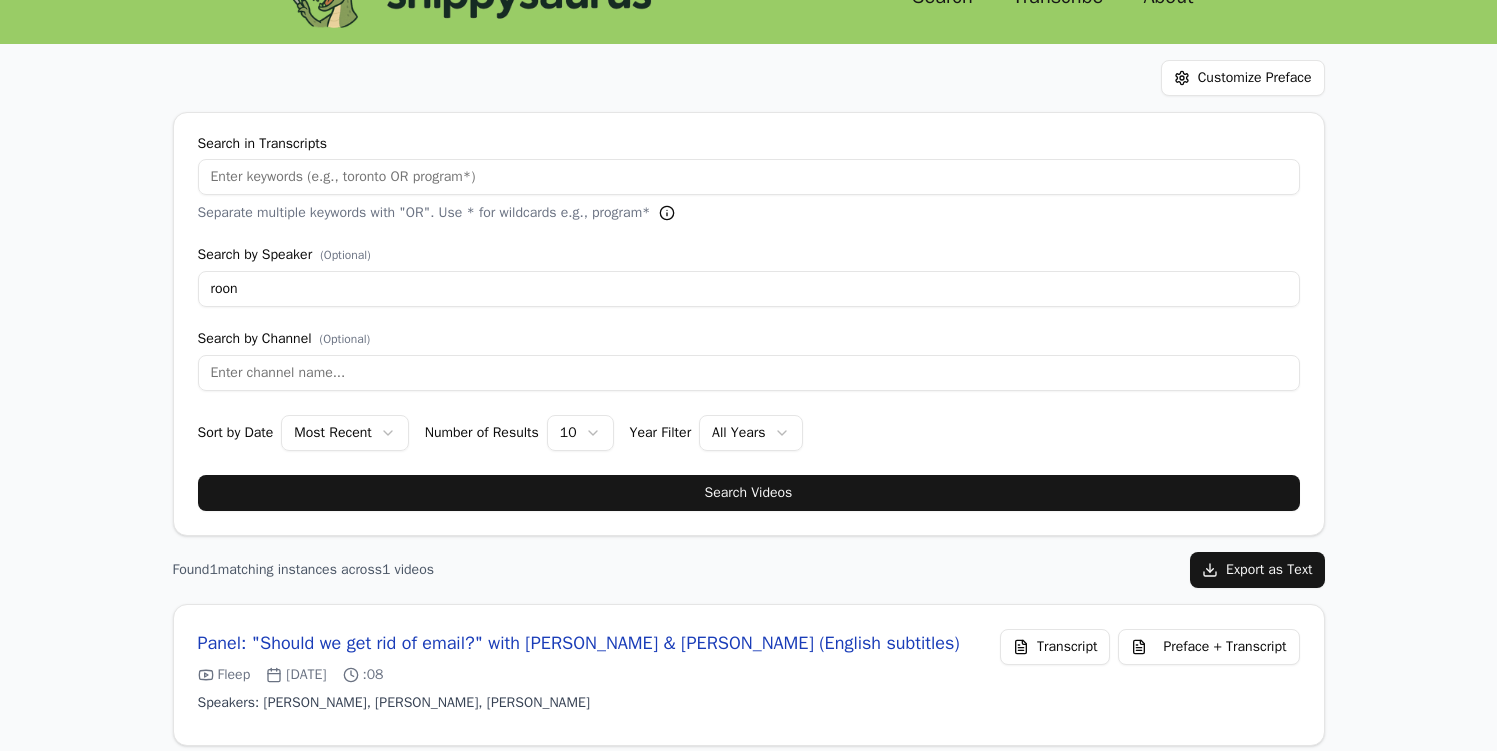 scroll, scrollTop: 60, scrollLeft: 0, axis: vertical 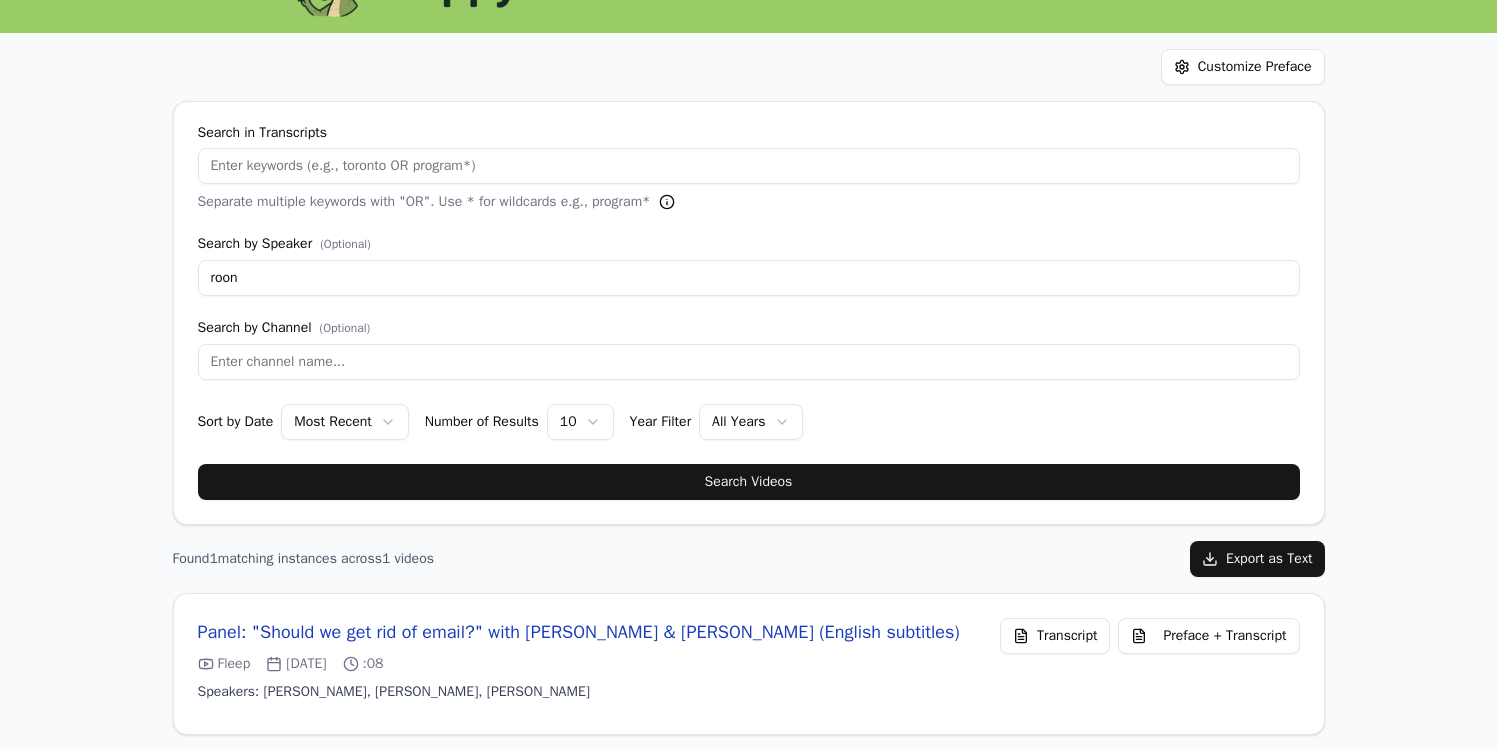 click on "roon" at bounding box center (749, 278) 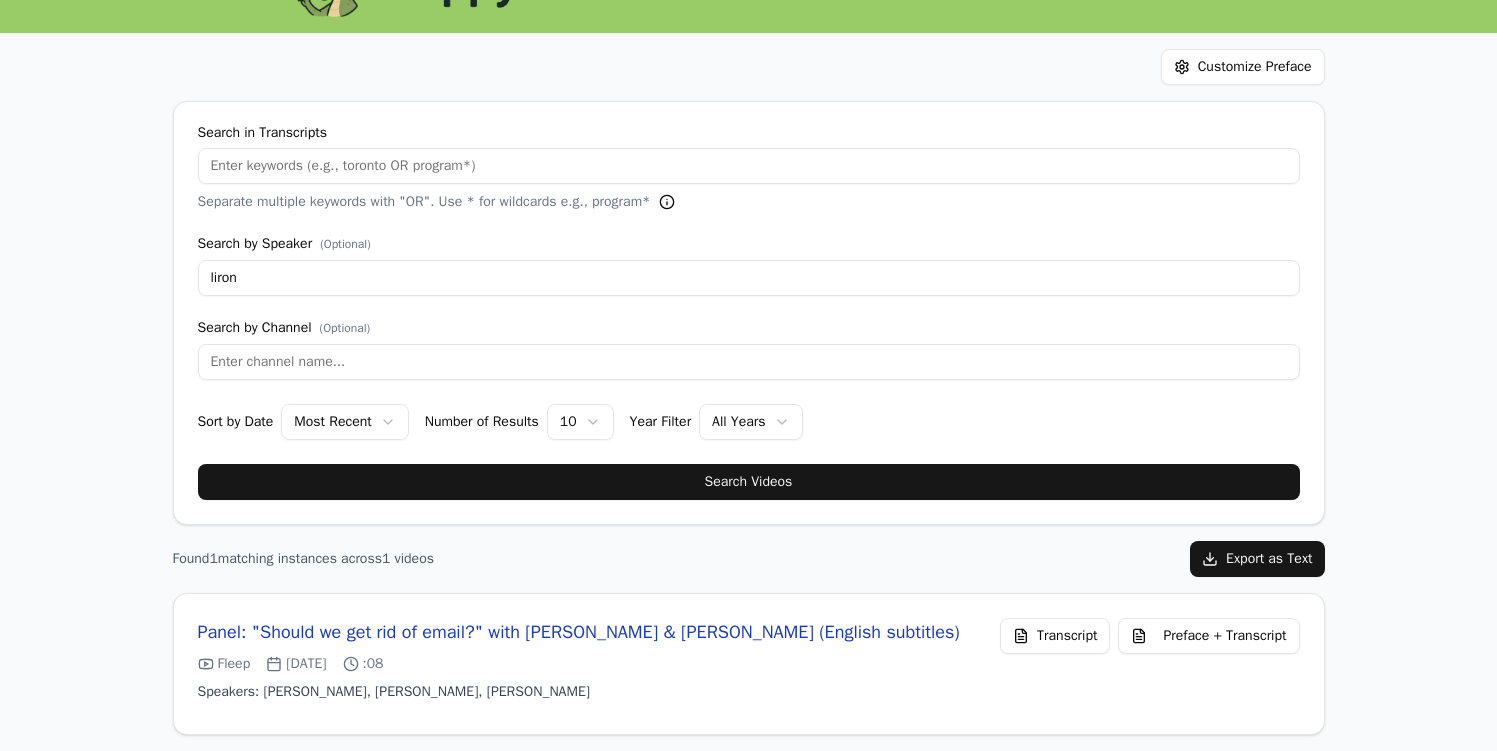 type on "liron" 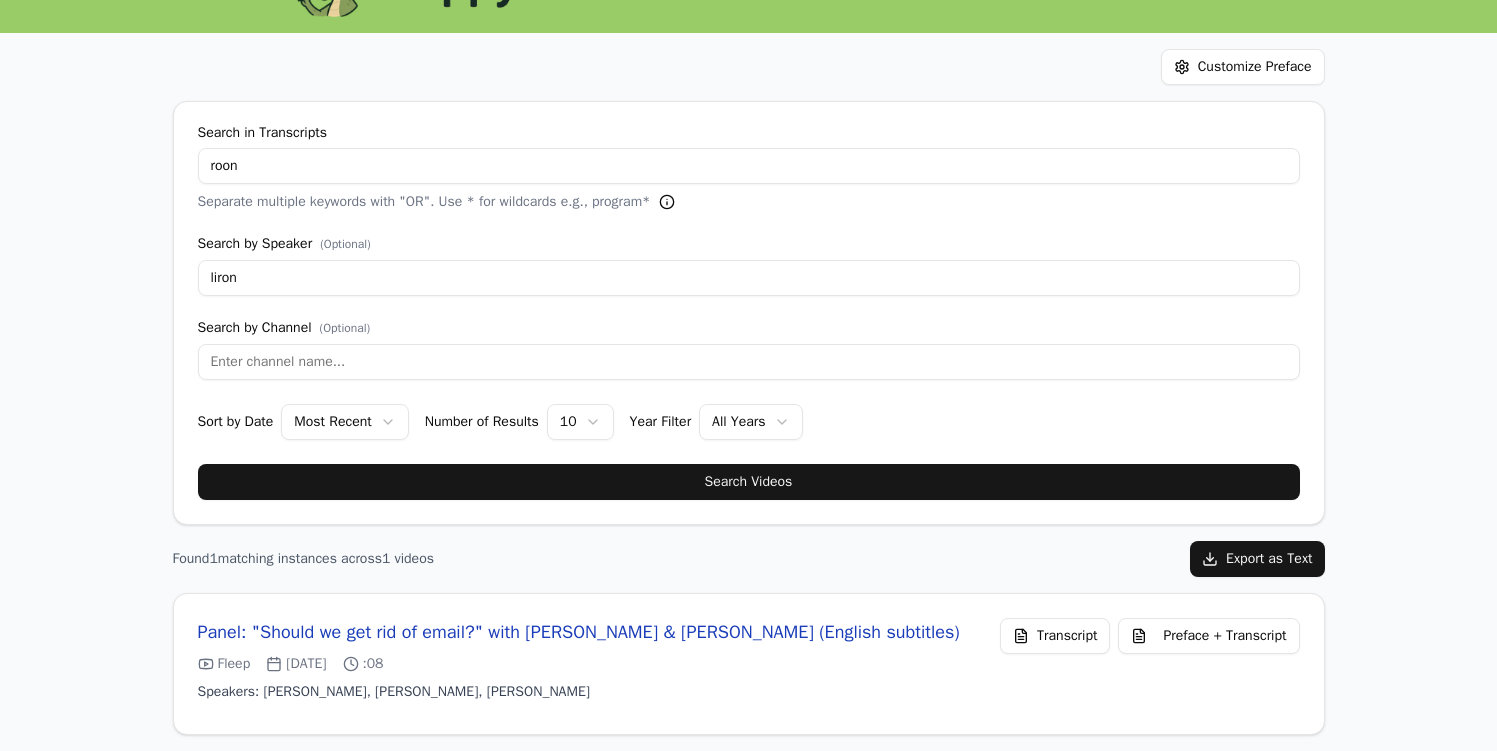 click on "Search Videos" at bounding box center (749, 482) 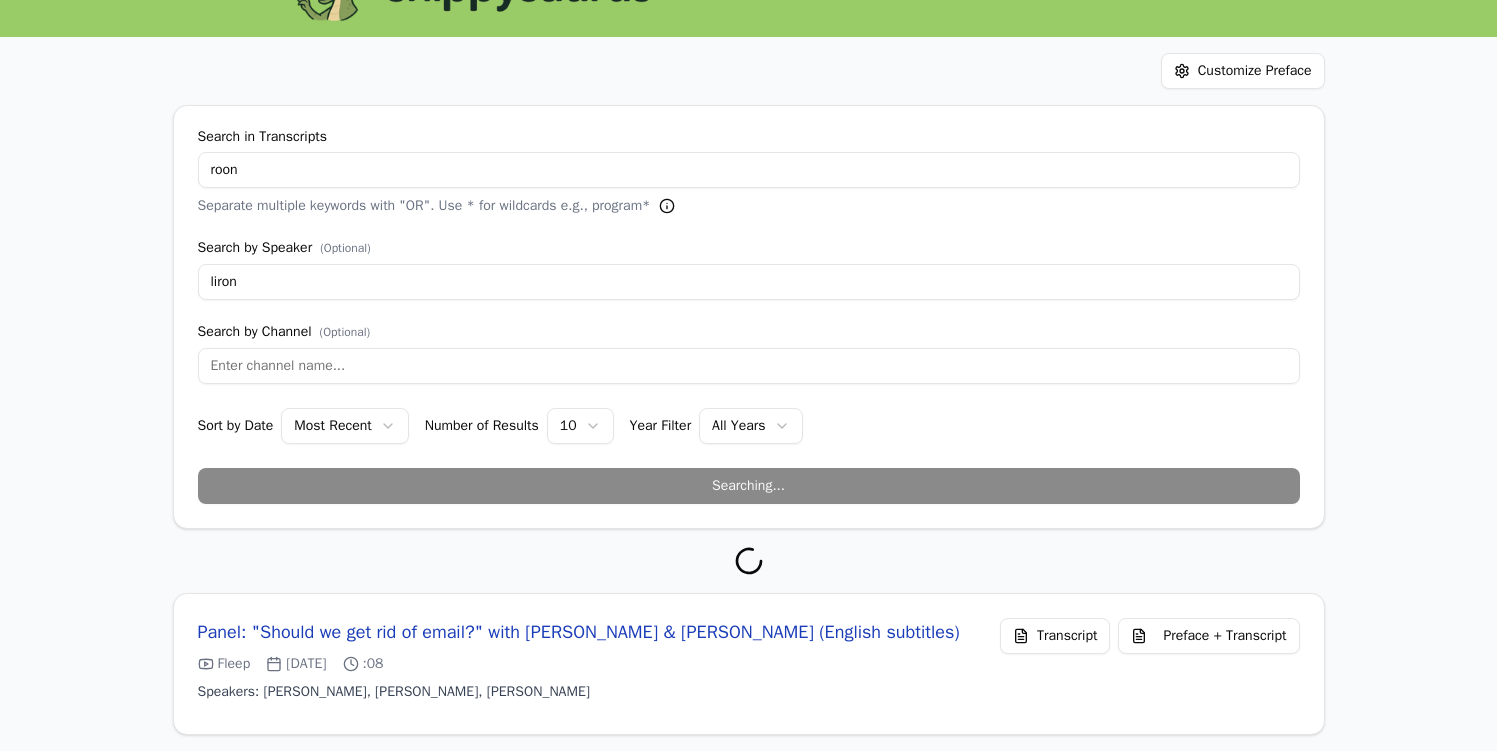 scroll, scrollTop: 0, scrollLeft: 0, axis: both 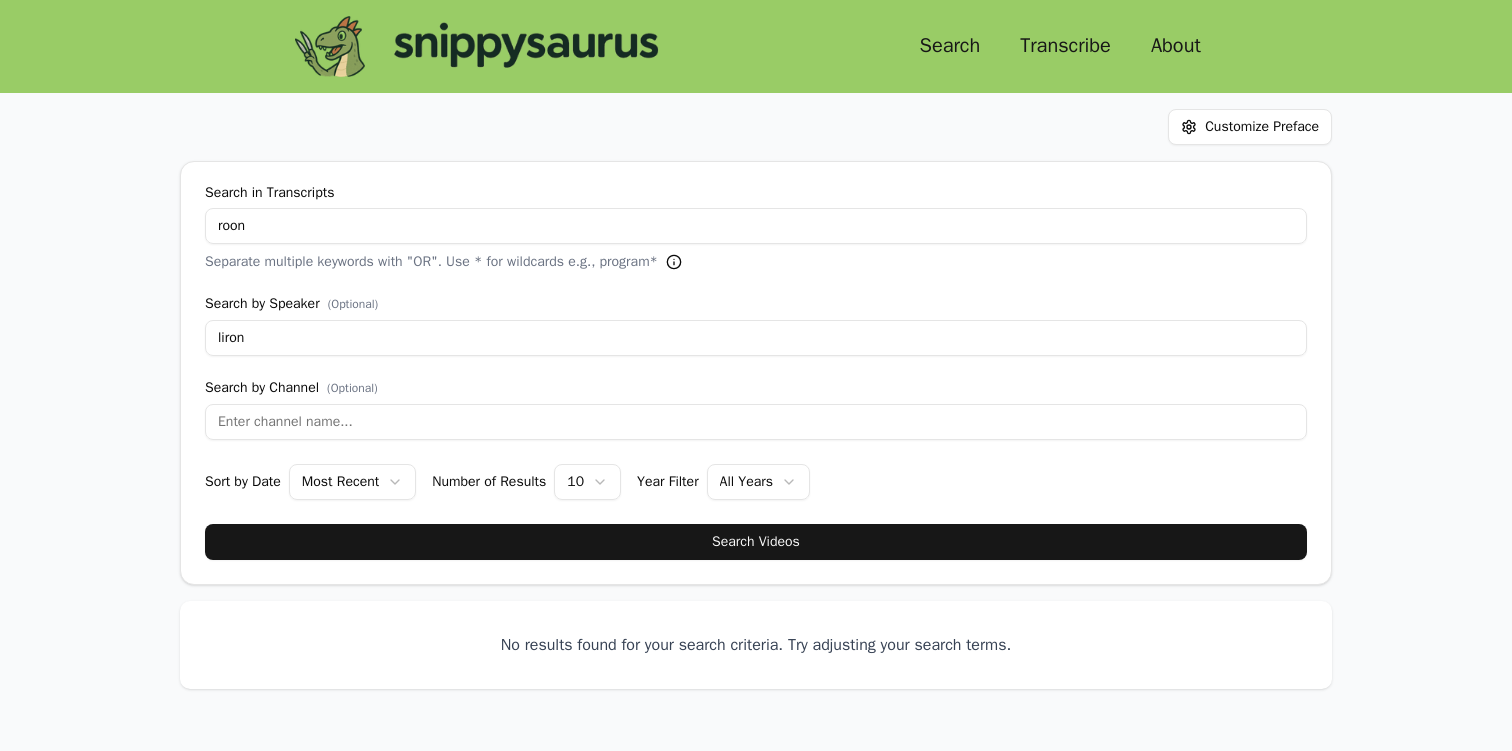 click on "roon" at bounding box center [756, 226] 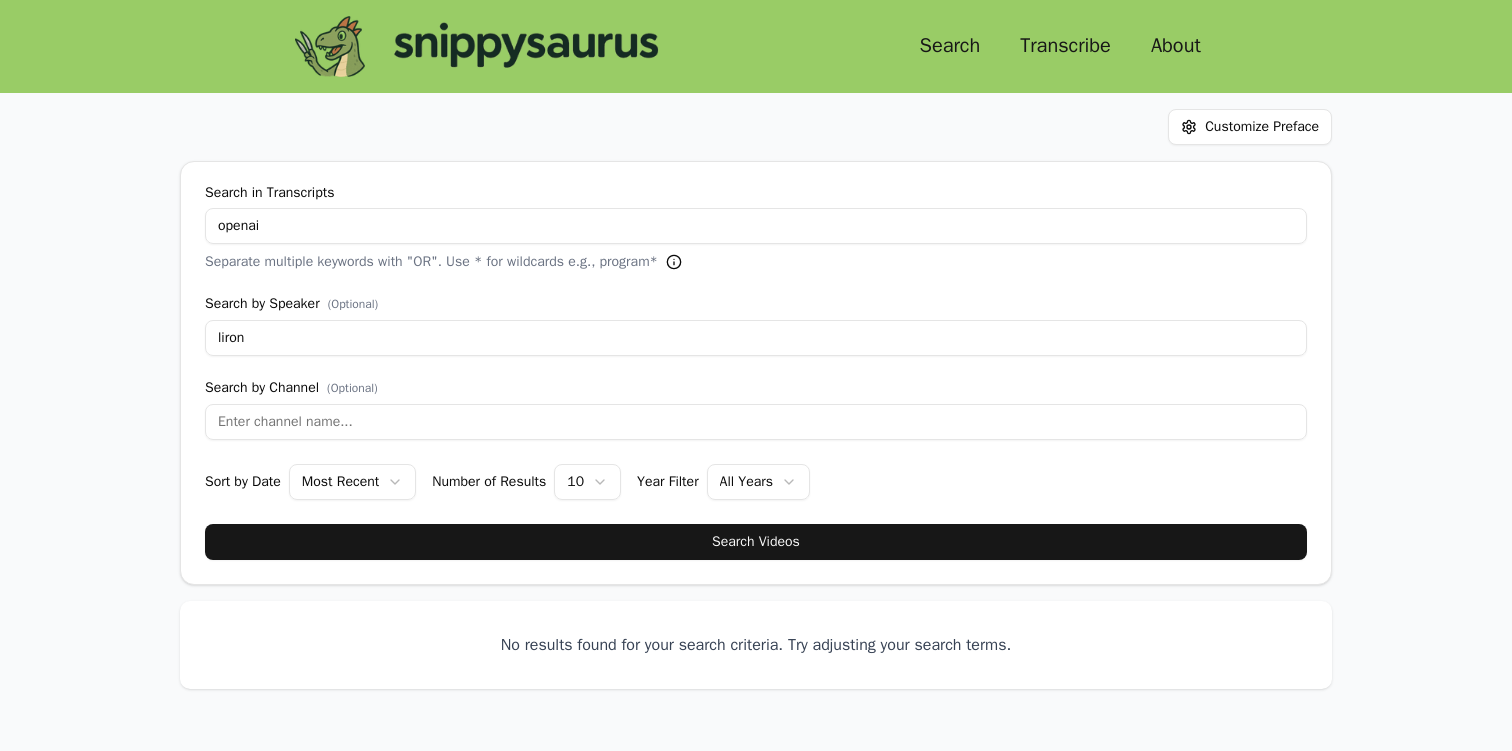 click on "Search Videos" at bounding box center [756, 542] 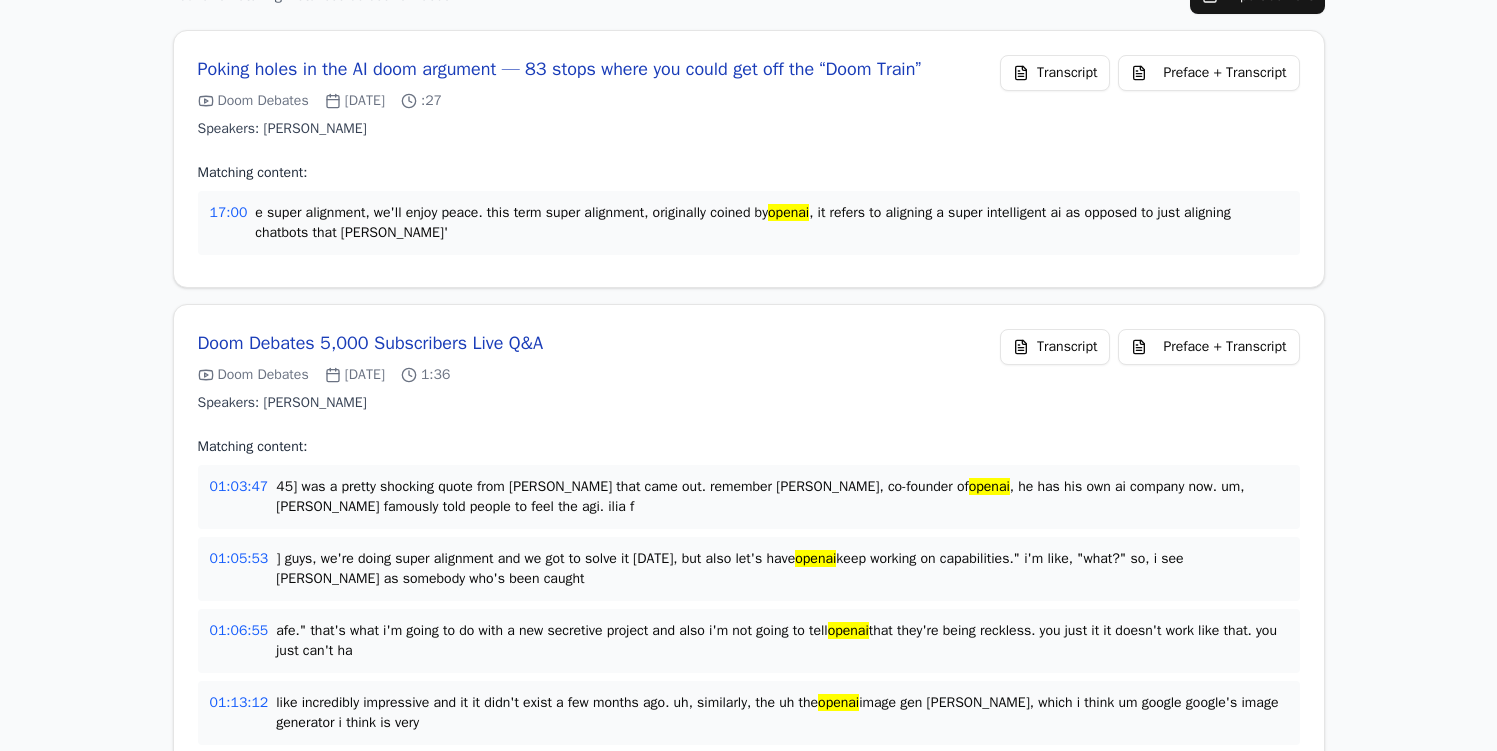 scroll, scrollTop: 0, scrollLeft: 0, axis: both 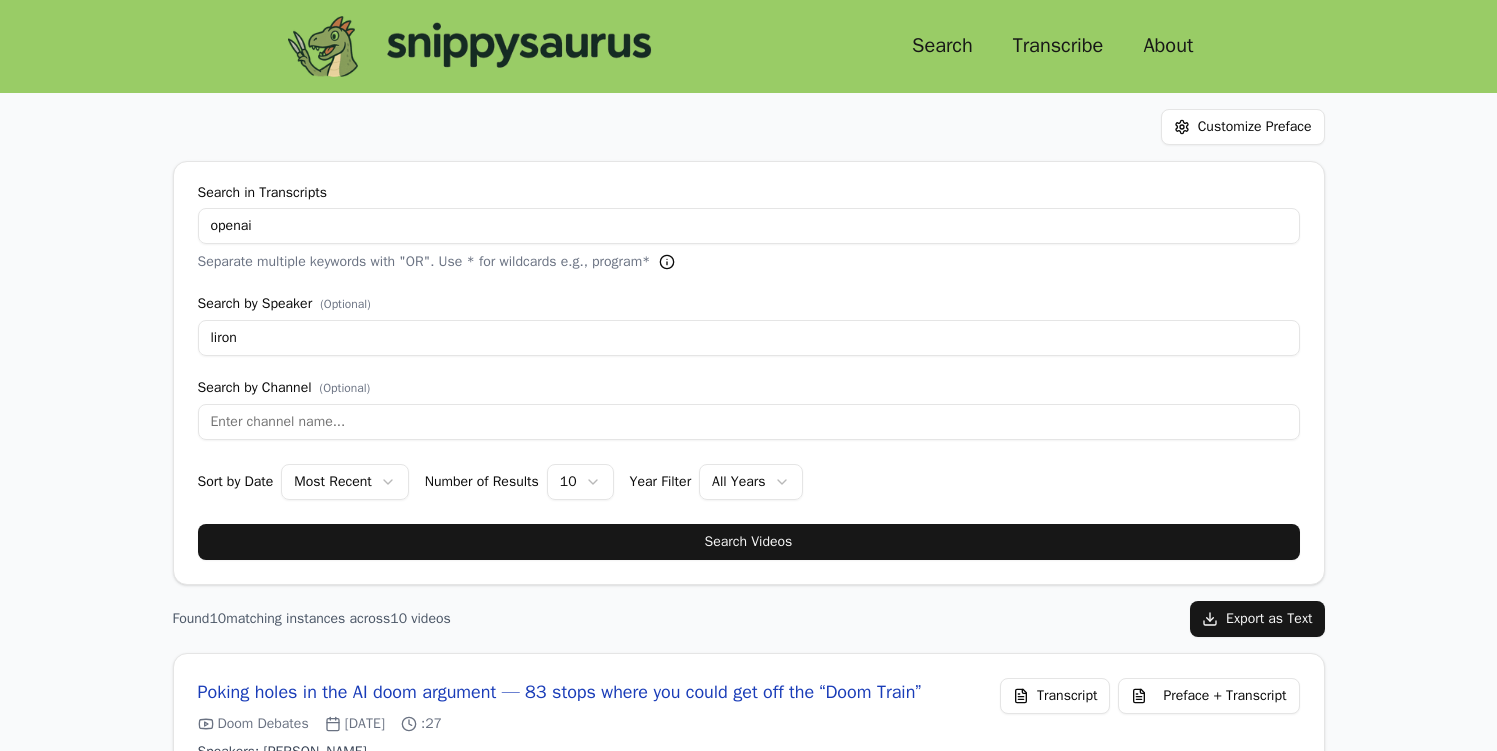 click on "openai" at bounding box center [749, 226] 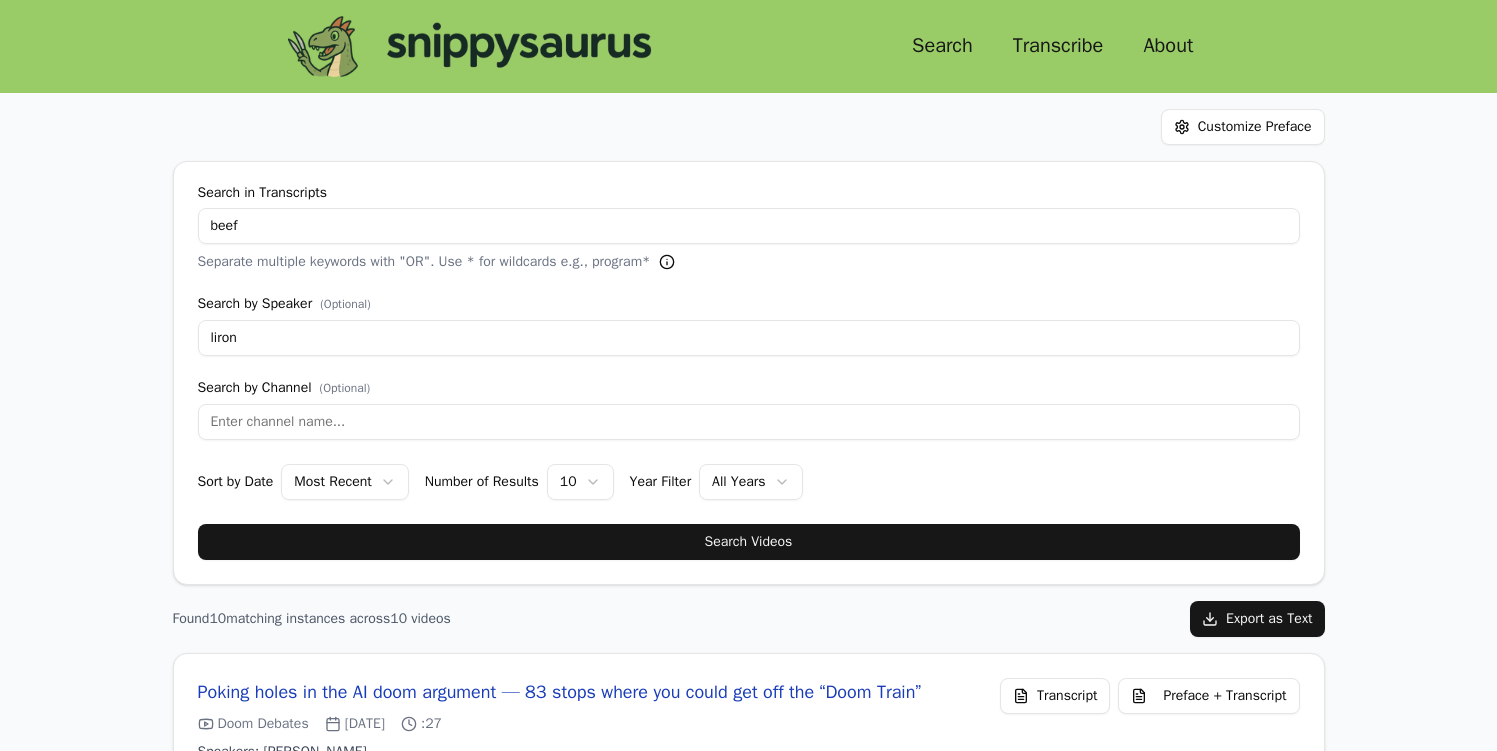 click on "Search Videos" at bounding box center [749, 542] 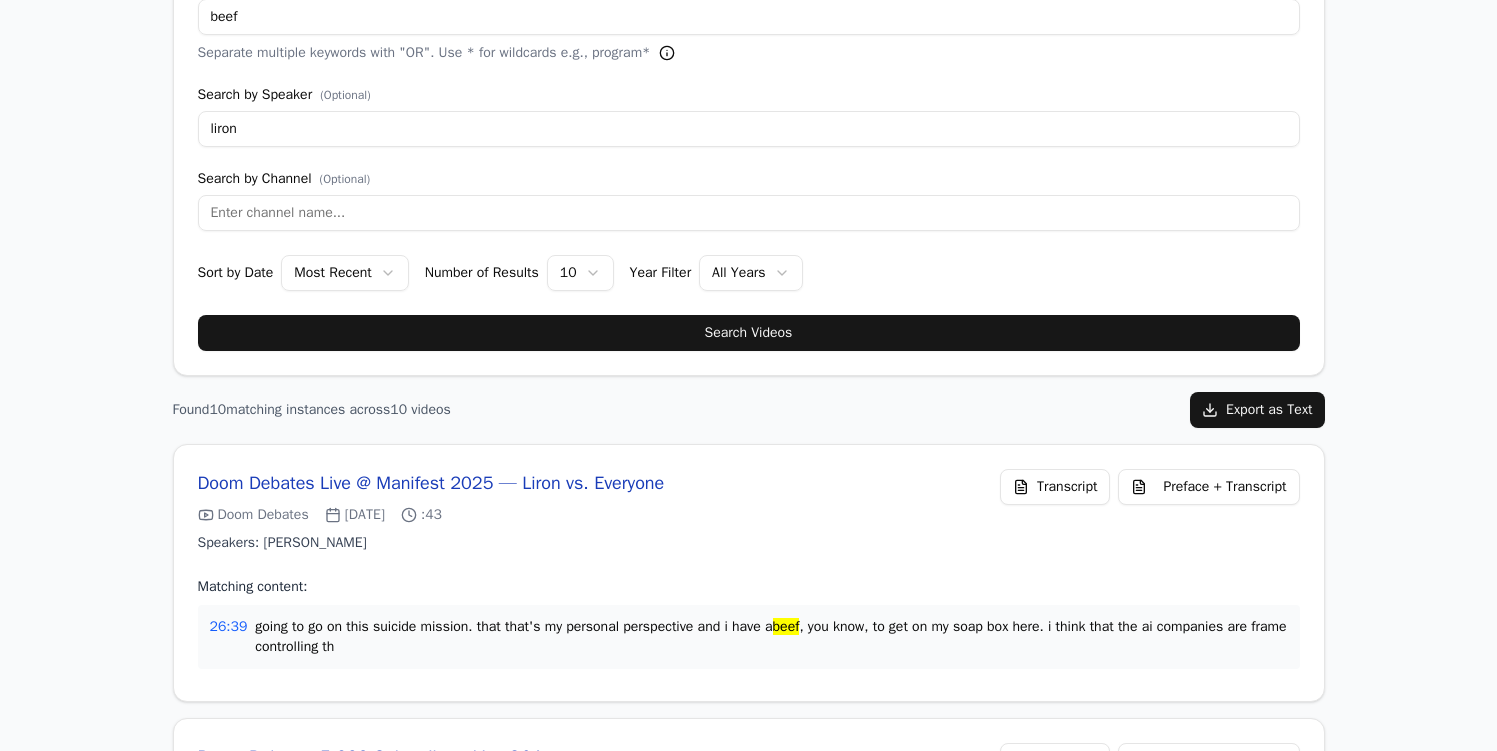 scroll, scrollTop: 0, scrollLeft: 0, axis: both 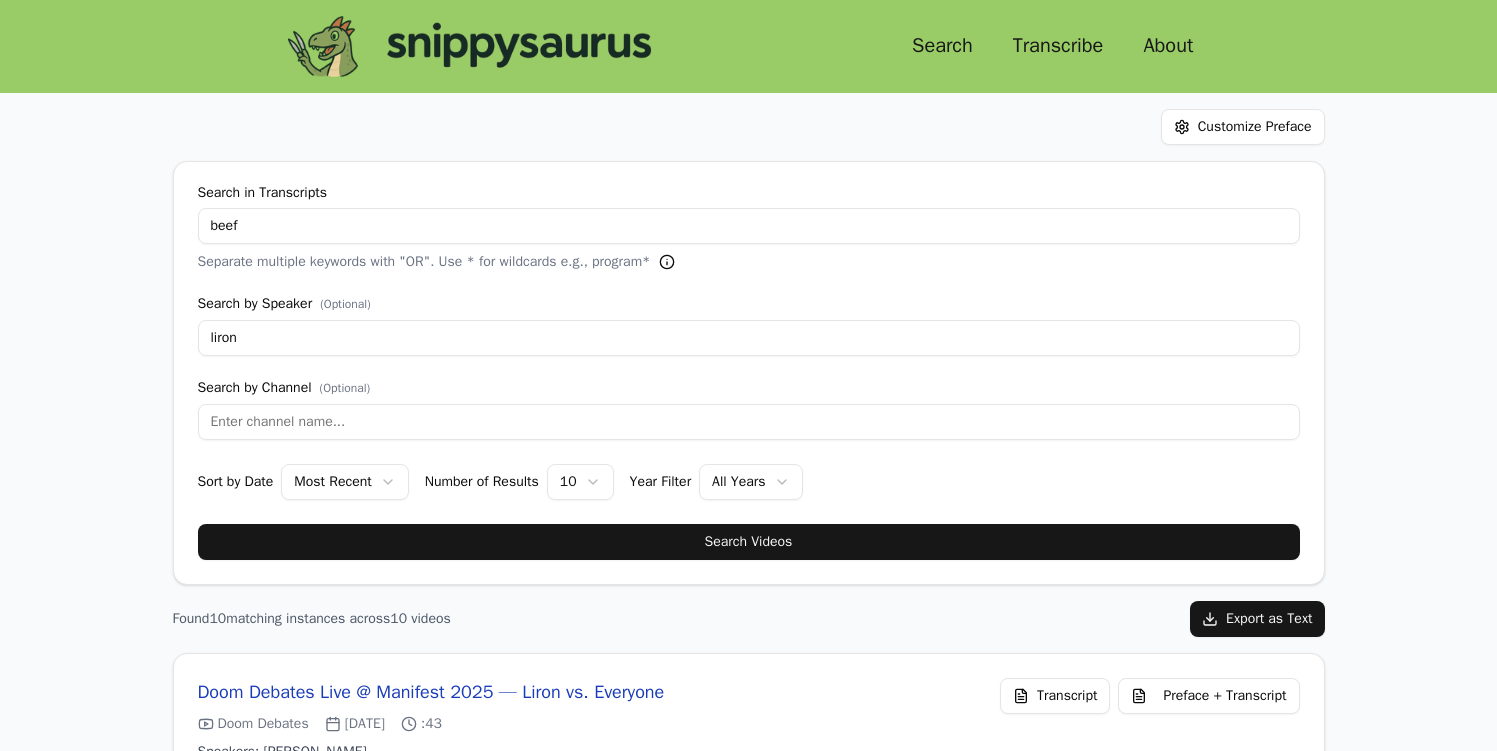 click on "beef" at bounding box center (749, 226) 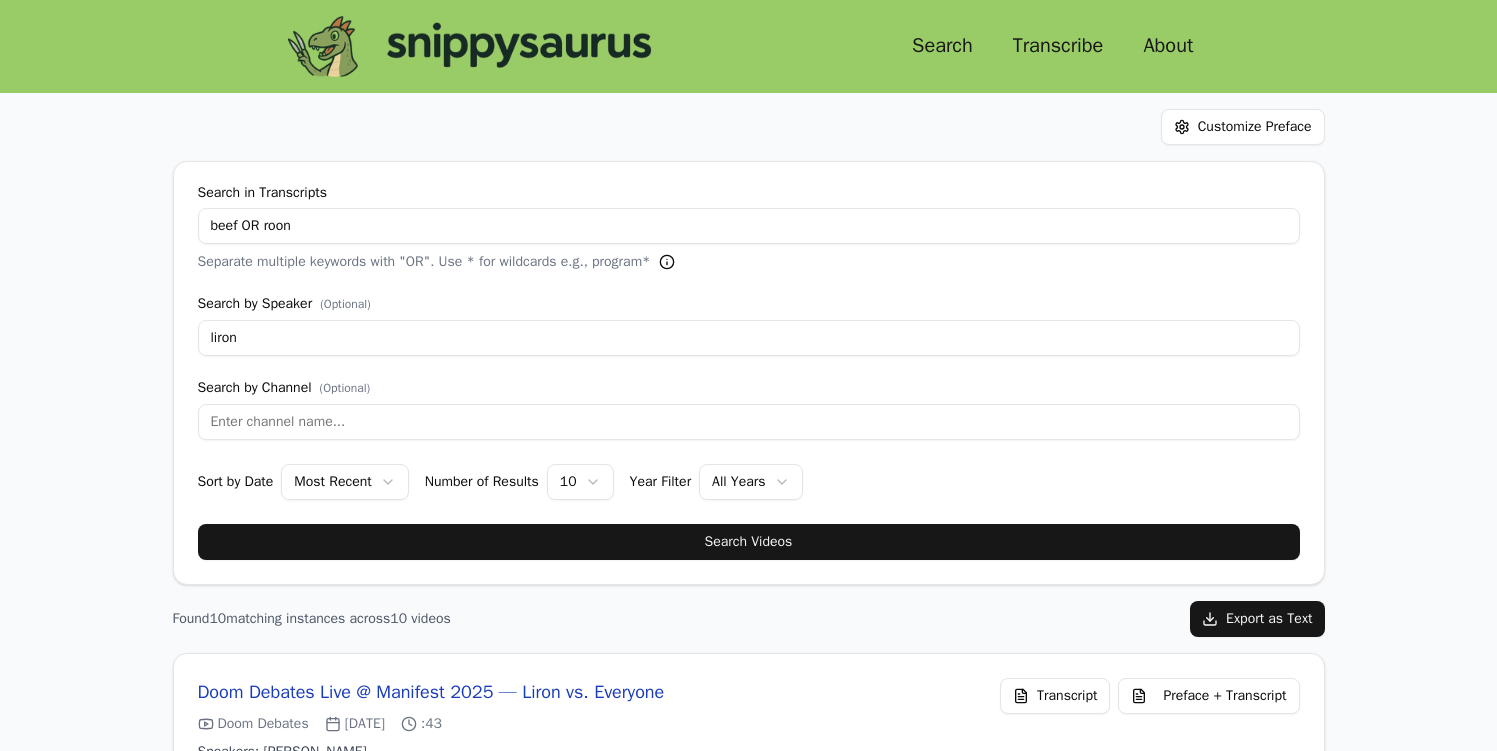 click on "Search Videos" at bounding box center [749, 542] 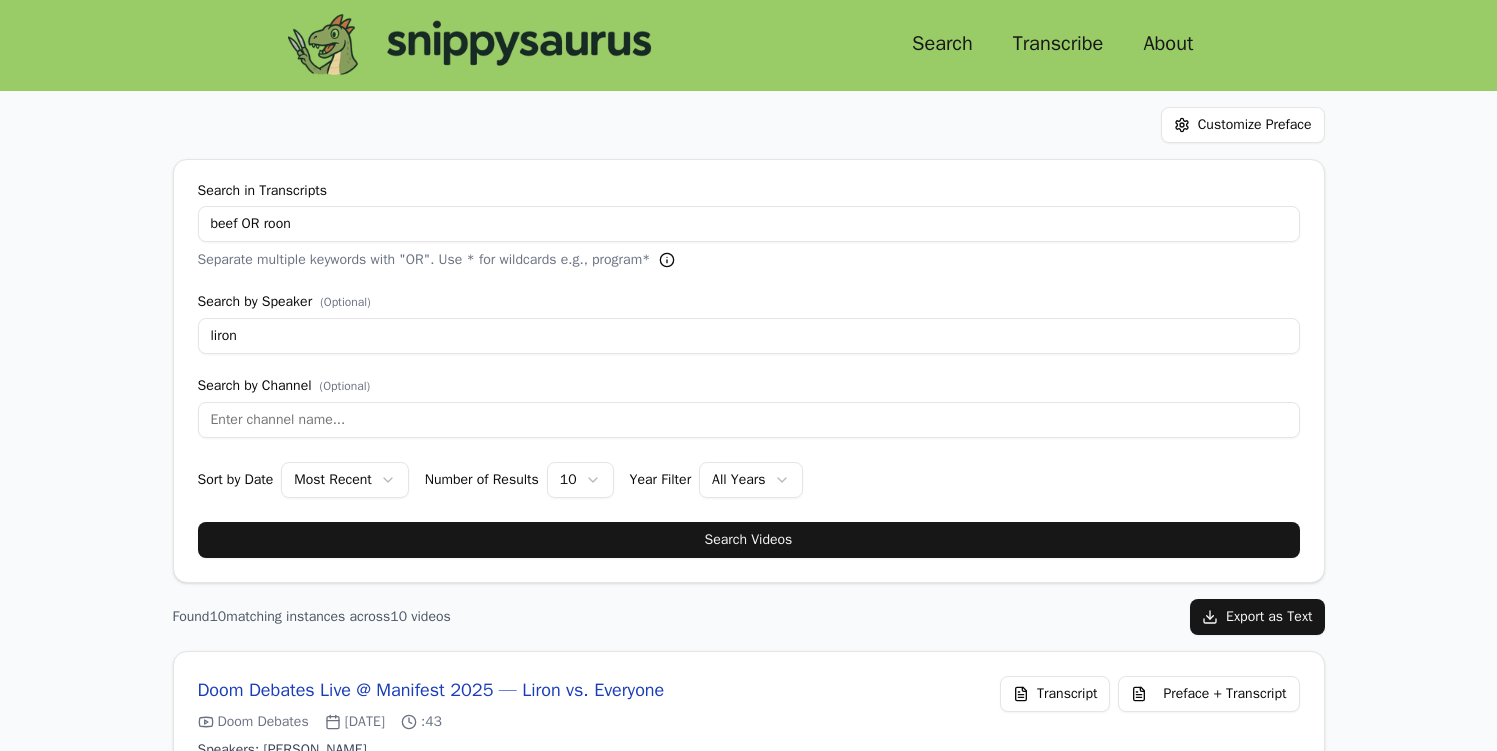 scroll, scrollTop: 0, scrollLeft: 0, axis: both 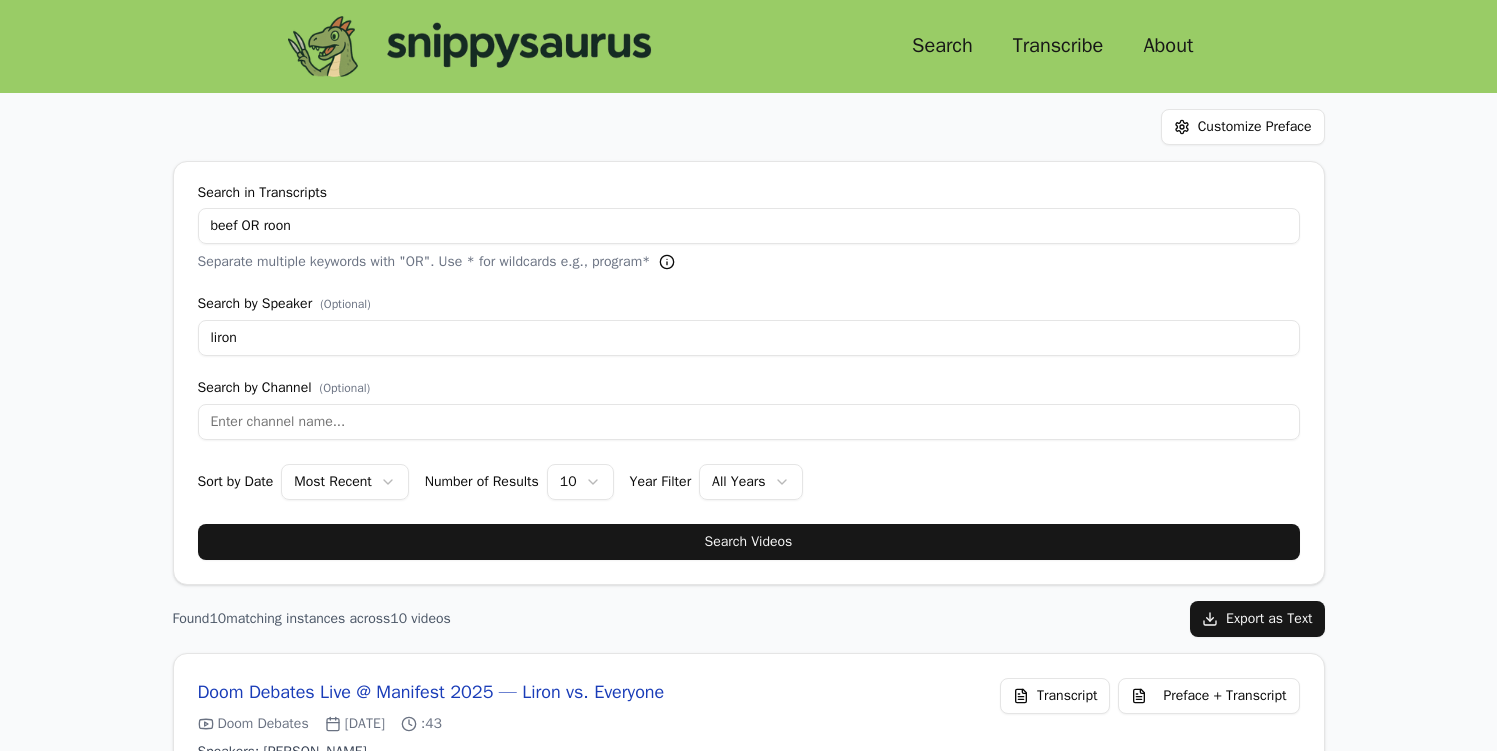 drag, startPoint x: 266, startPoint y: 228, endPoint x: 202, endPoint y: 226, distance: 64.03124 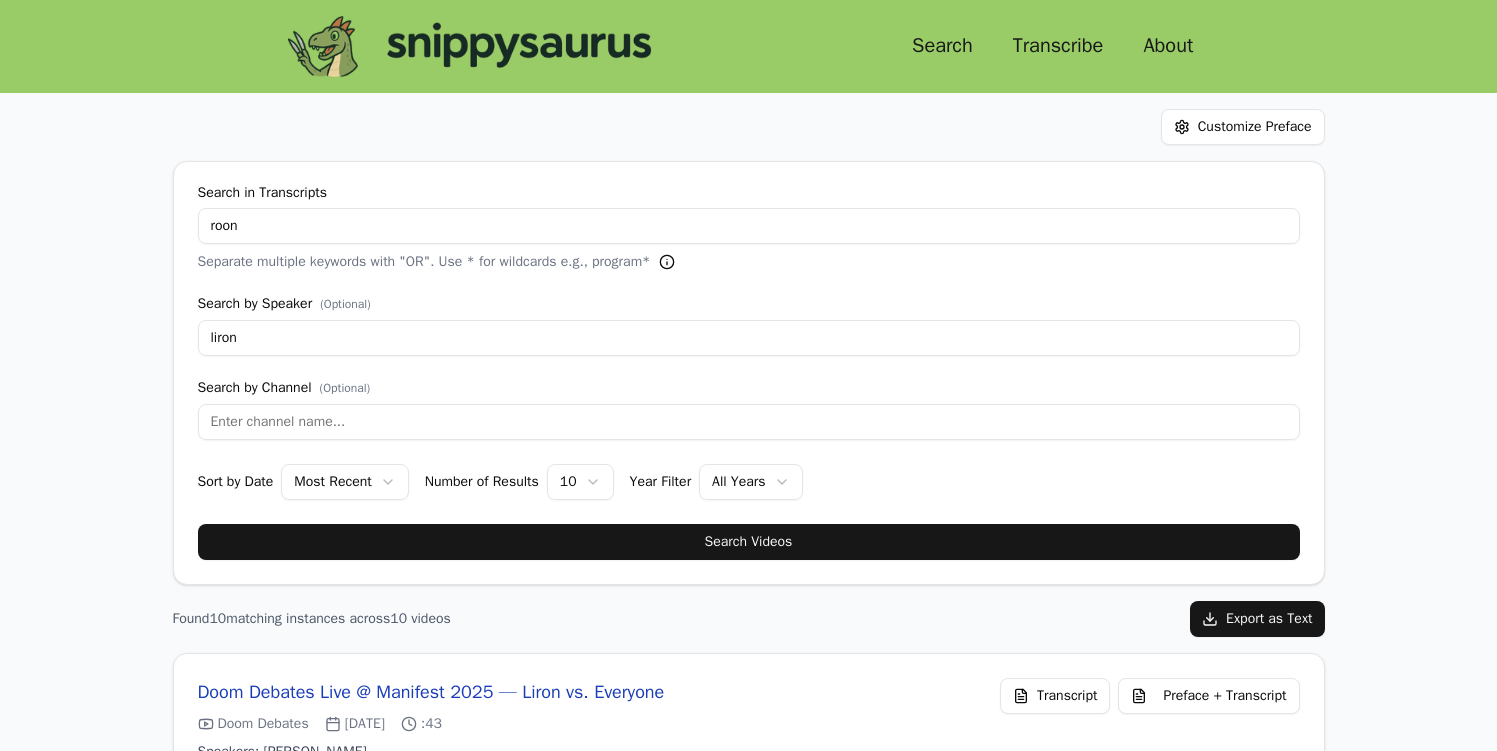 type on "roon" 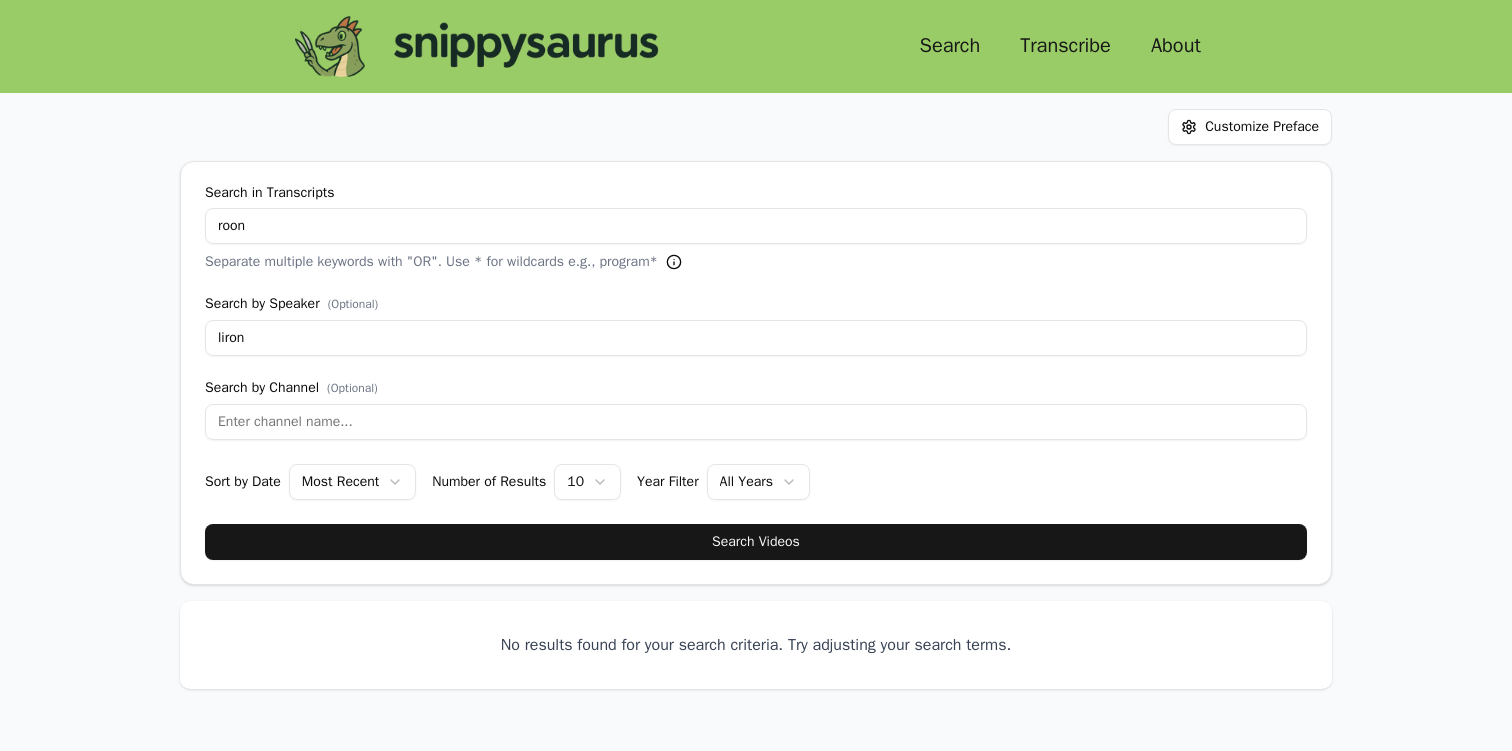 click on "liron" at bounding box center (756, 338) 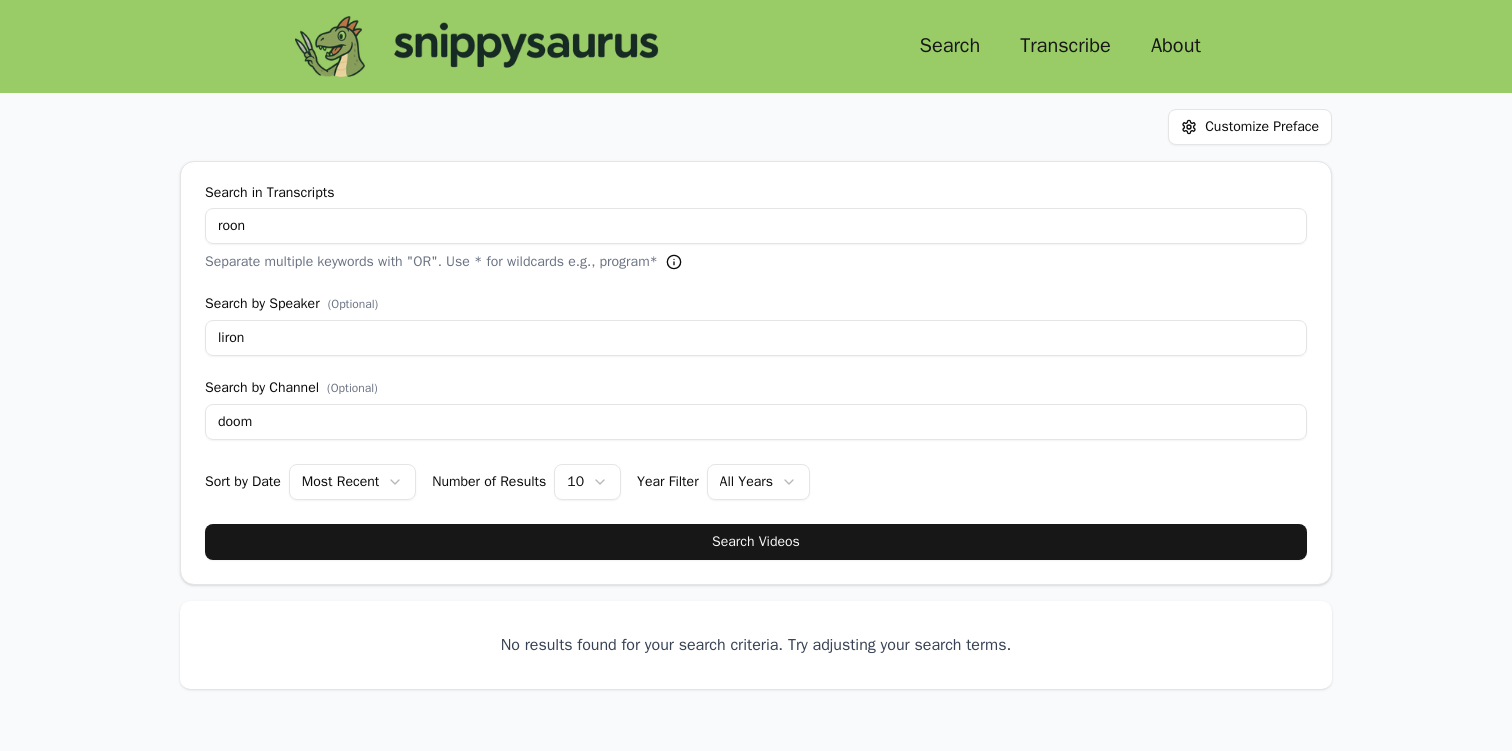 type on "doom" 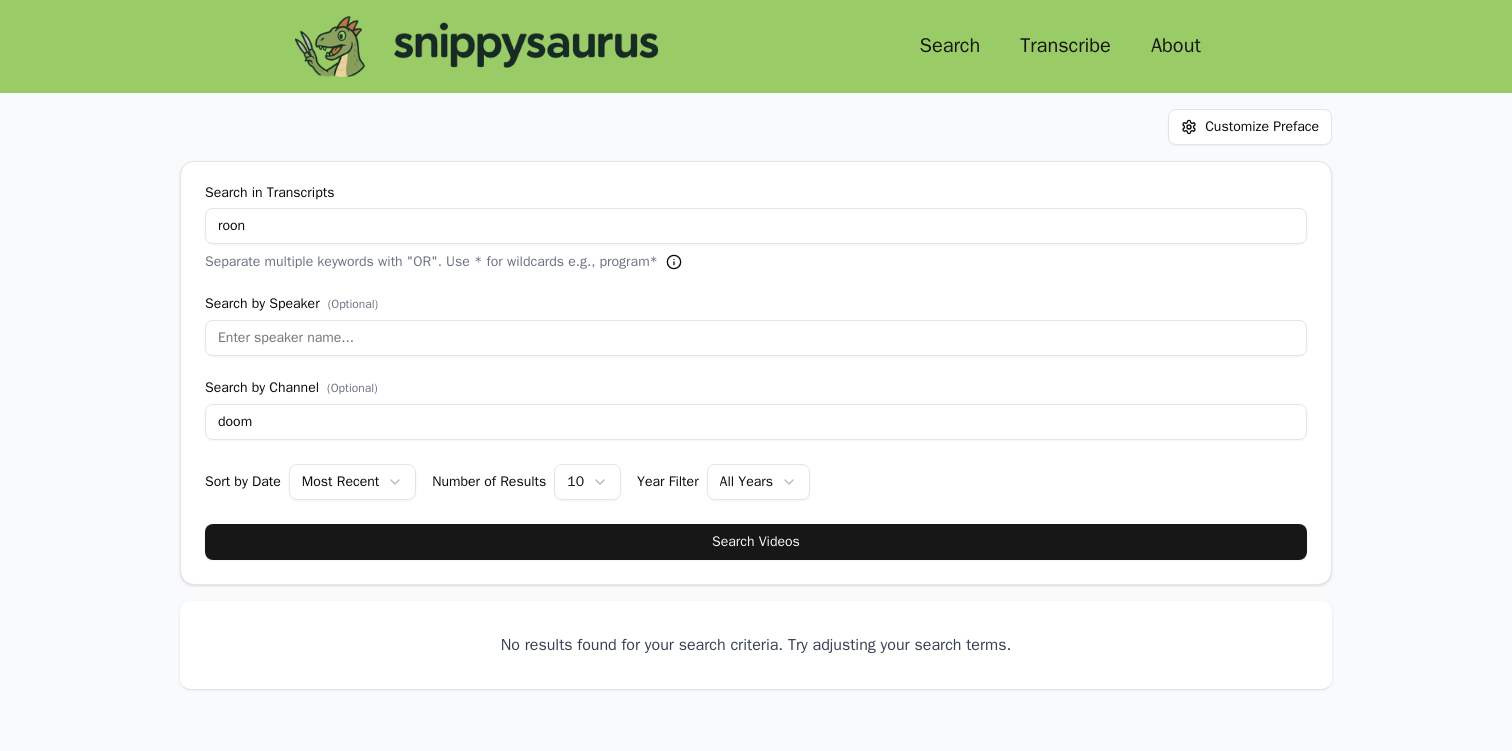 type 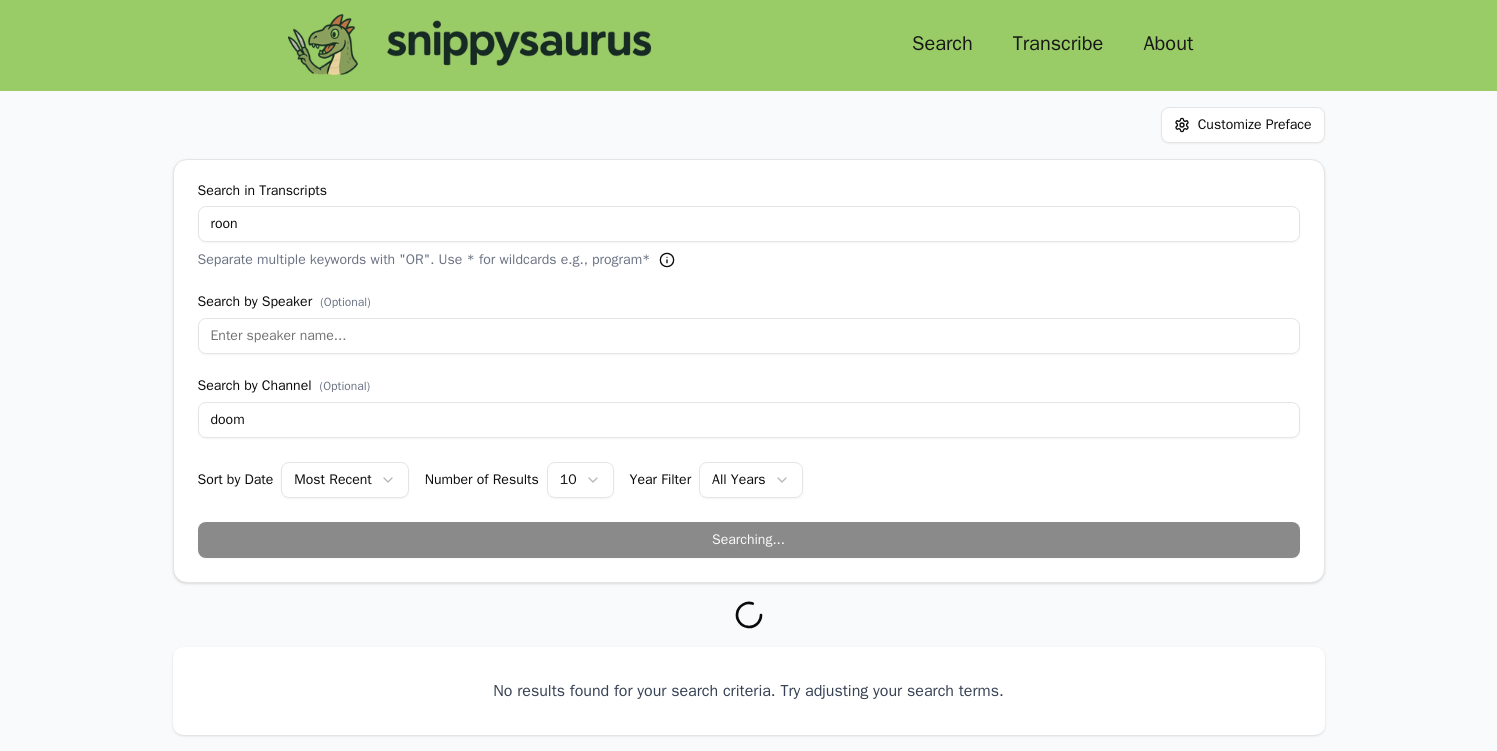 scroll, scrollTop: 0, scrollLeft: 0, axis: both 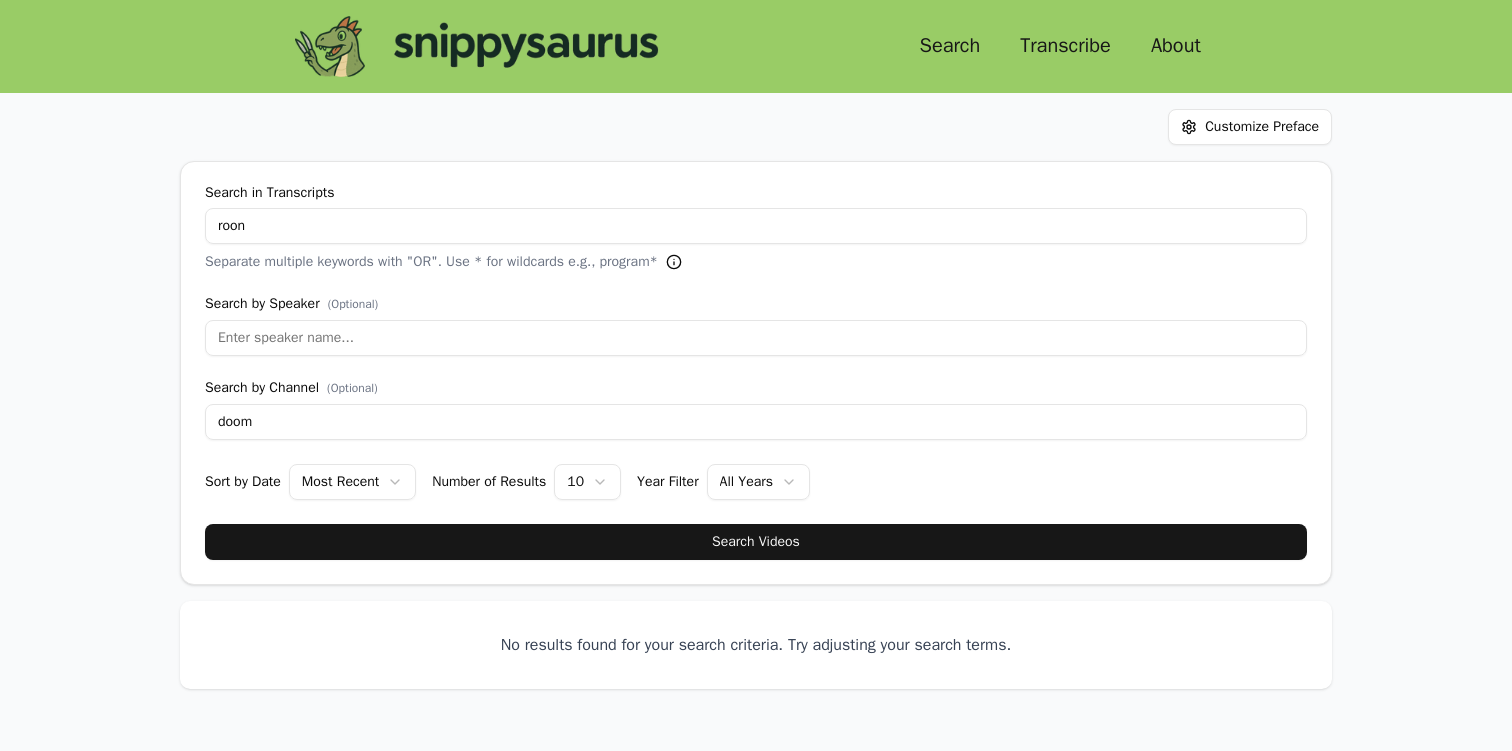 click on "doom" at bounding box center (756, 422) 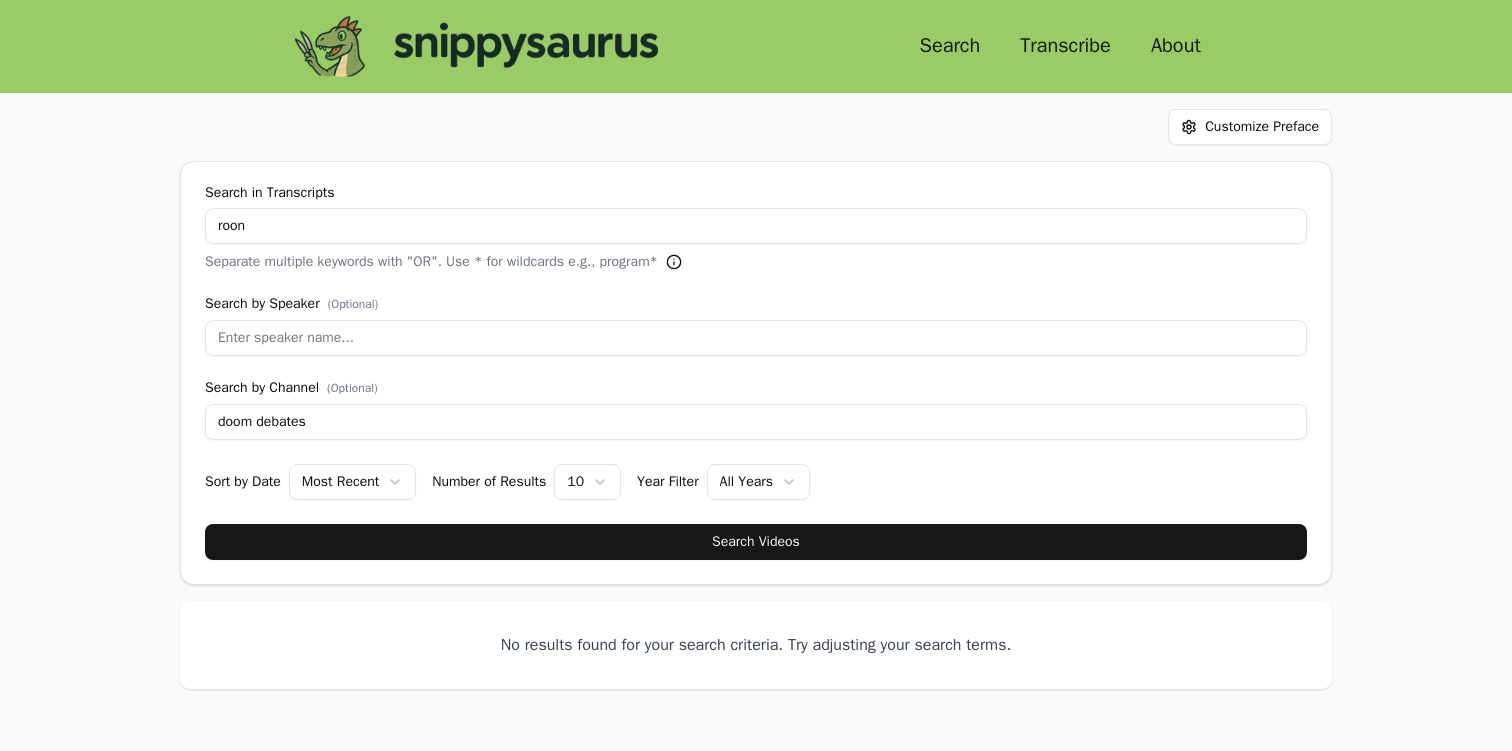 type on "doom debates" 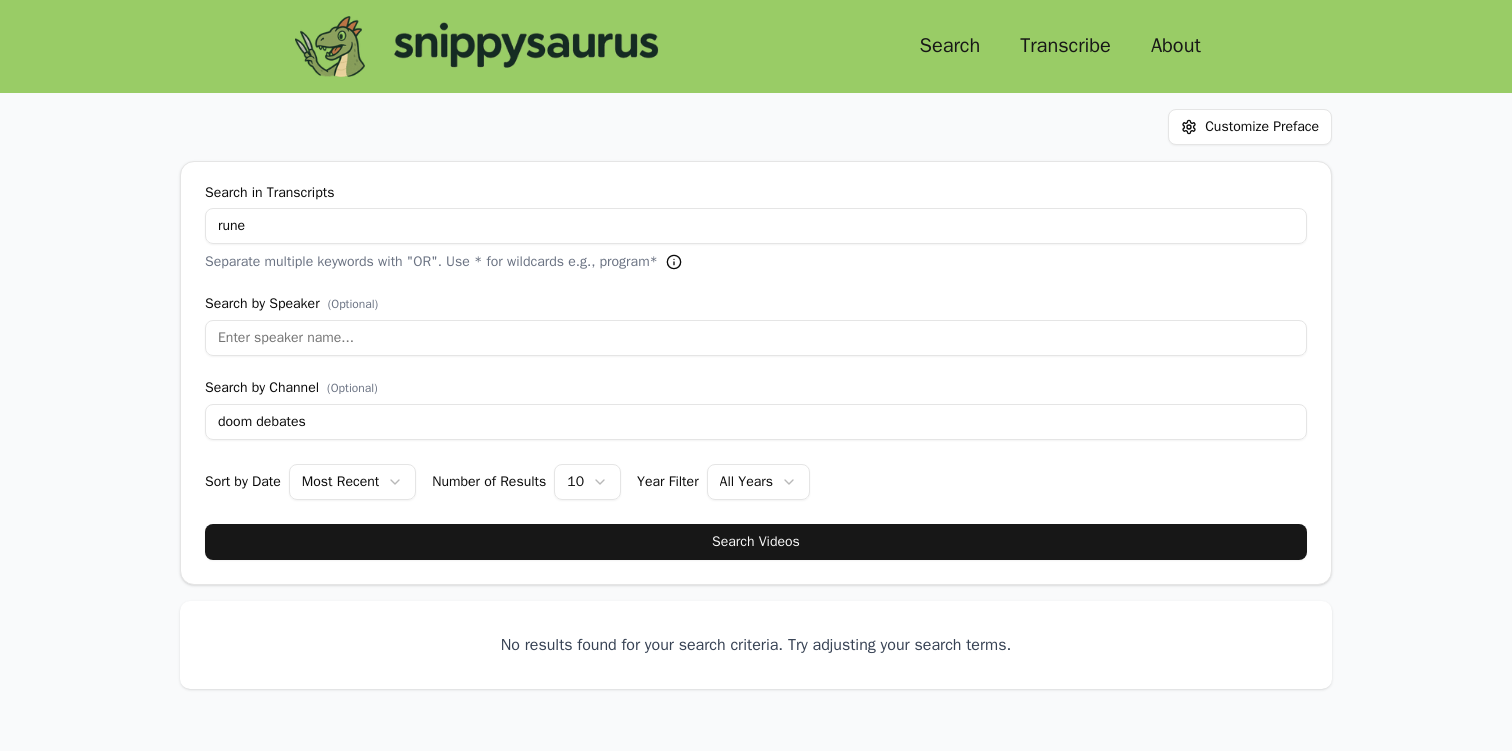 click on "Search Videos" at bounding box center (756, 542) 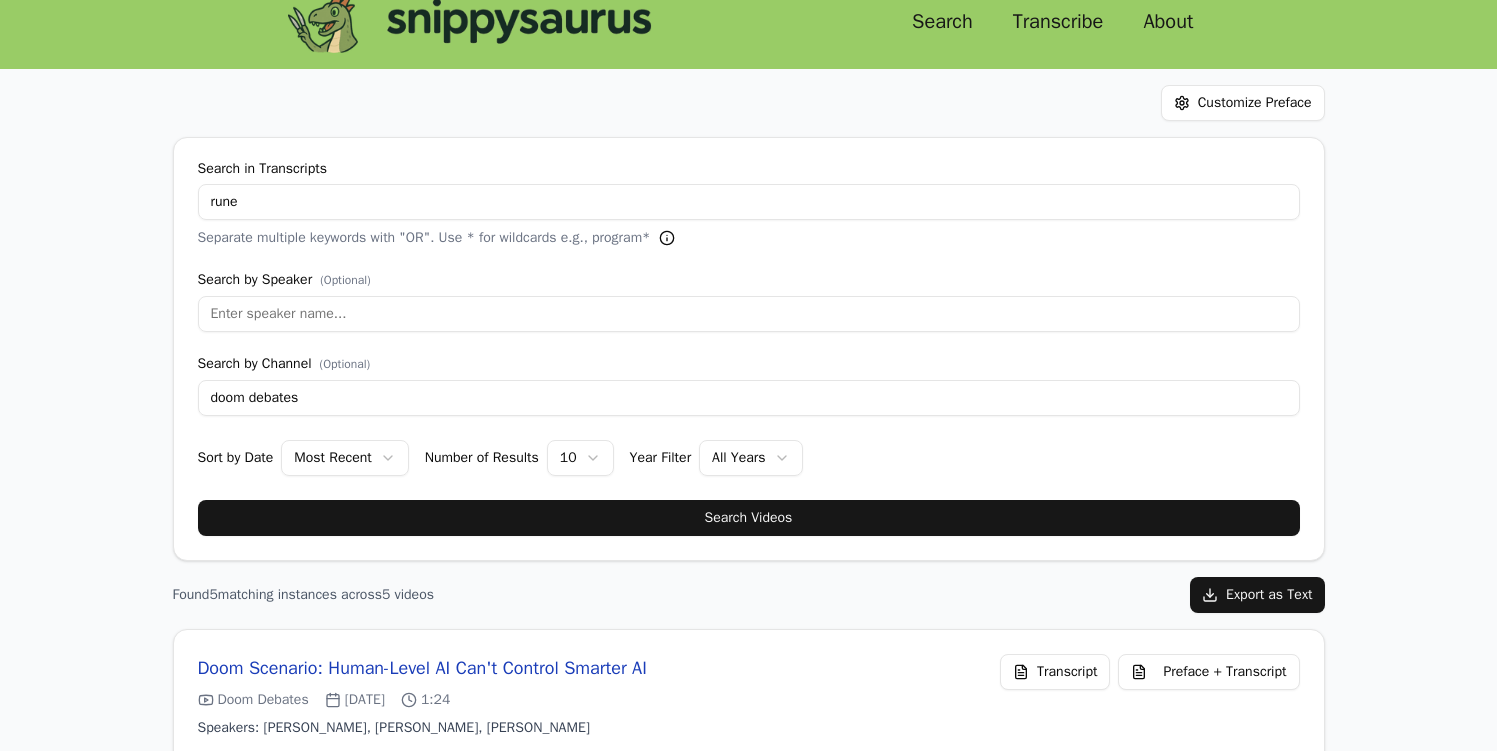 scroll, scrollTop: 0, scrollLeft: 0, axis: both 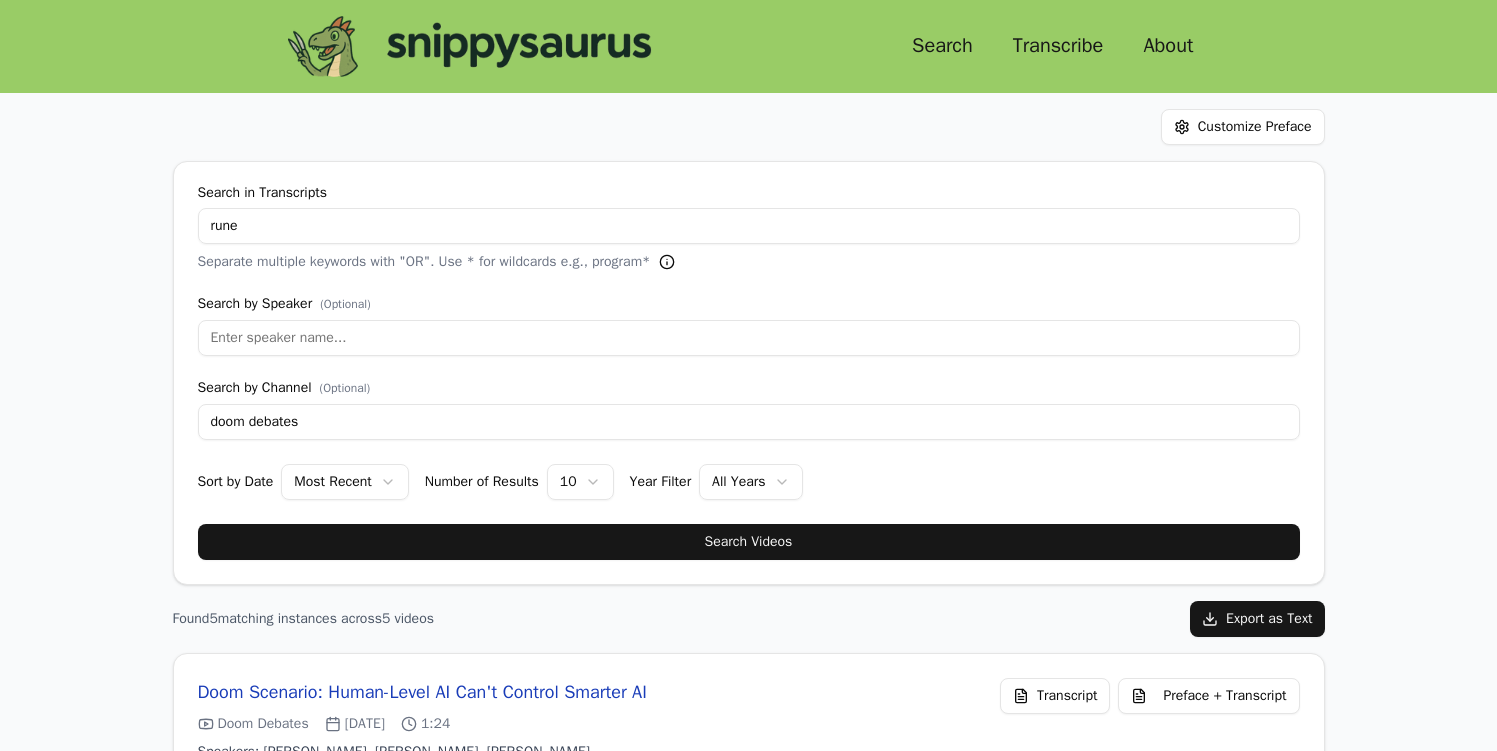 click on "rune" at bounding box center (749, 226) 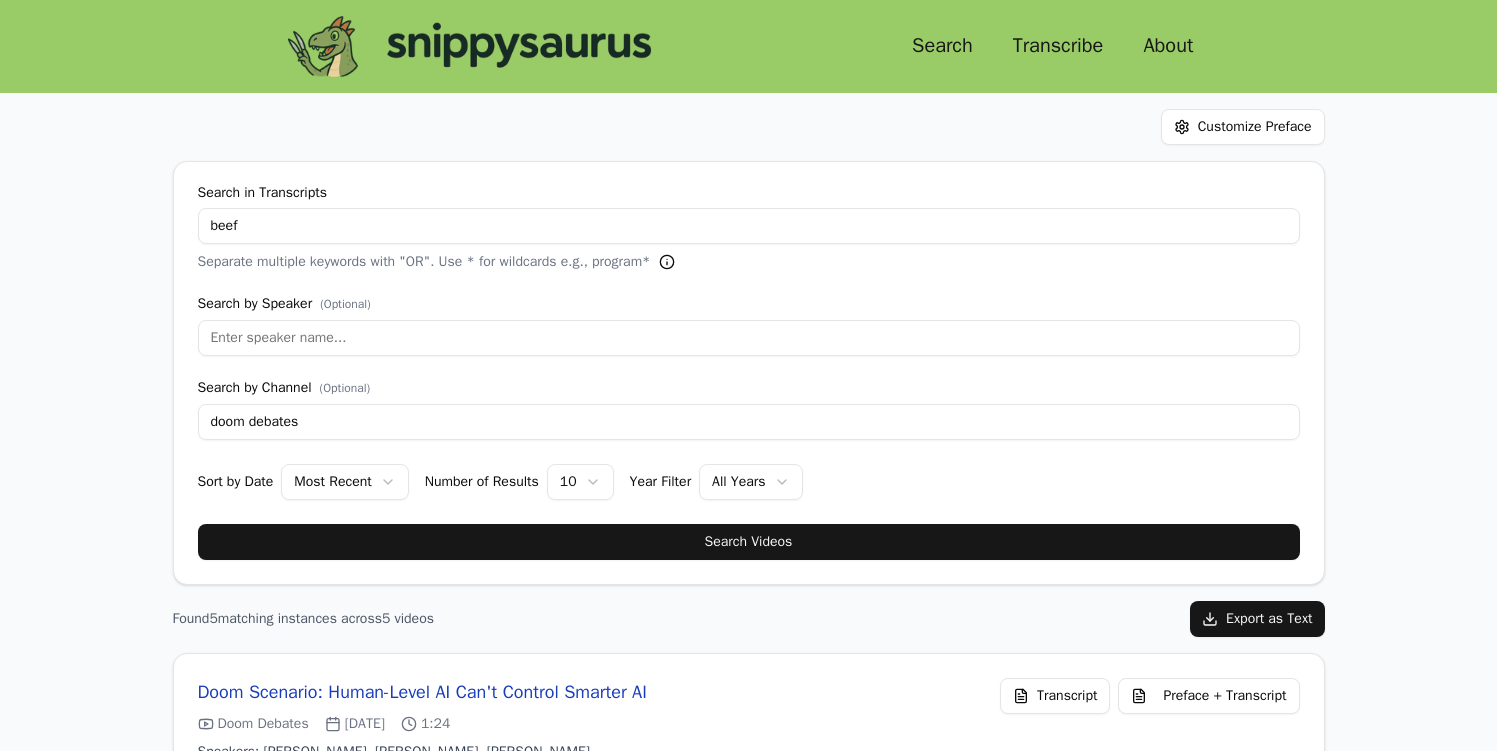 type on "beef" 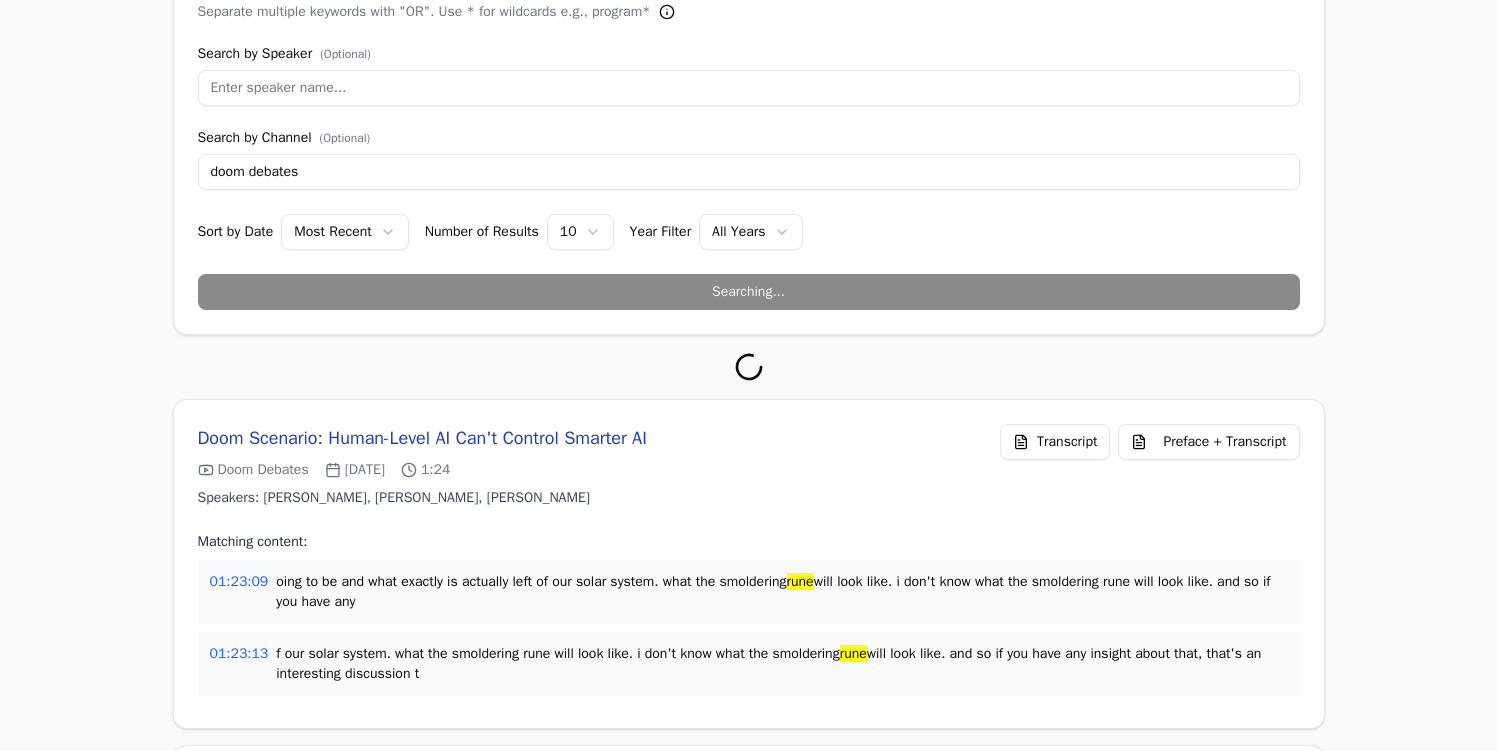 scroll, scrollTop: 300, scrollLeft: 0, axis: vertical 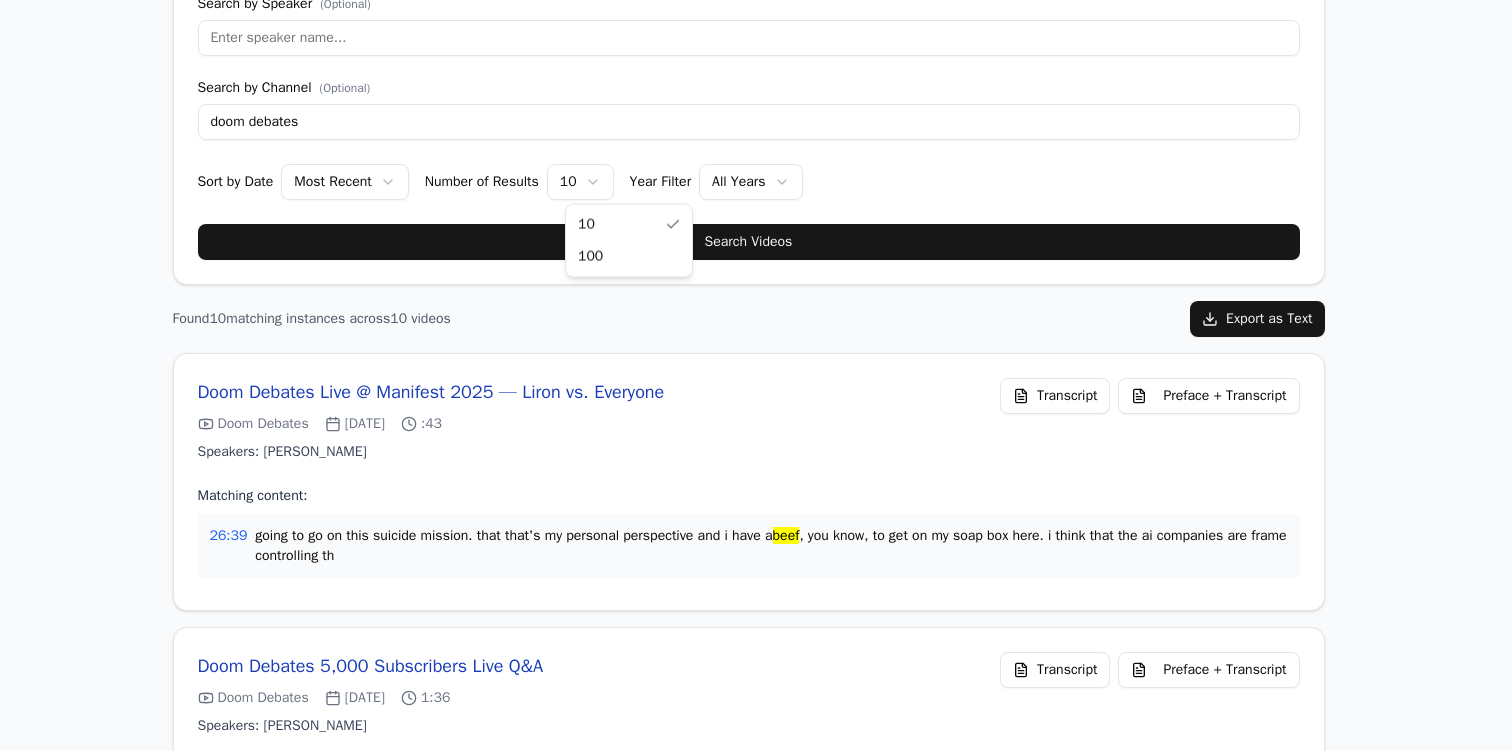 click on "Search Transcribe About Customize Preface Search in Transcripts beef Separate multiple keywords with "OR". Use * for wildcards e.g., program* Search by Speaker   (Optional) Search by Channel   (Optional) doom debates Sort by Date Most Recent Most Recent Oldest First Number of Results 10 10 100 Year Filter All Years All Years 2025 2024 2023 2022 2021 2020 2019 2018 2017 2016 2015 2014 2013 2012 2011 2010 2009 Search Videos Found  10  matching instances across  10   videos Export as Text Doom Debates Live @ Manifest 2025 — Liron vs. Everyone Doom Debates [DATE] :43 Speakers:   [PERSON_NAME] Transcript Preface + Transcript Matching content: 26:39 going to
go on this suicide mission. that that's
my personal perspective and i have a
beef , you know, to get on my soap box
here. i think that the ai companies are
frame controlling th Doom Debates 5,000 Subscribers Live Q&A Doom Debates [DATE] 1:36 Speakers:   [PERSON_NAME] Transcript Preface + Transcript Matching content: 01:07:26 beef Doom Debates" at bounding box center (756, 1718) 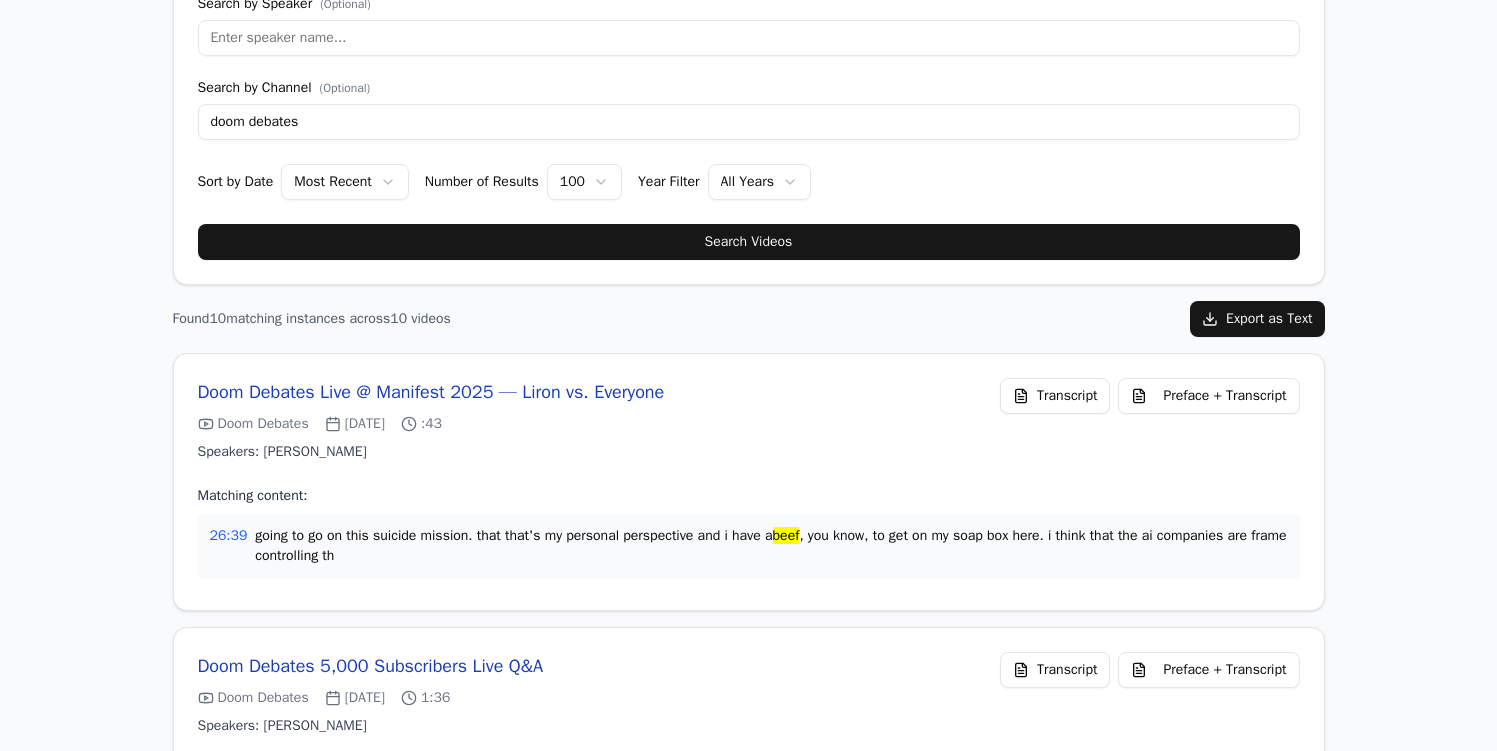 click on "Search in Transcripts beef Separate multiple keywords with "OR". Use * for wildcards e.g., program* Search by Speaker   (Optional) Search by Channel   (Optional) doom debates Sort by Date Most Recent Most Recent Oldest First Number of Results 100 10 100 Year Filter All Years All Years 2025 2024 2023 2022 2021 2020 2019 2018 2017 2016 2015 2014 2013 2012 2011 2010 2009 Search Videos" at bounding box center [749, 73] 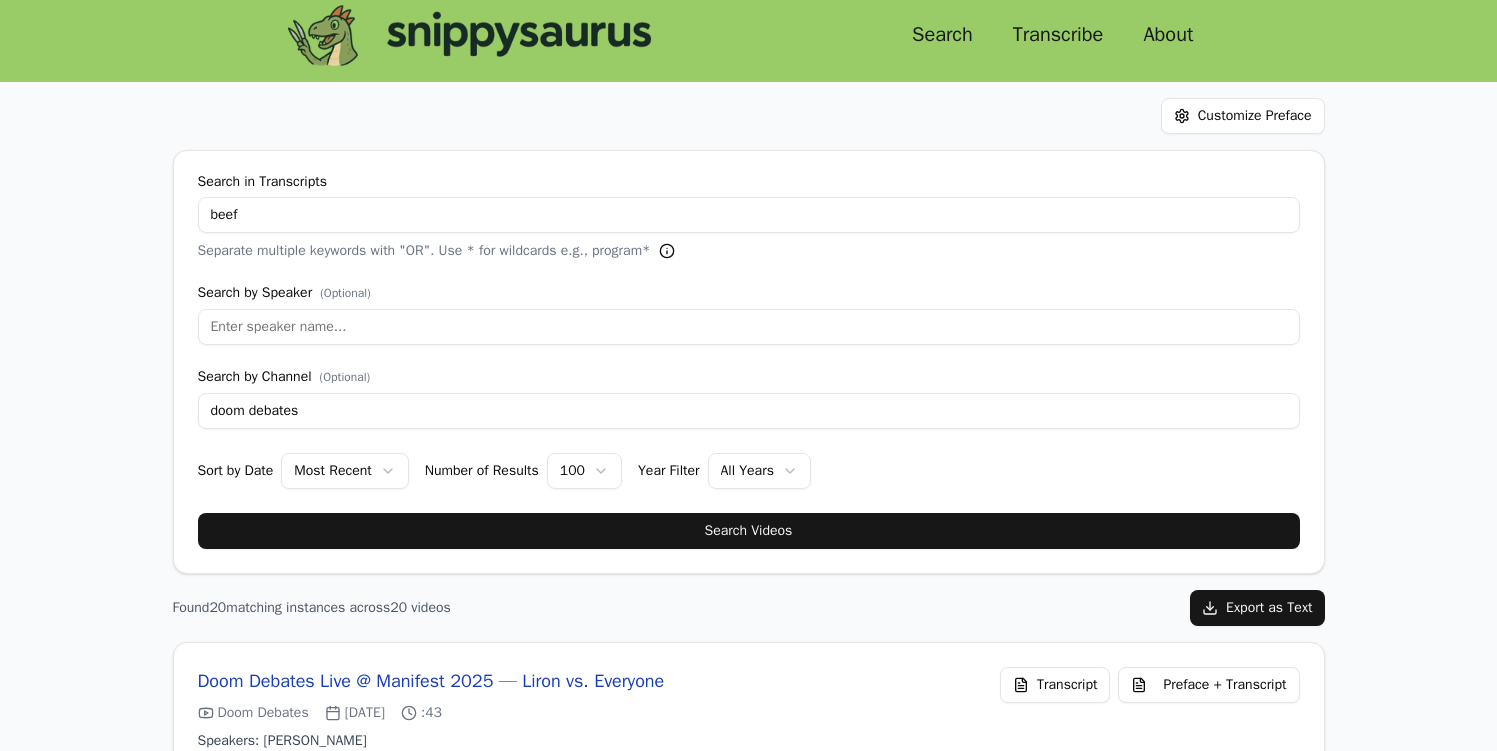 scroll, scrollTop: 0, scrollLeft: 0, axis: both 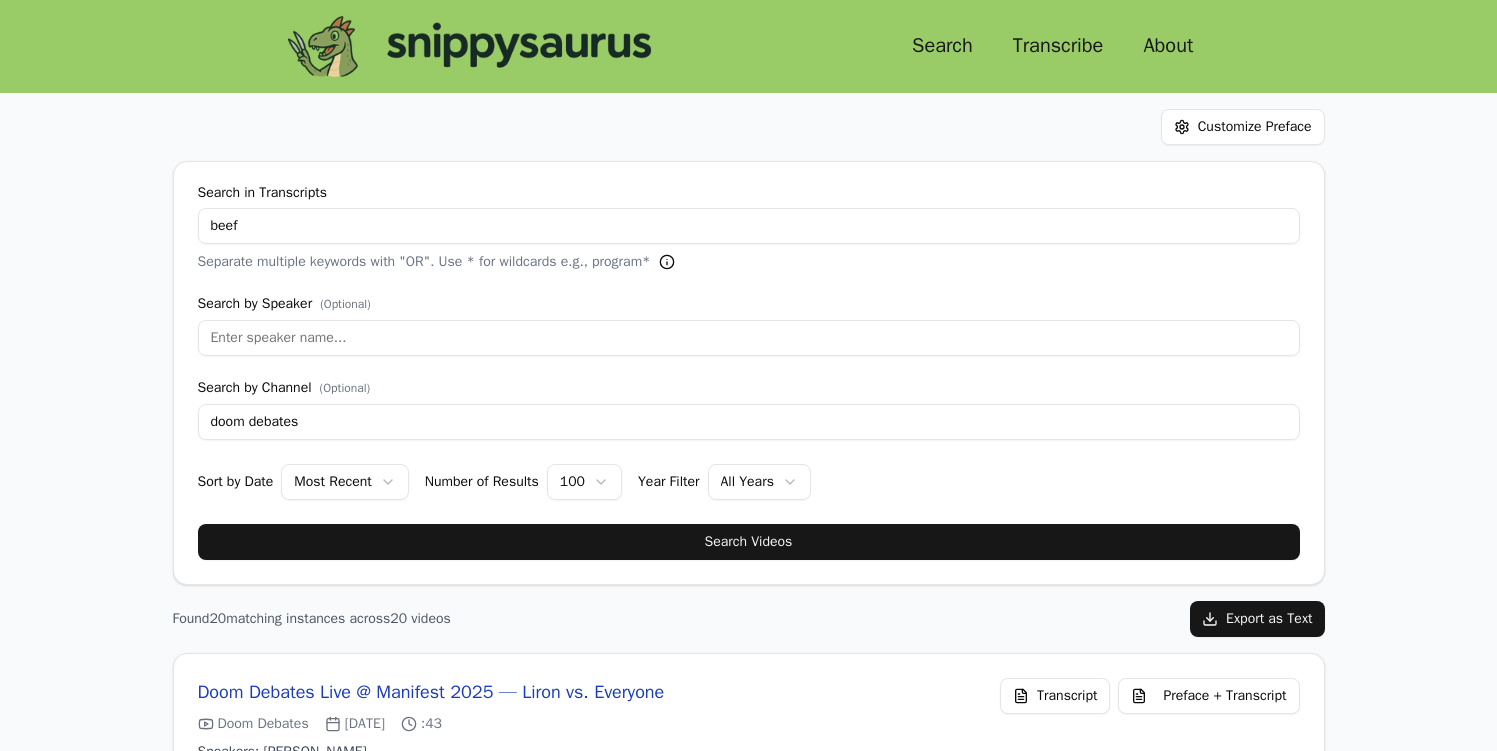 click on "Transcribe" at bounding box center (1058, 46) 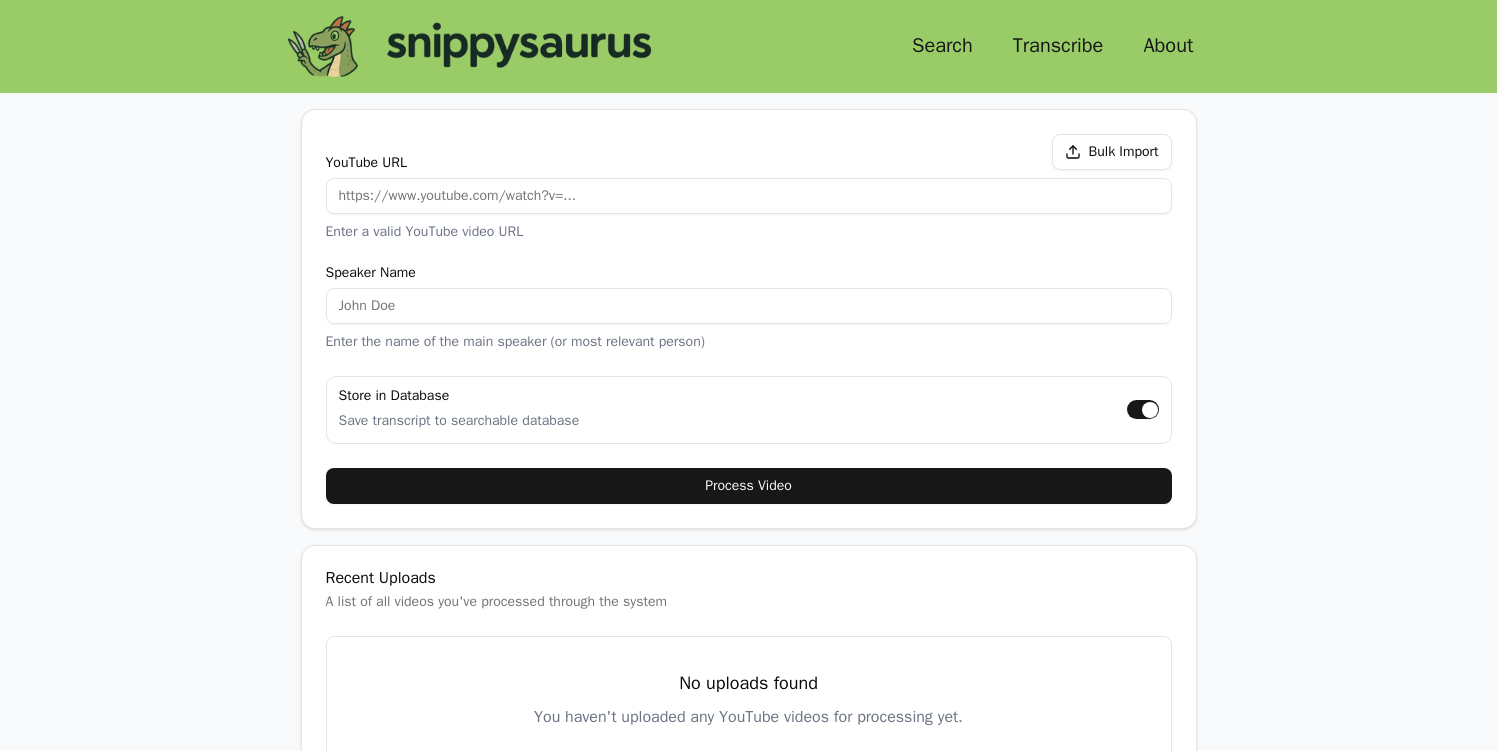 click on "YouTube URL" at bounding box center (749, 196) 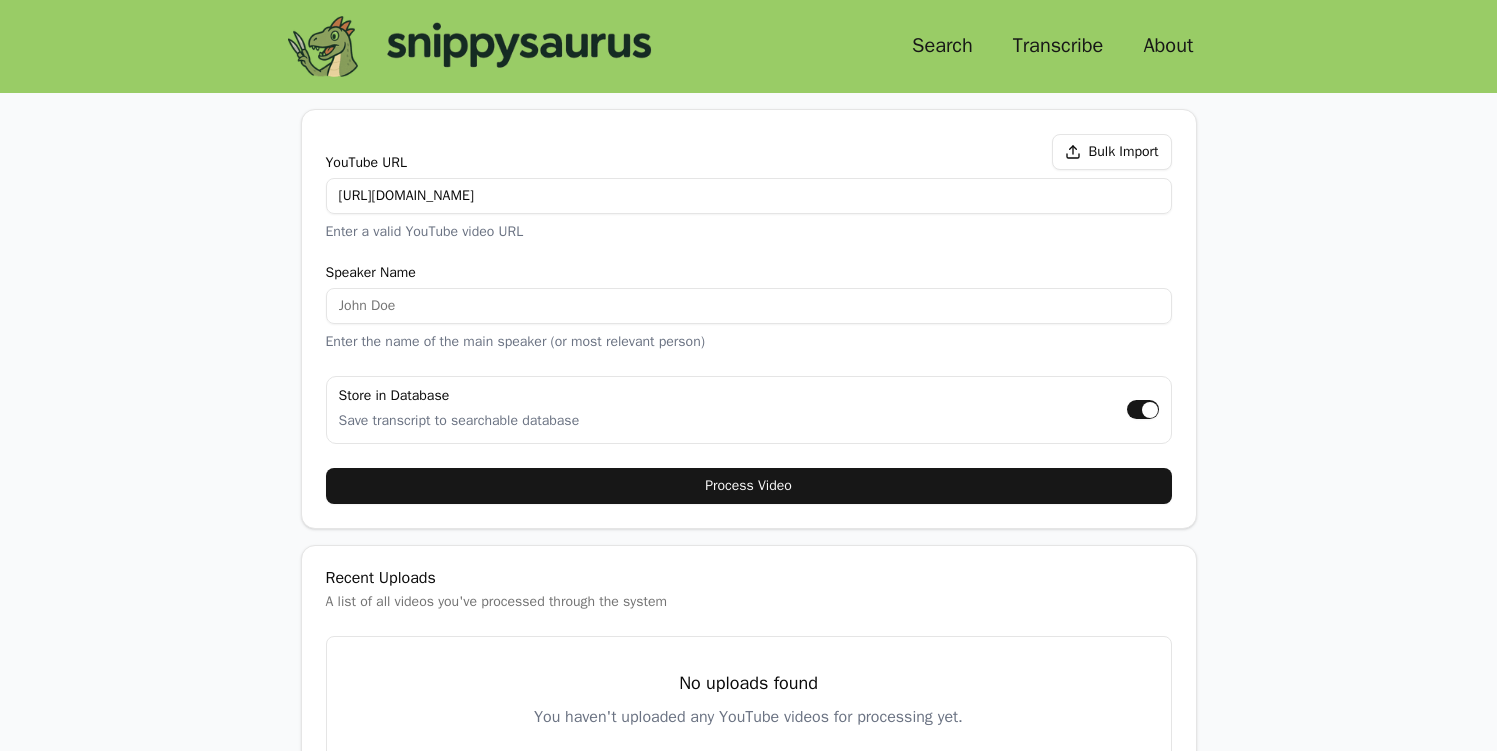 type on "[URL][DOMAIN_NAME]" 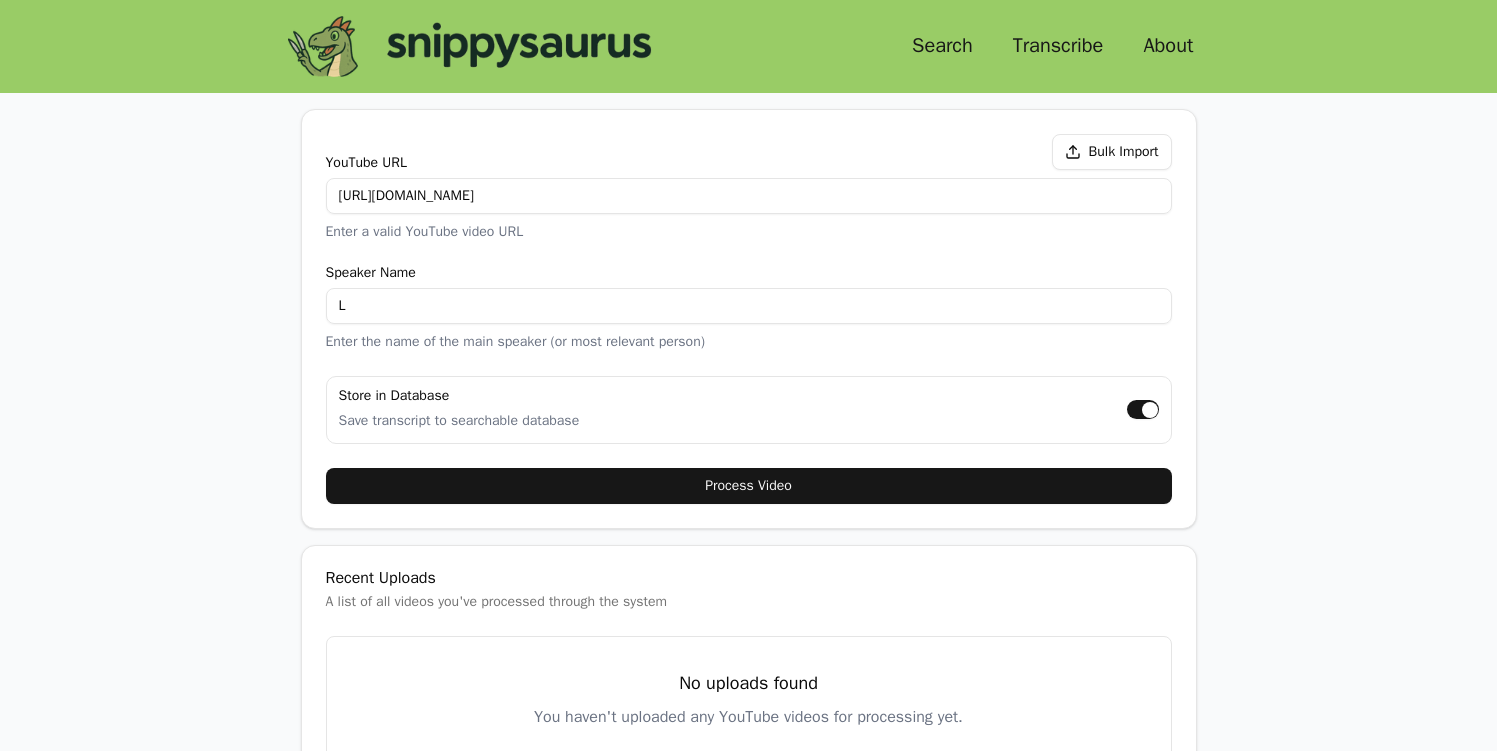 type on "[PERSON_NAME]" 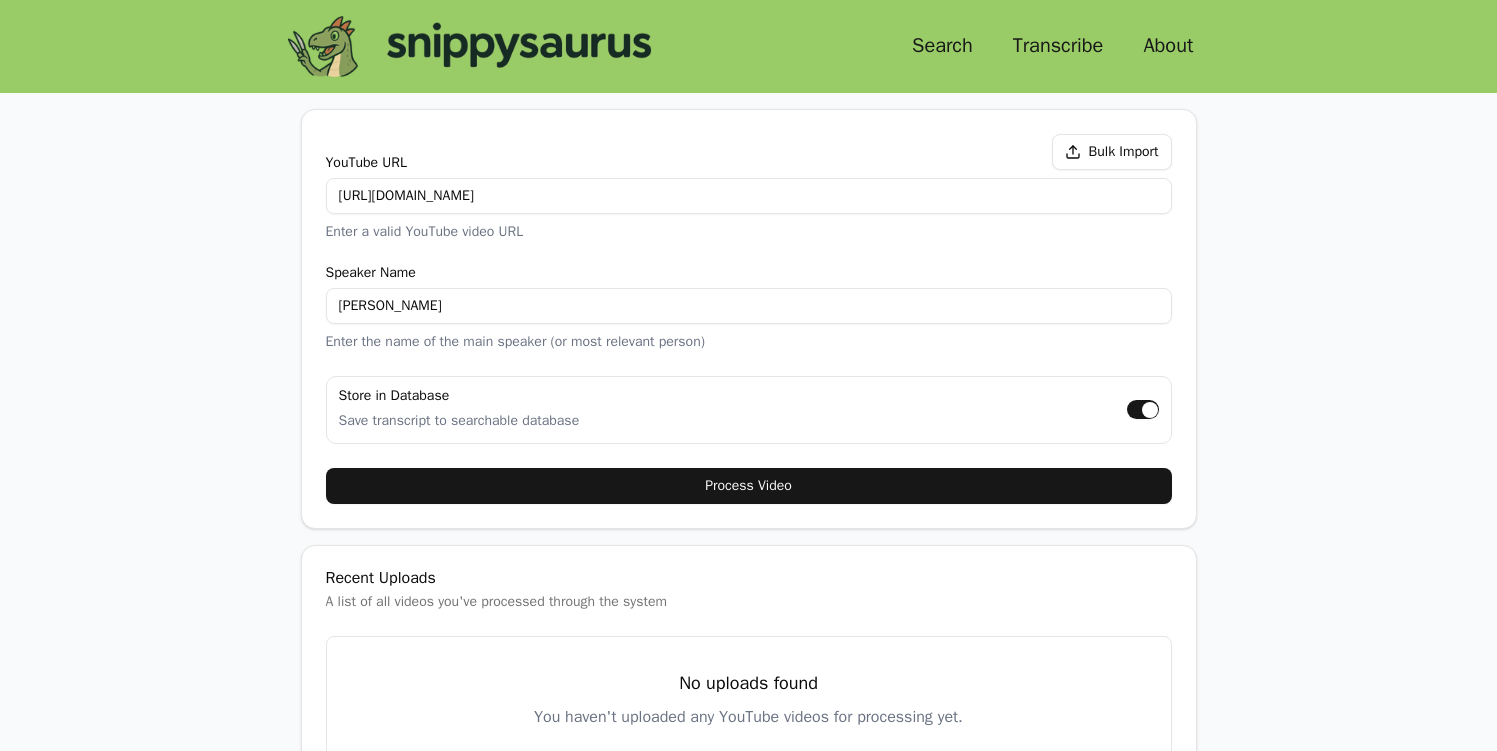 click on "Process Video" at bounding box center [749, 486] 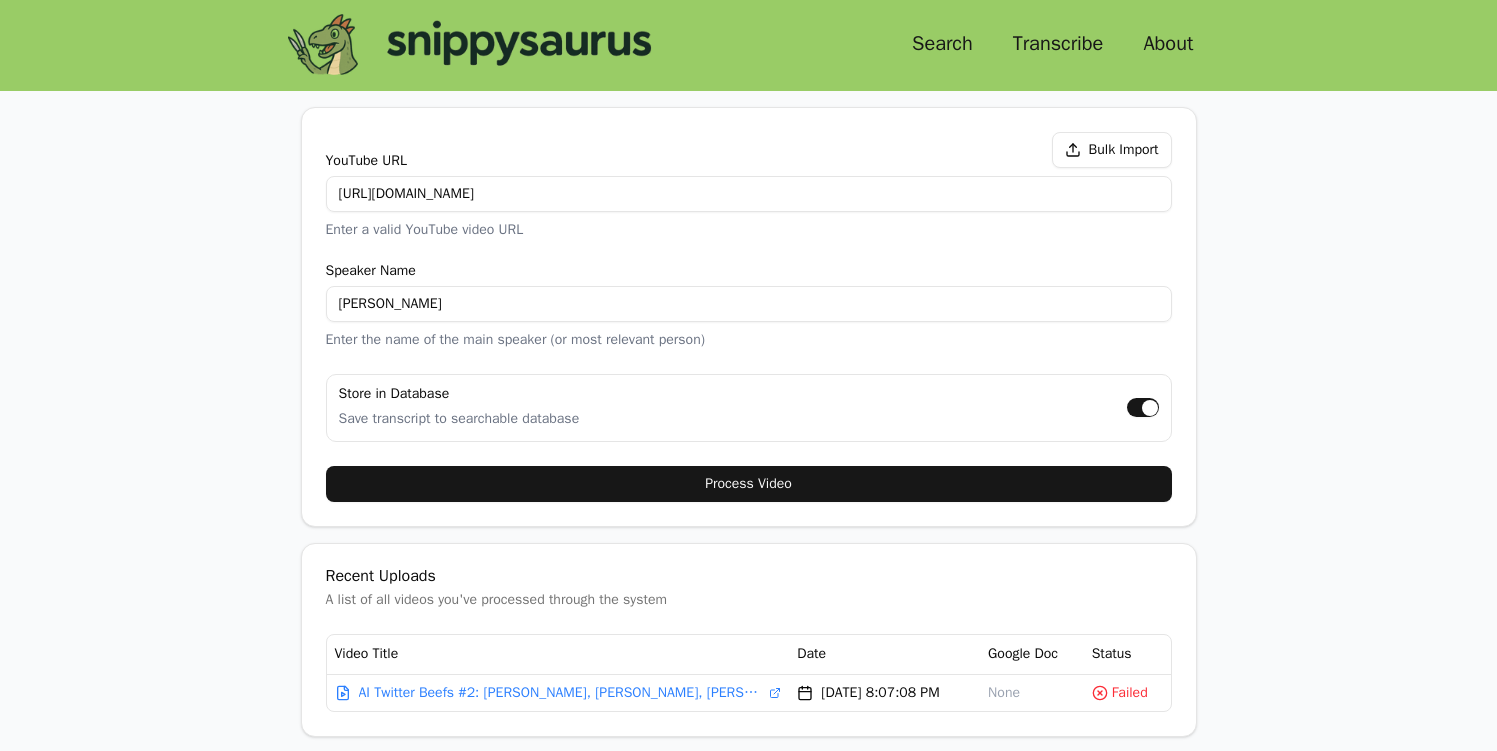 scroll, scrollTop: 4, scrollLeft: 0, axis: vertical 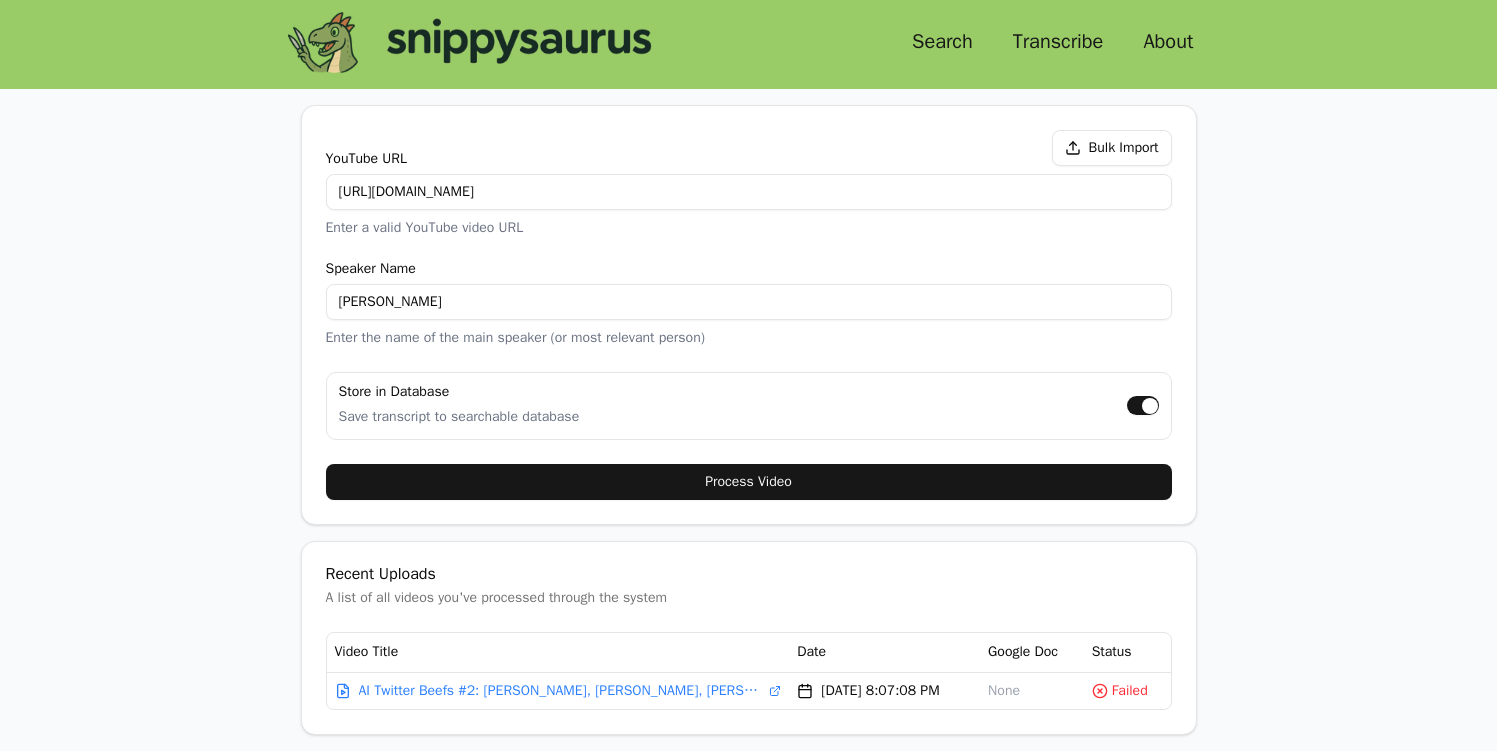 click on "[URL][DOMAIN_NAME]" at bounding box center (749, 192) 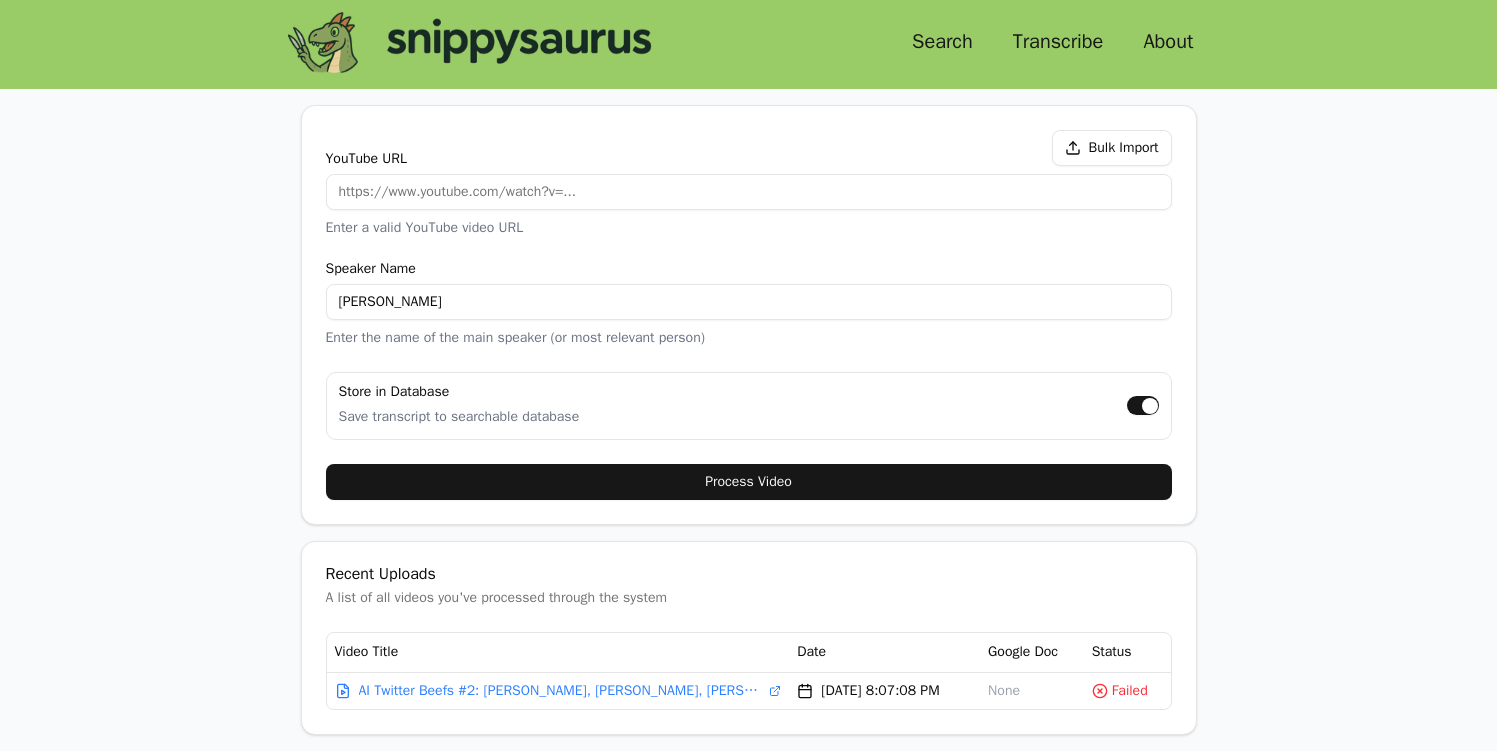 paste on "[URL][DOMAIN_NAME]" 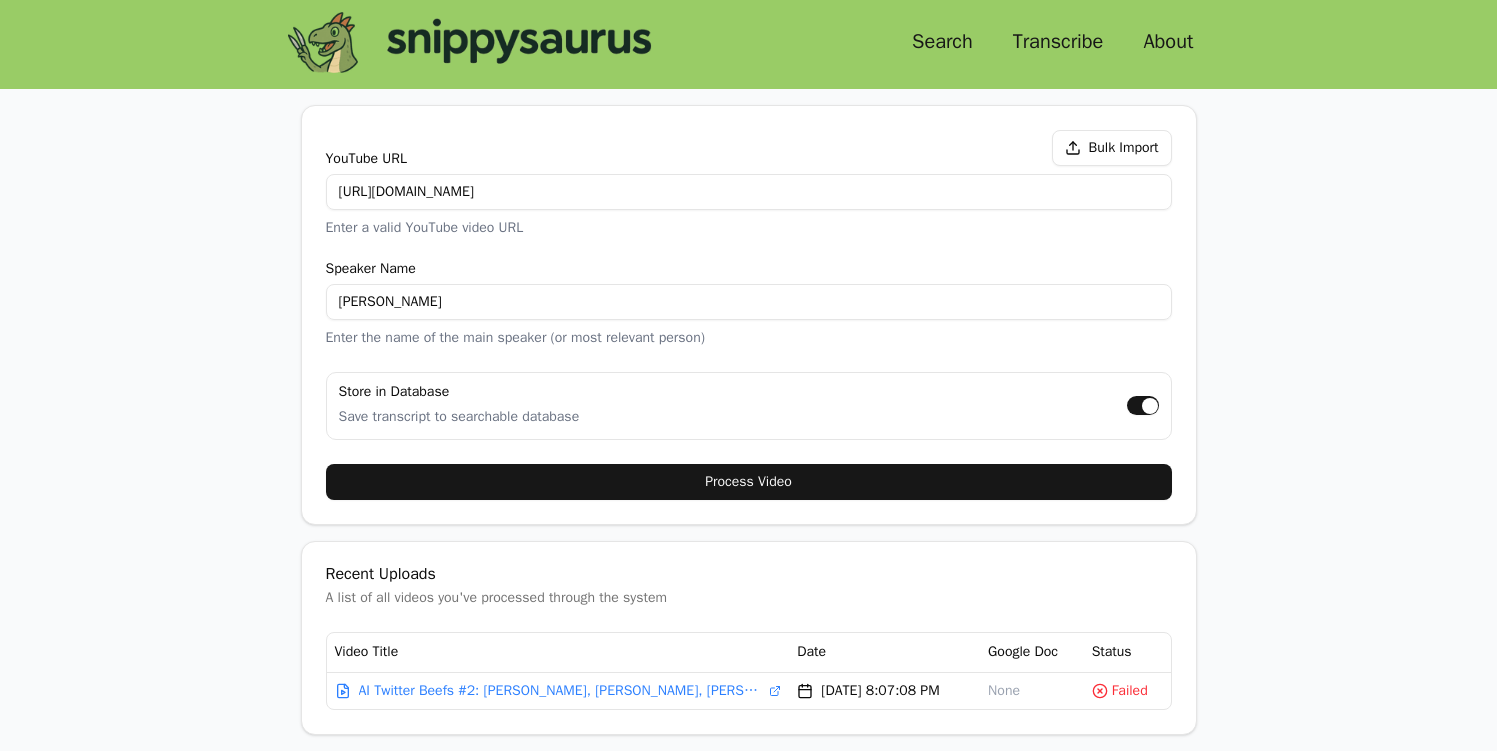 type on "[URL][DOMAIN_NAME]" 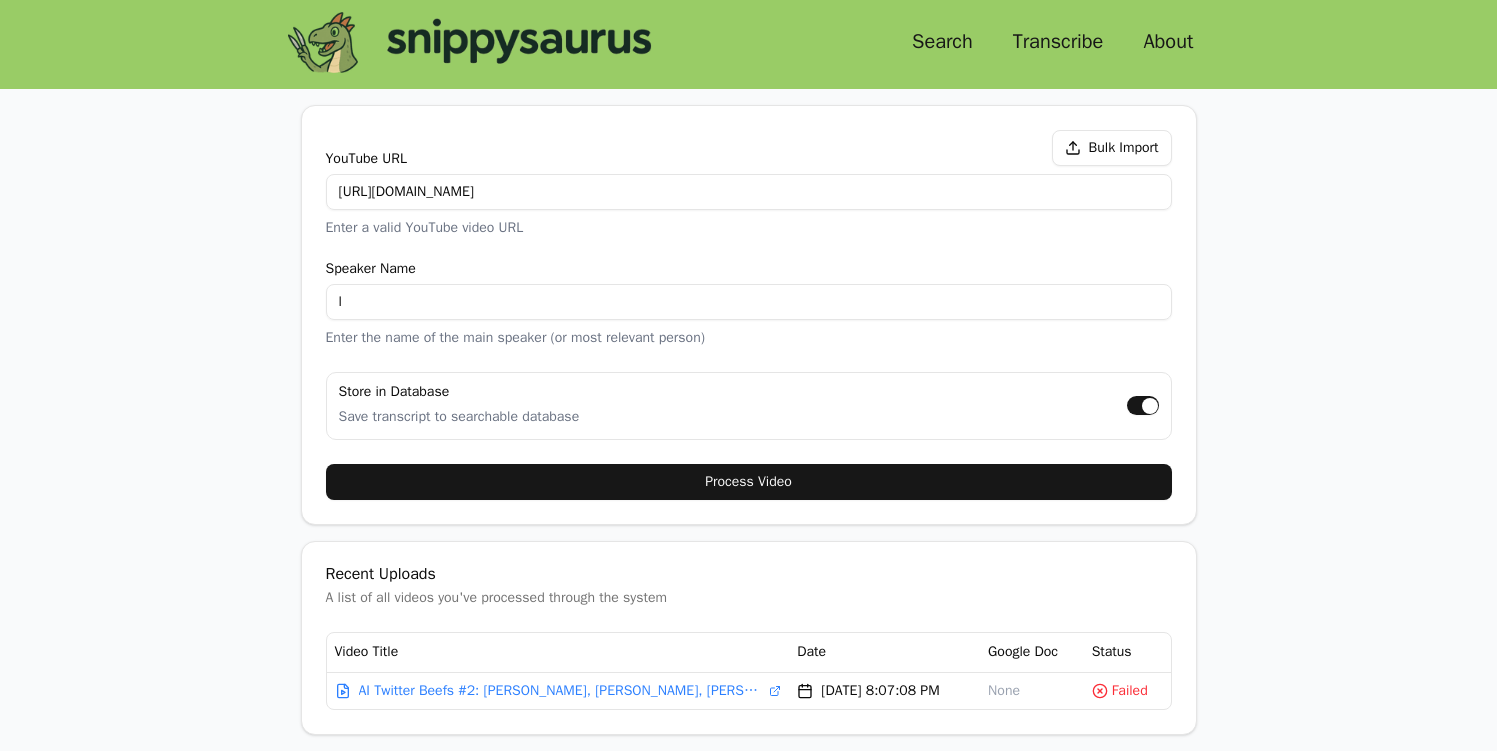 type on "[PERSON_NAME]" 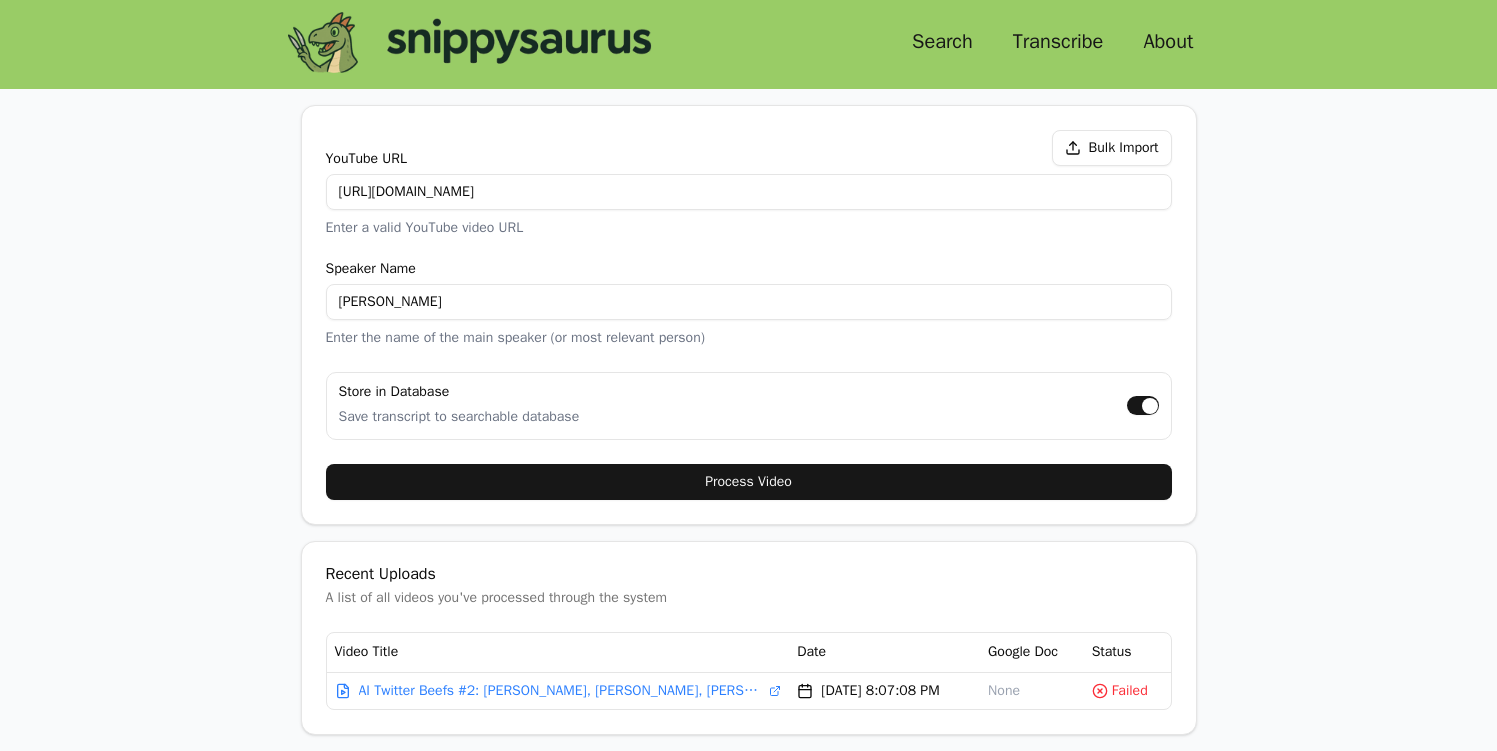 click on "Process Video" at bounding box center [749, 482] 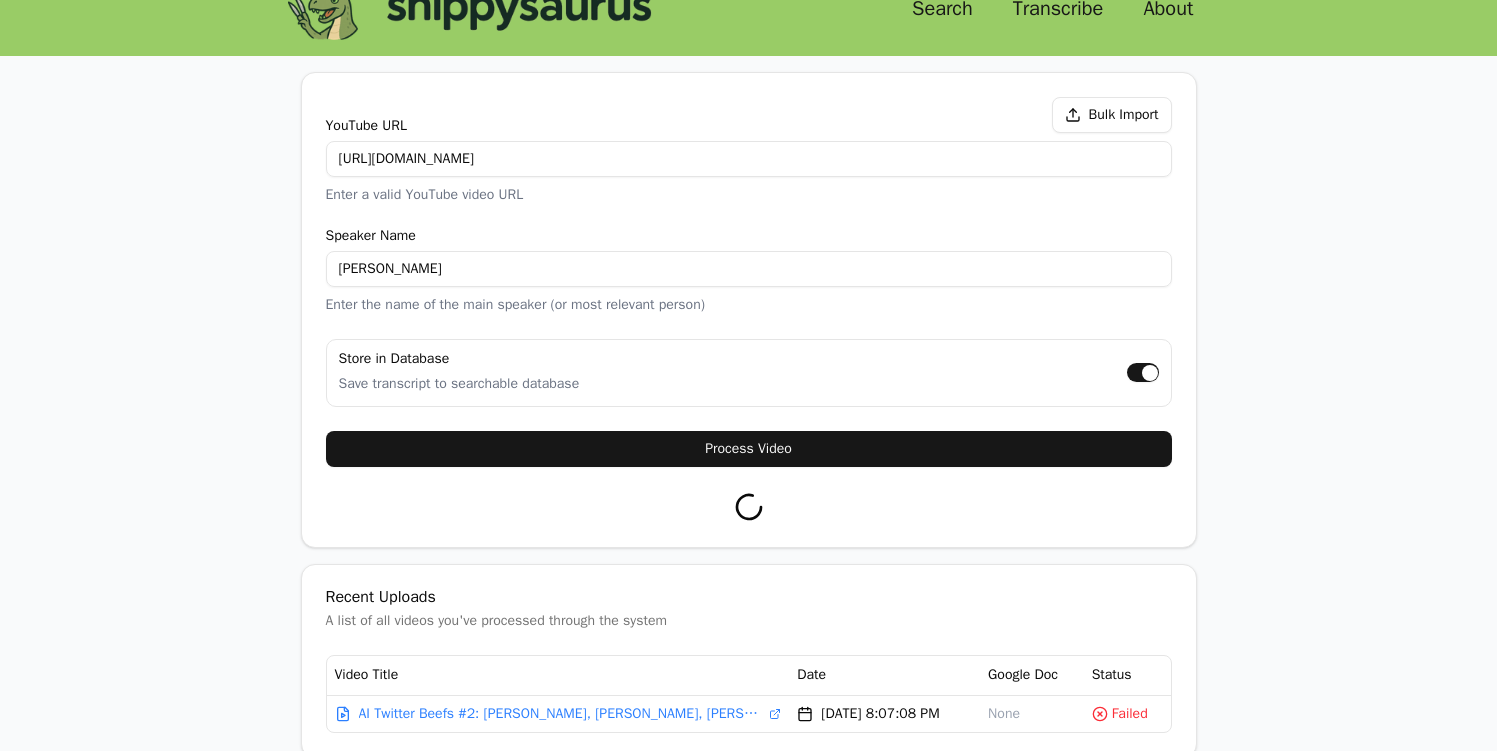 scroll, scrollTop: 60, scrollLeft: 0, axis: vertical 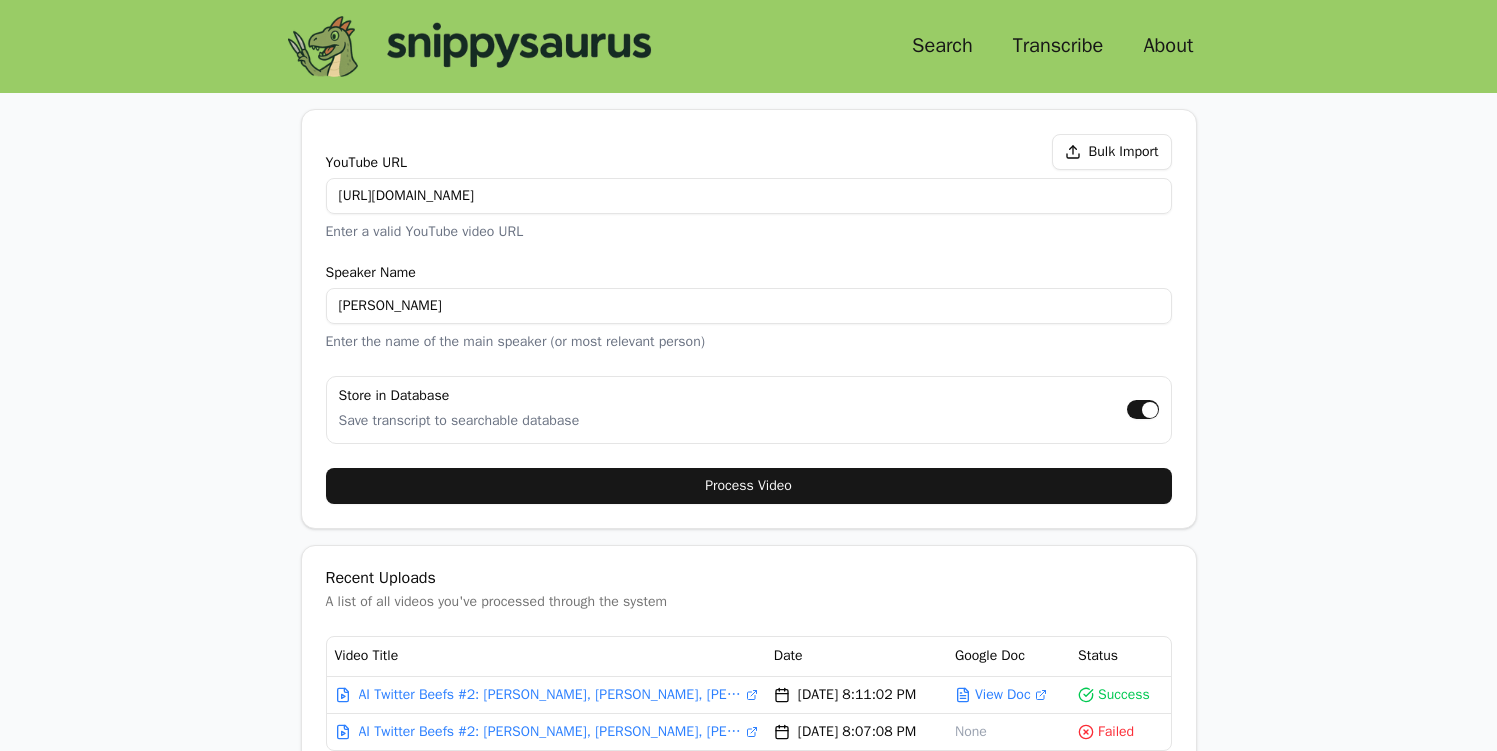 click at bounding box center [516, 46] 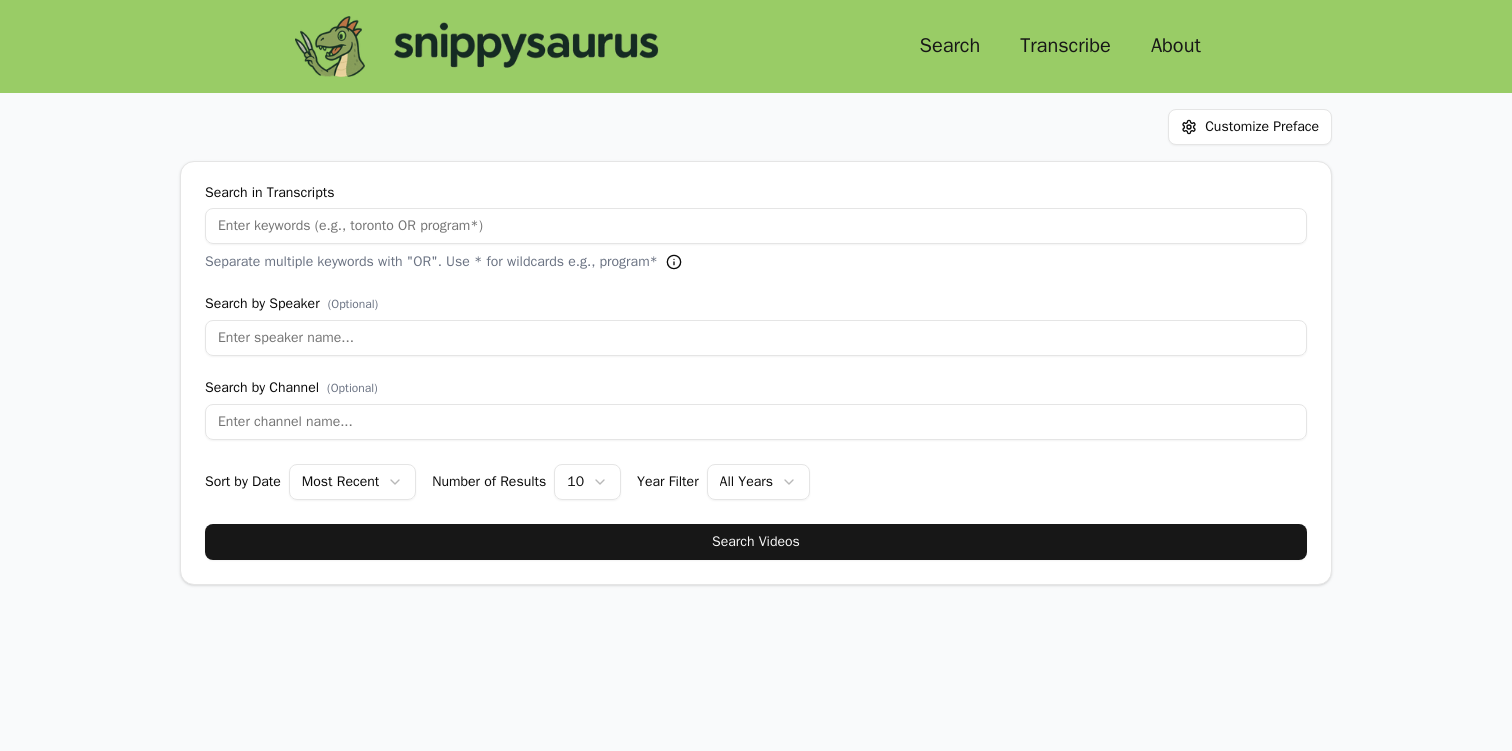 click on "Search" at bounding box center [950, 46] 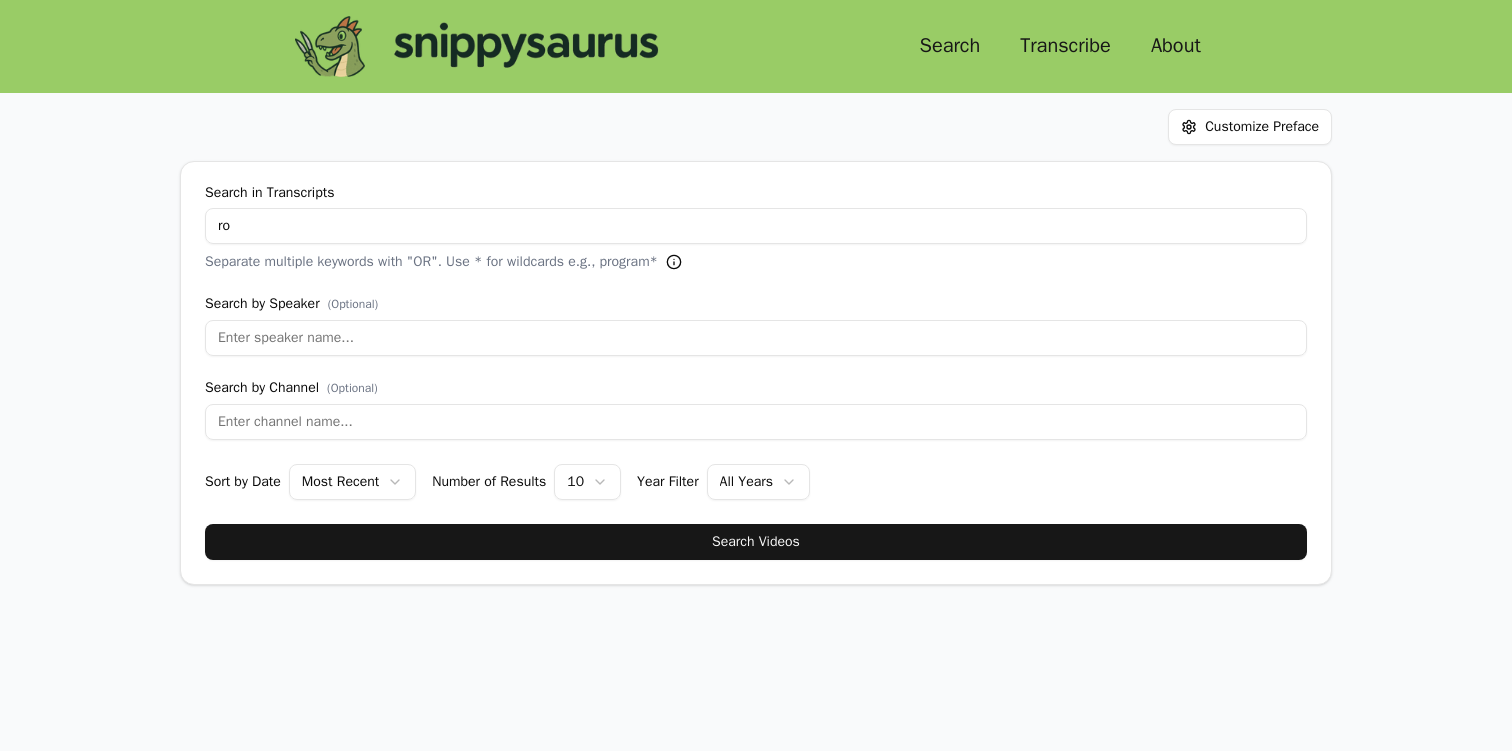 type on "r" 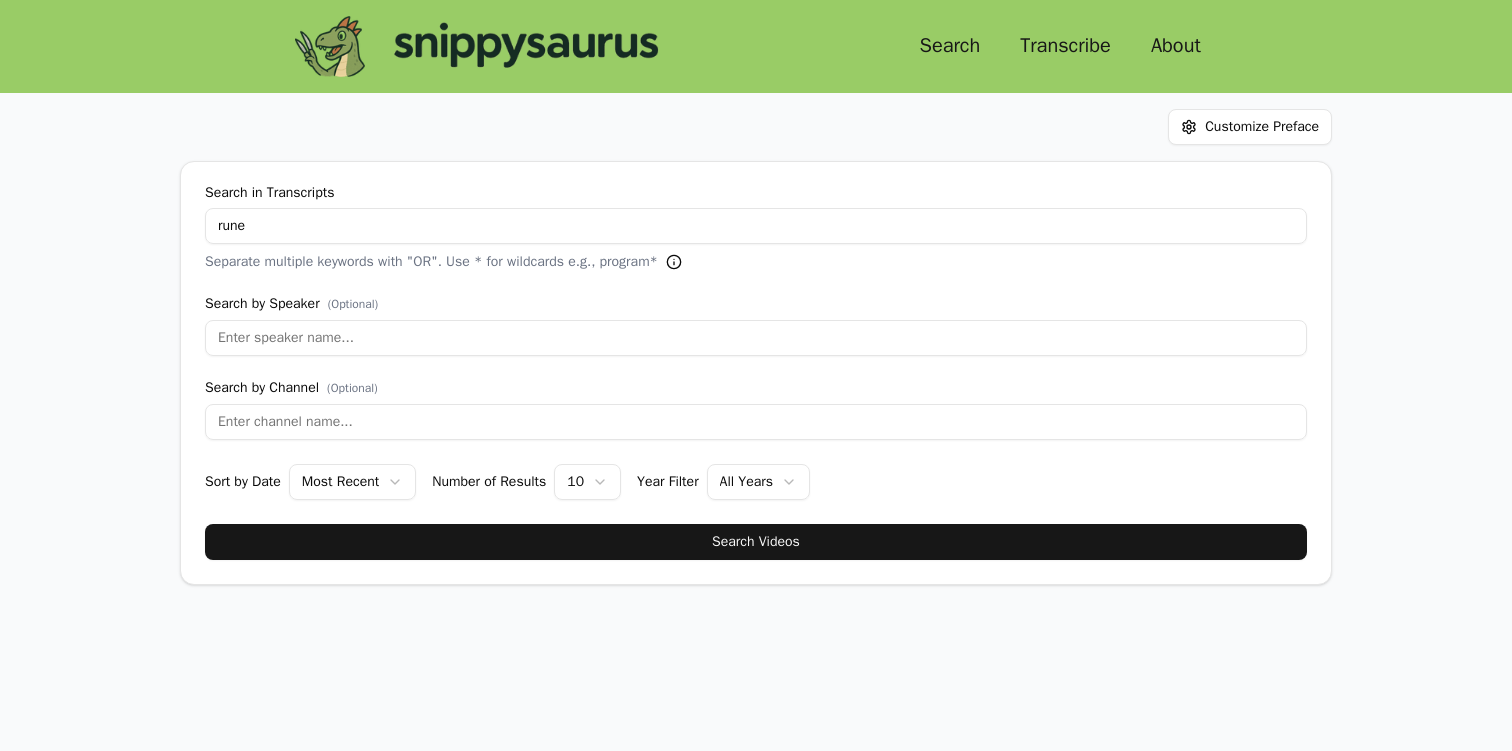 type on "rune" 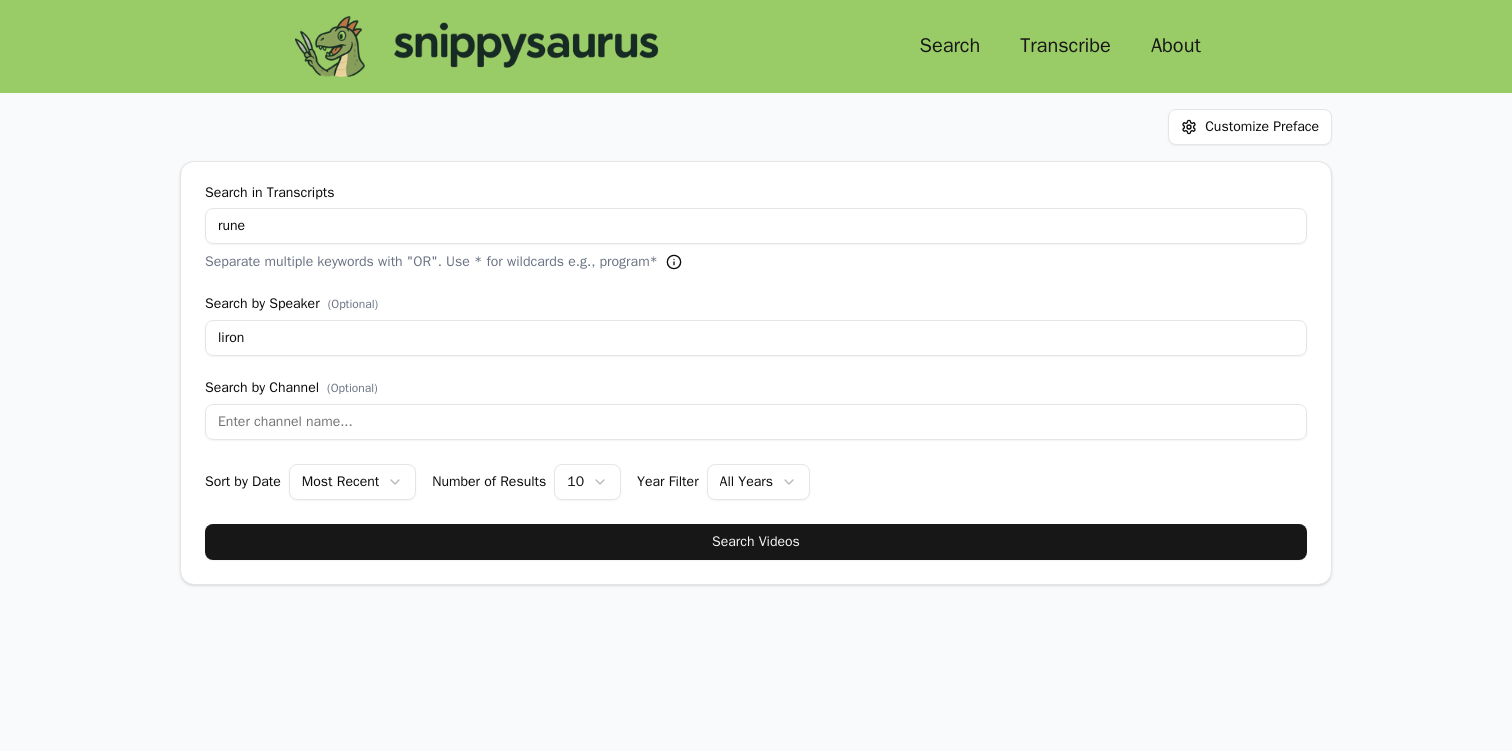 type on "liron" 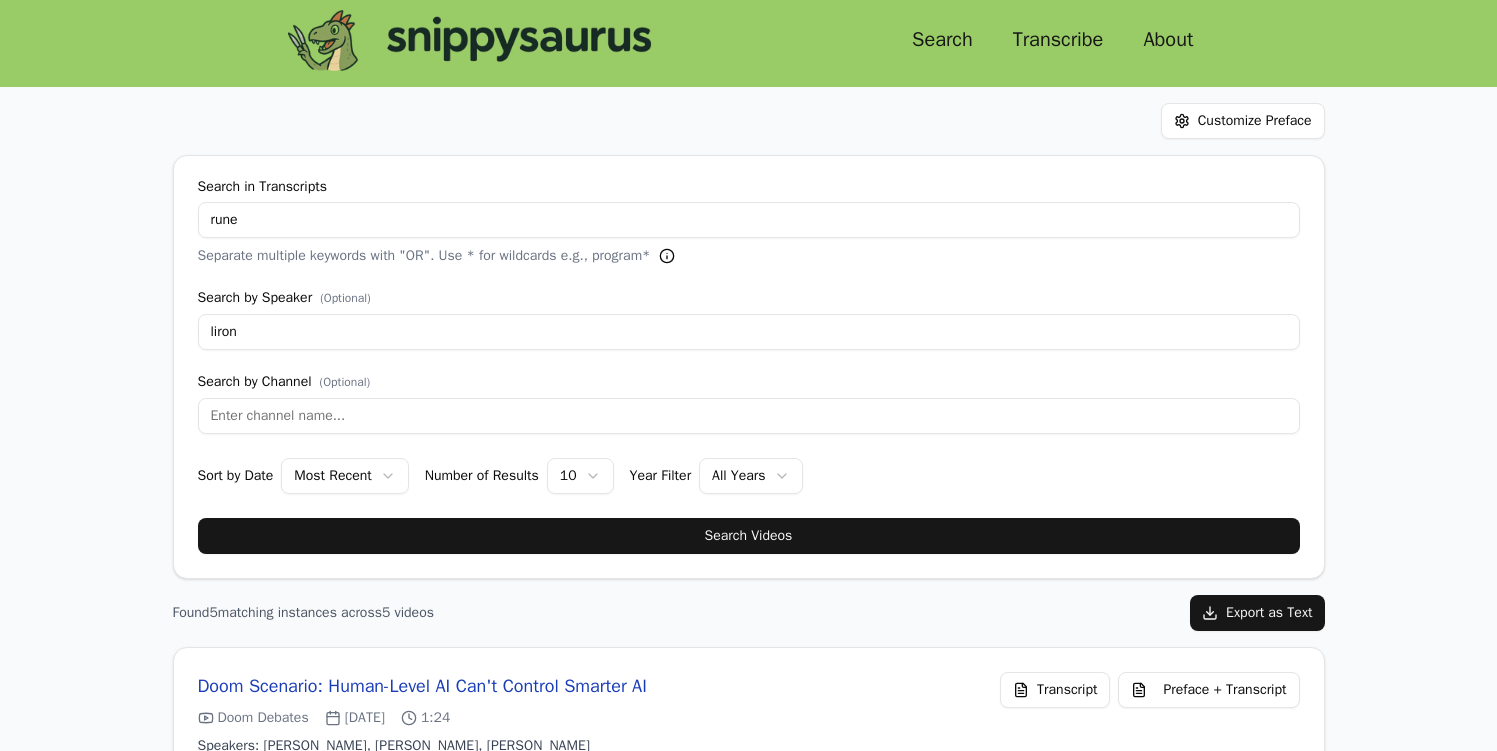 scroll, scrollTop: 0, scrollLeft: 0, axis: both 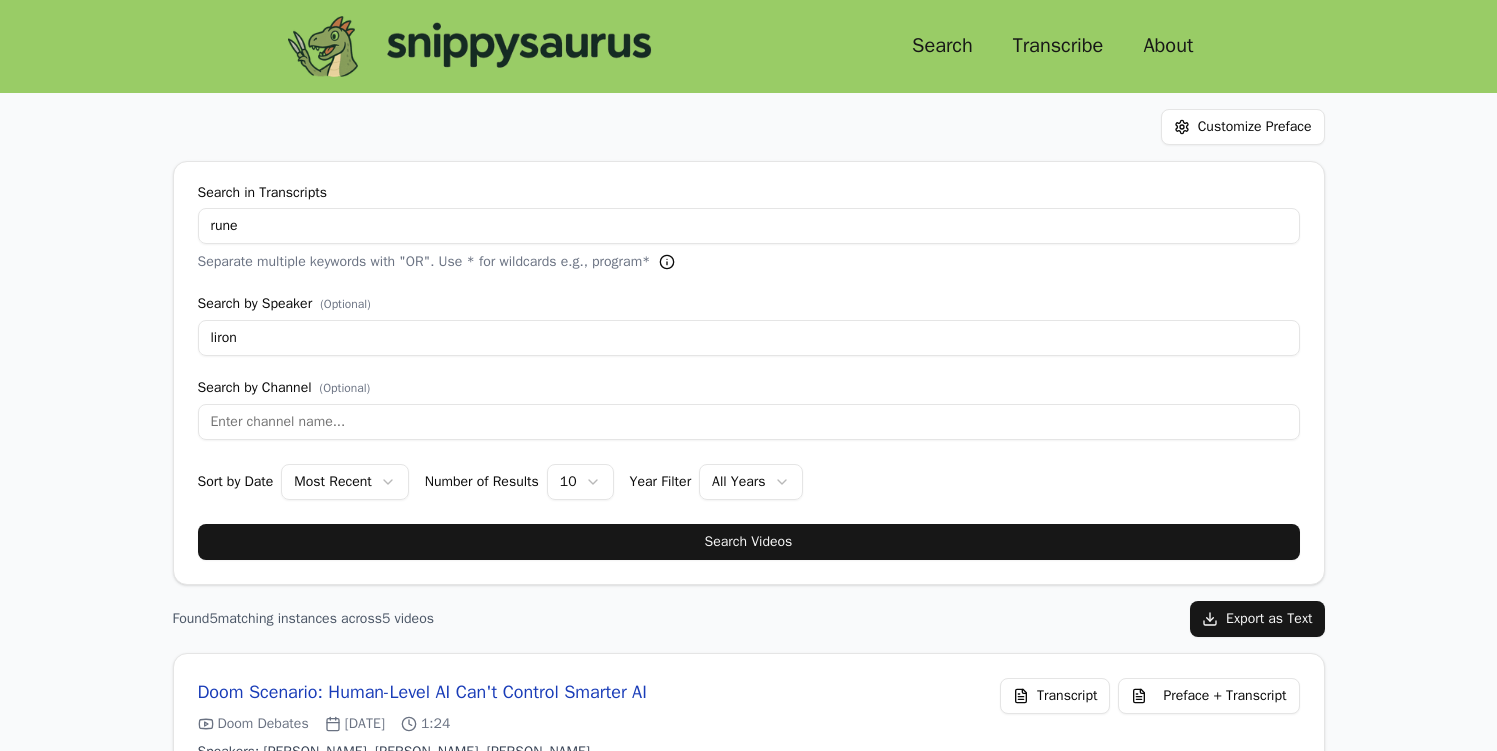 click on "rune" at bounding box center (749, 226) 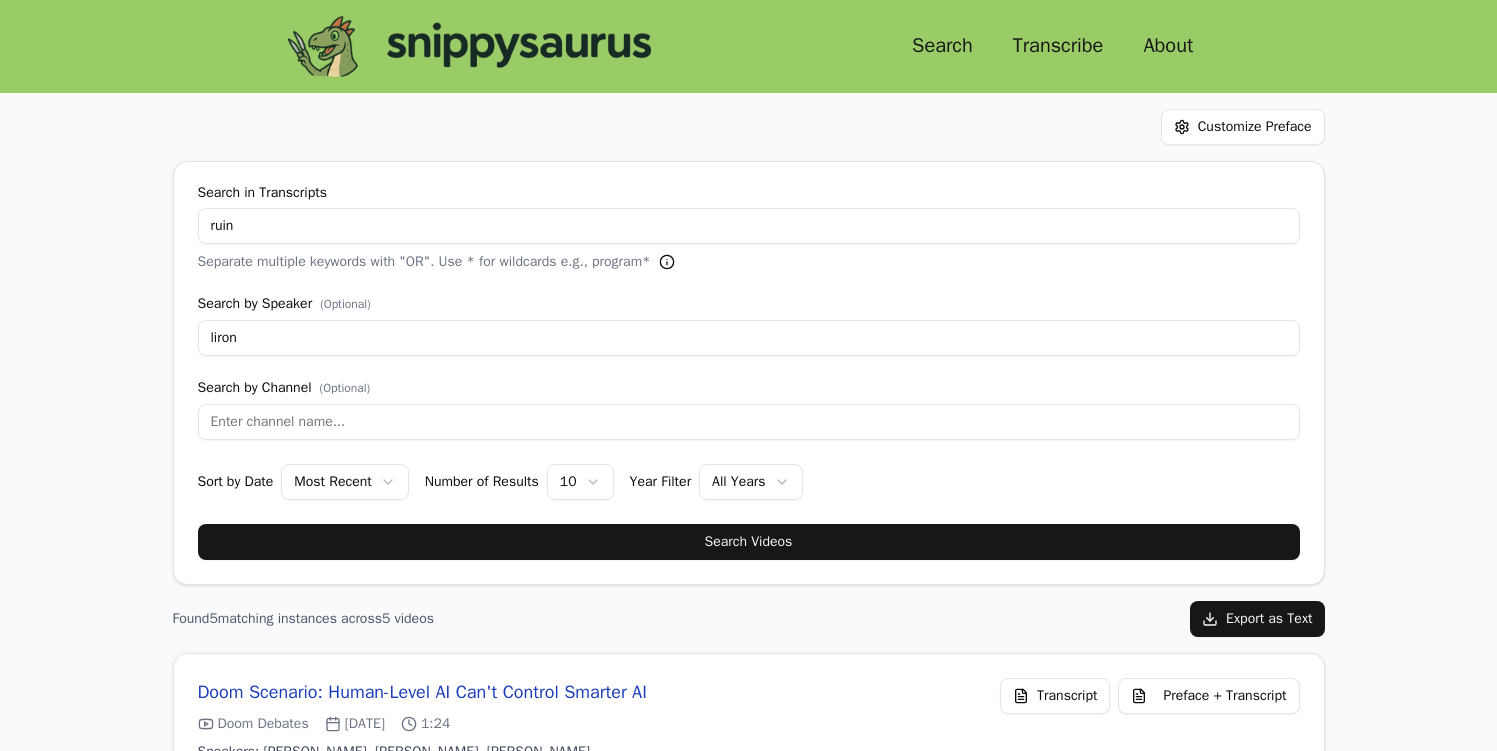 click on "Search Videos" at bounding box center (749, 542) 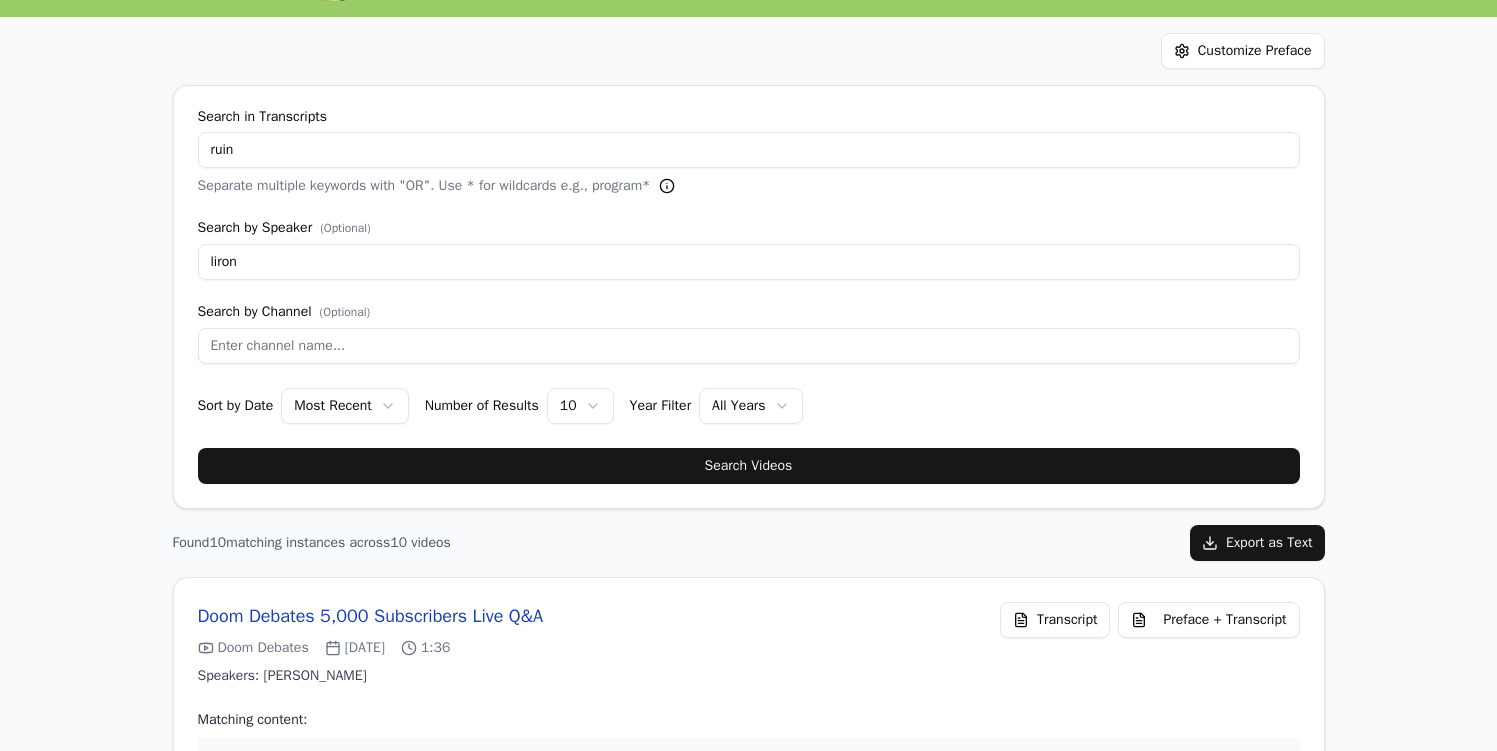scroll, scrollTop: 1, scrollLeft: 0, axis: vertical 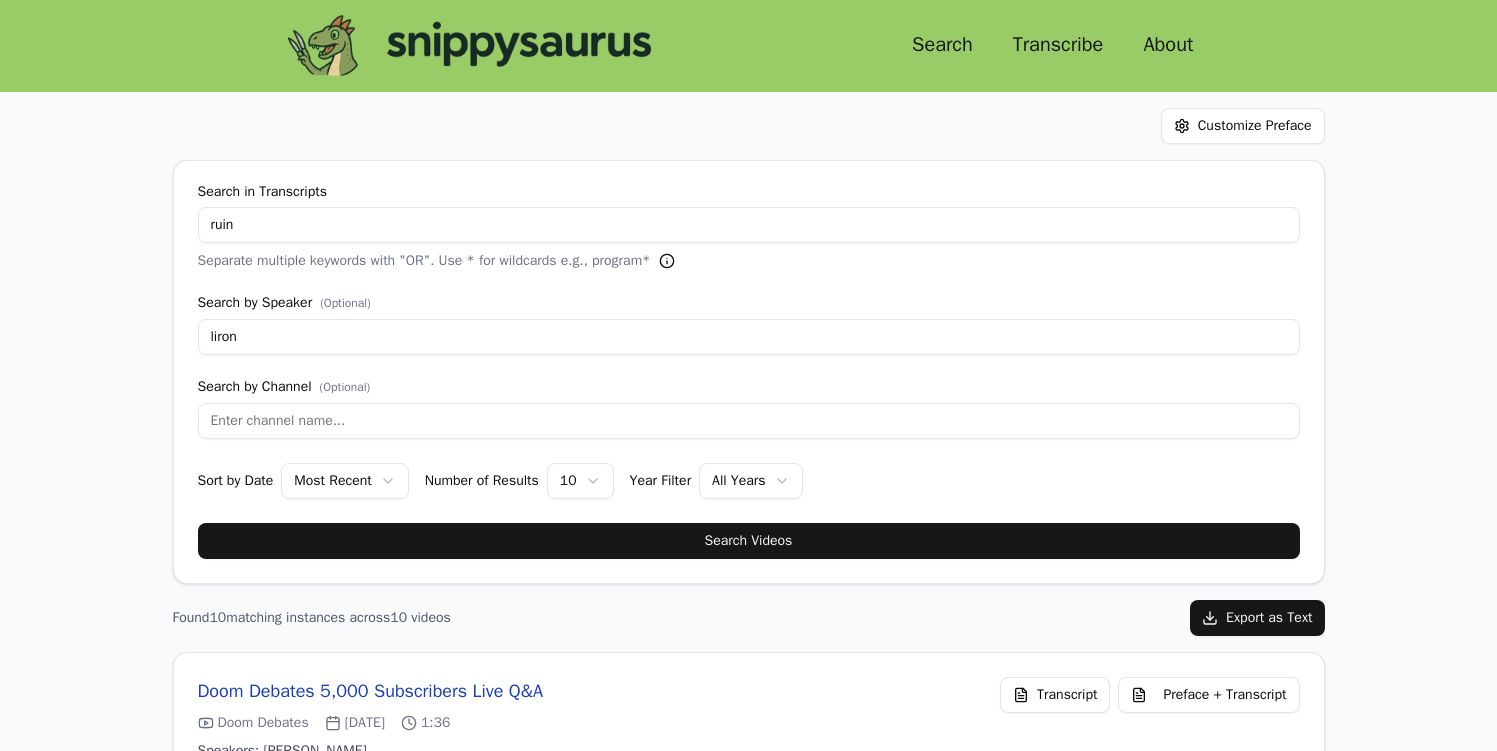 click on "liron" at bounding box center [749, 337] 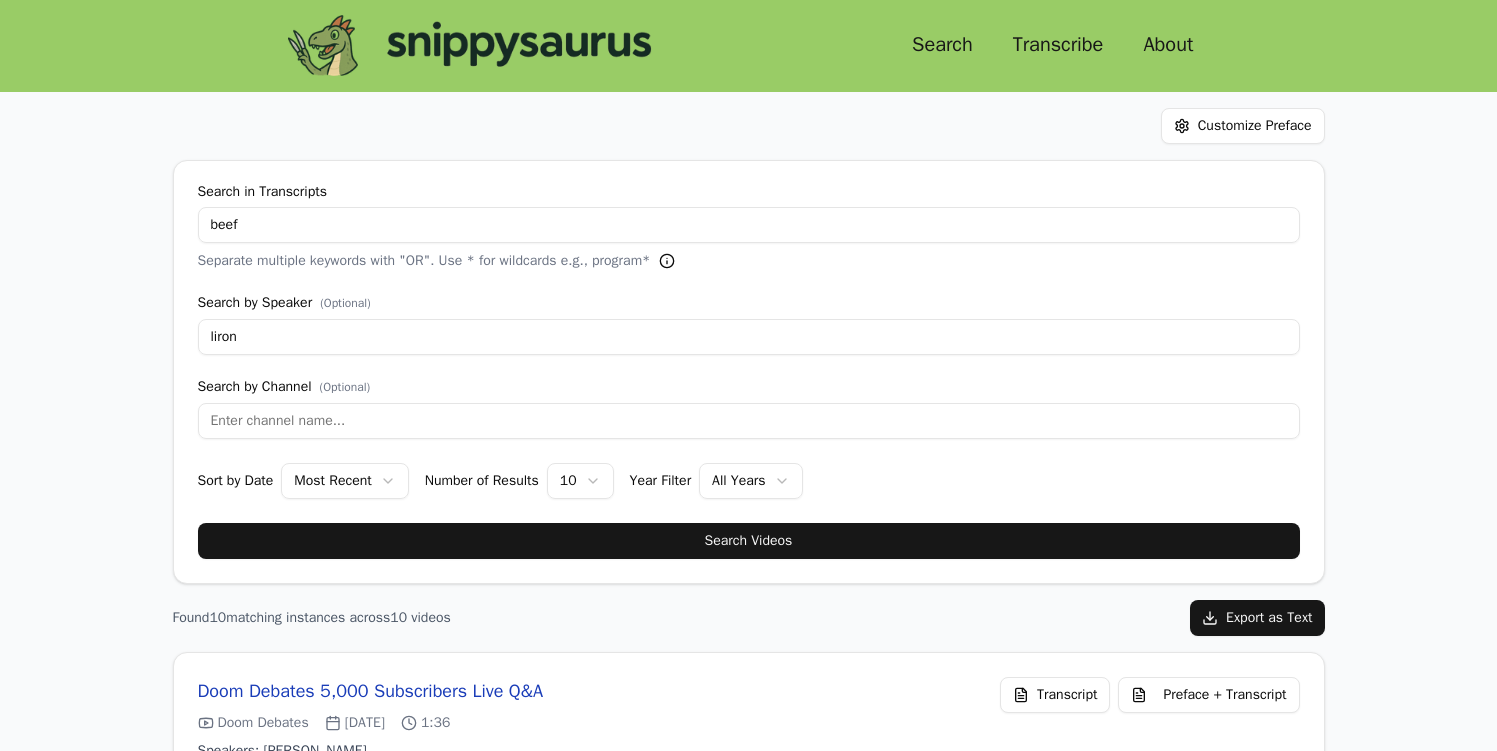 type on "beef" 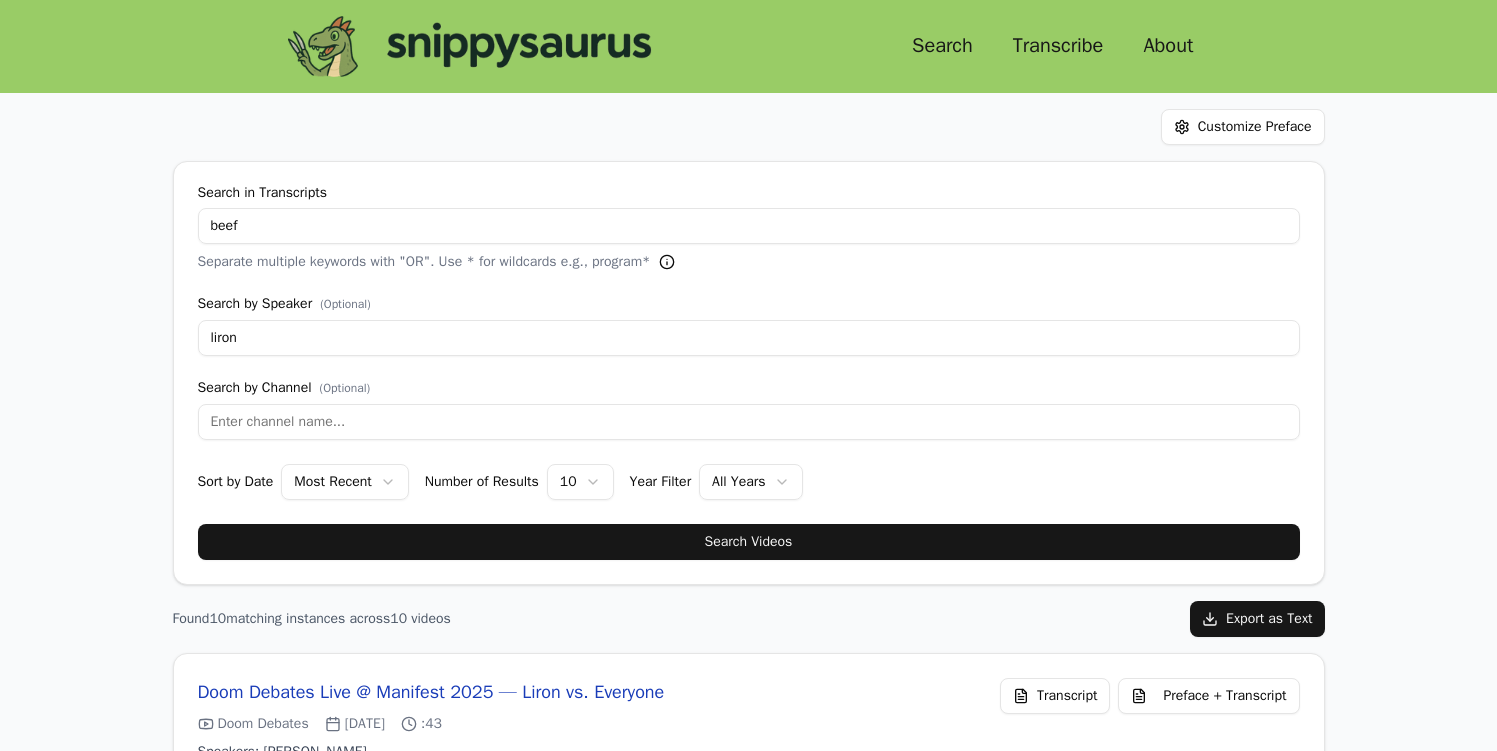scroll, scrollTop: 0, scrollLeft: 0, axis: both 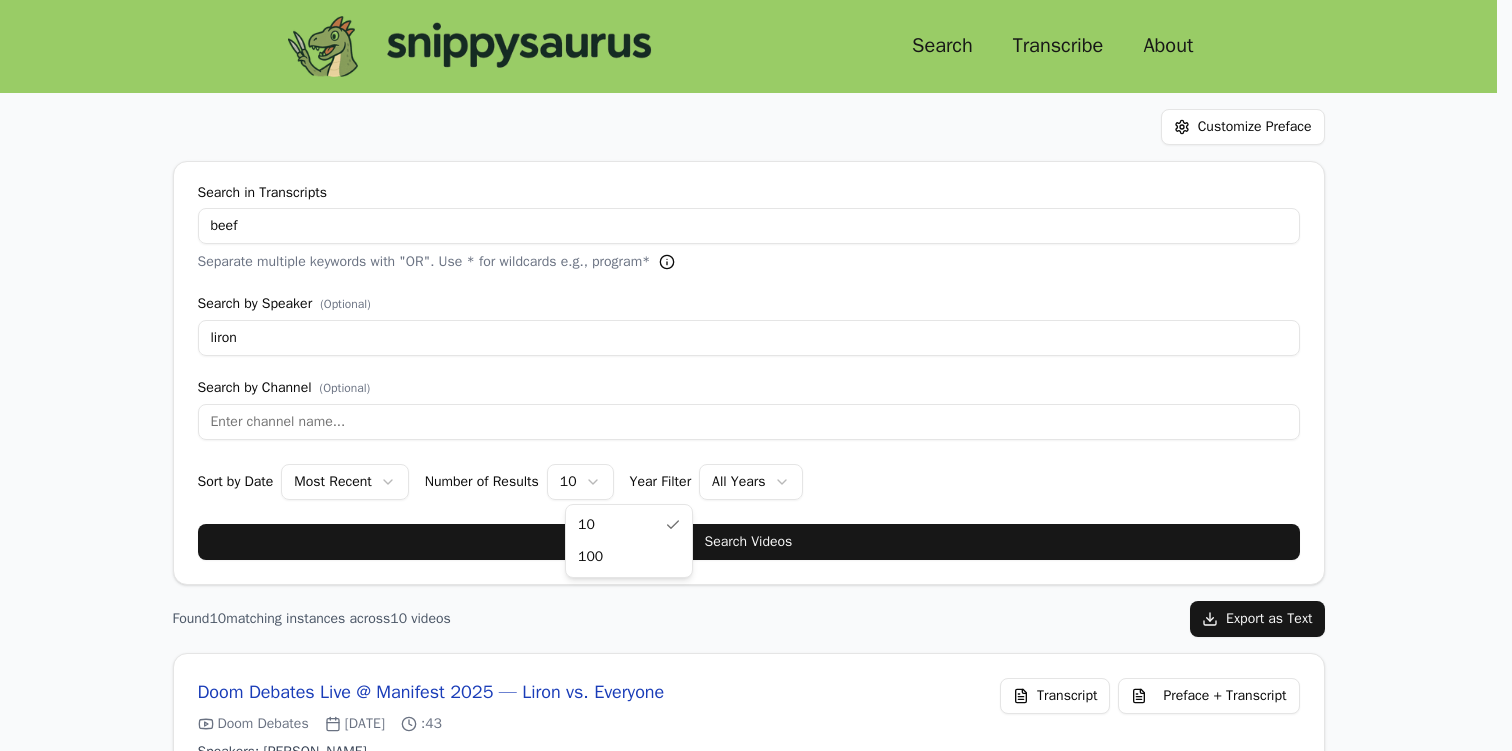 select on "100" 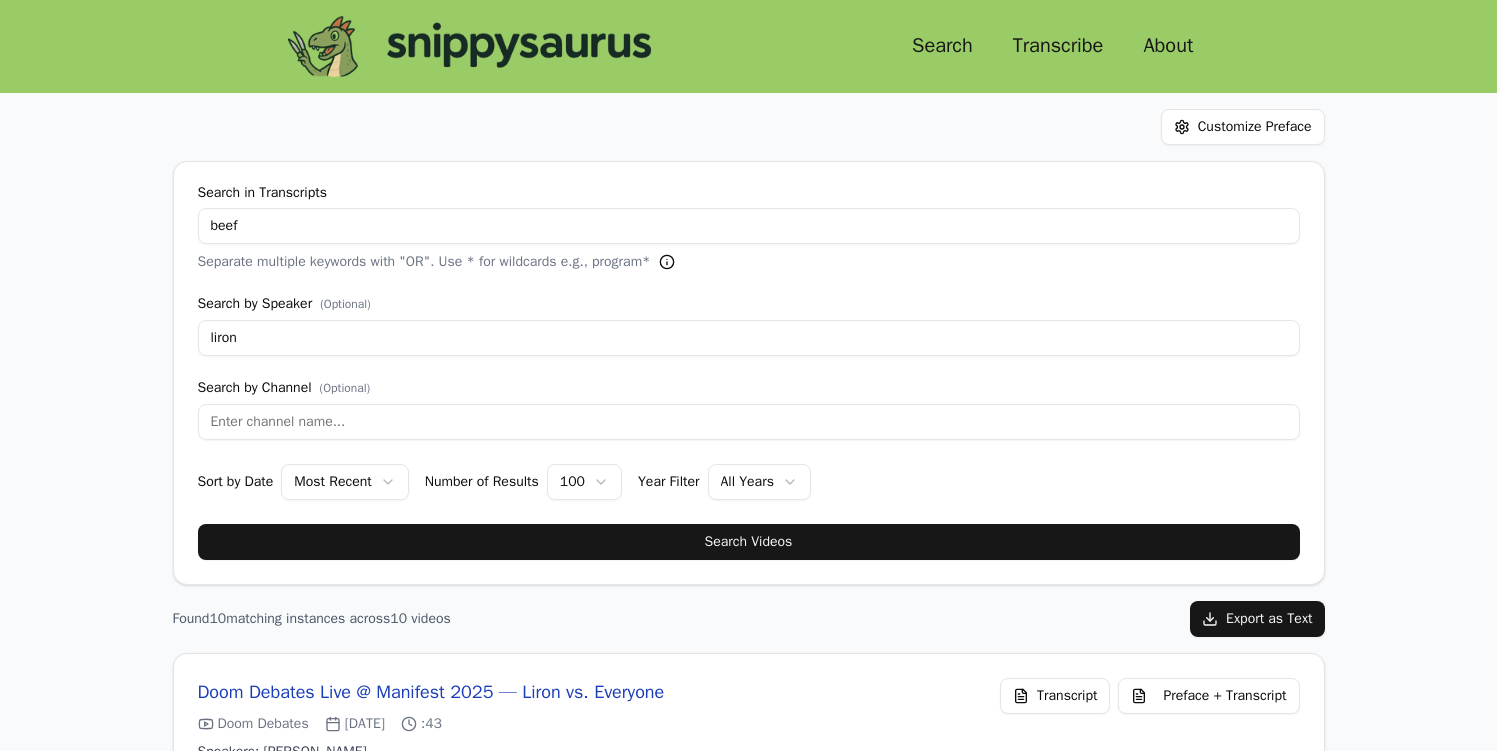 click on "Search Videos" at bounding box center (749, 542) 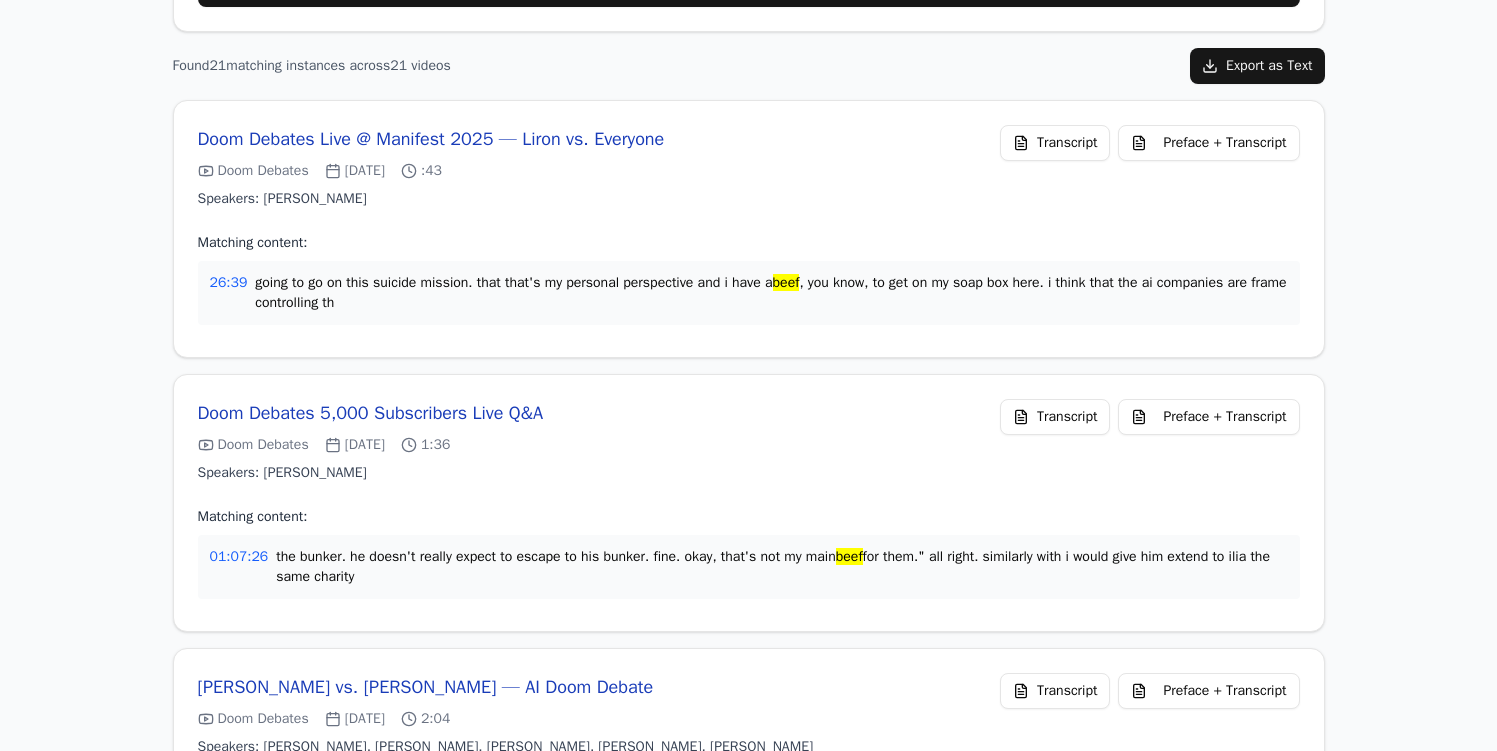 scroll, scrollTop: 0, scrollLeft: 0, axis: both 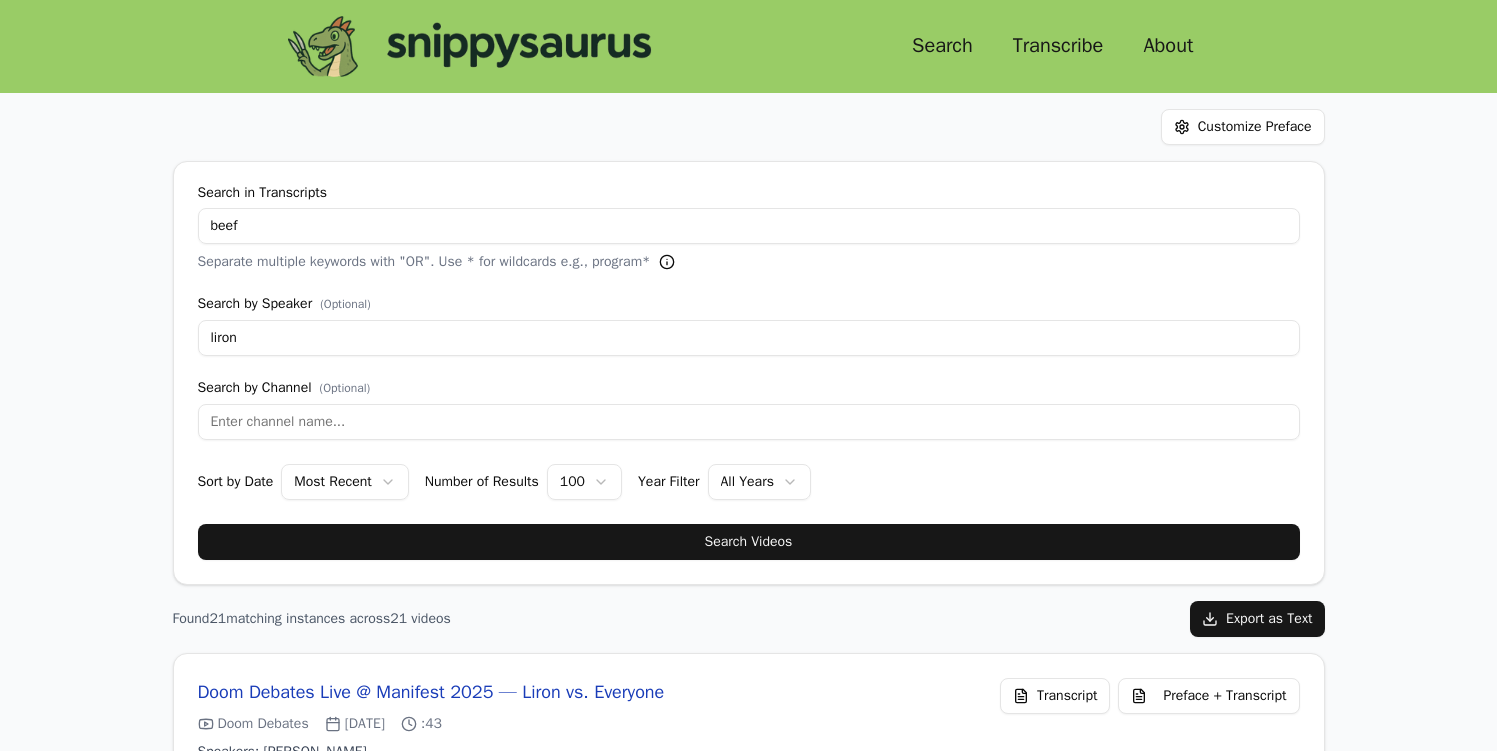 click on "beef" at bounding box center [749, 226] 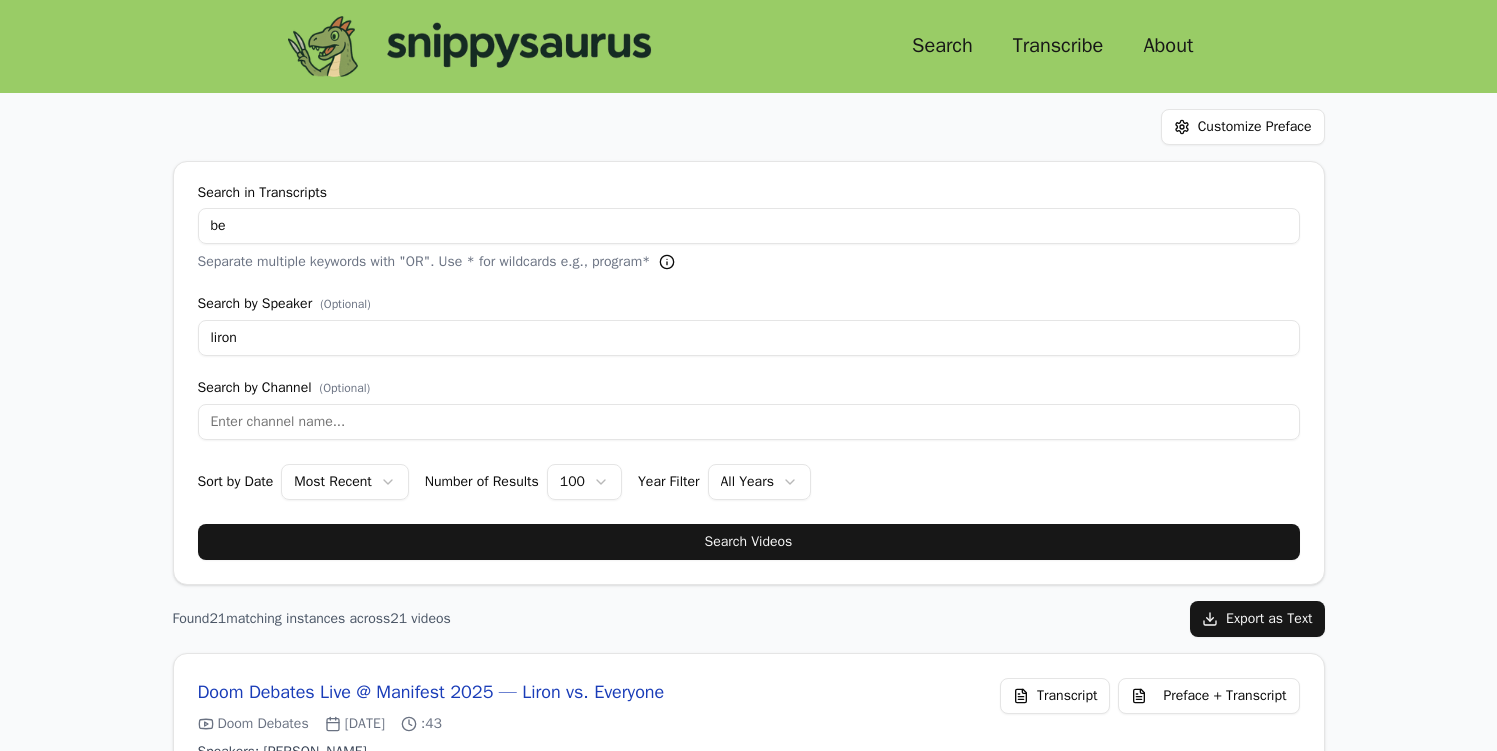 type on "b" 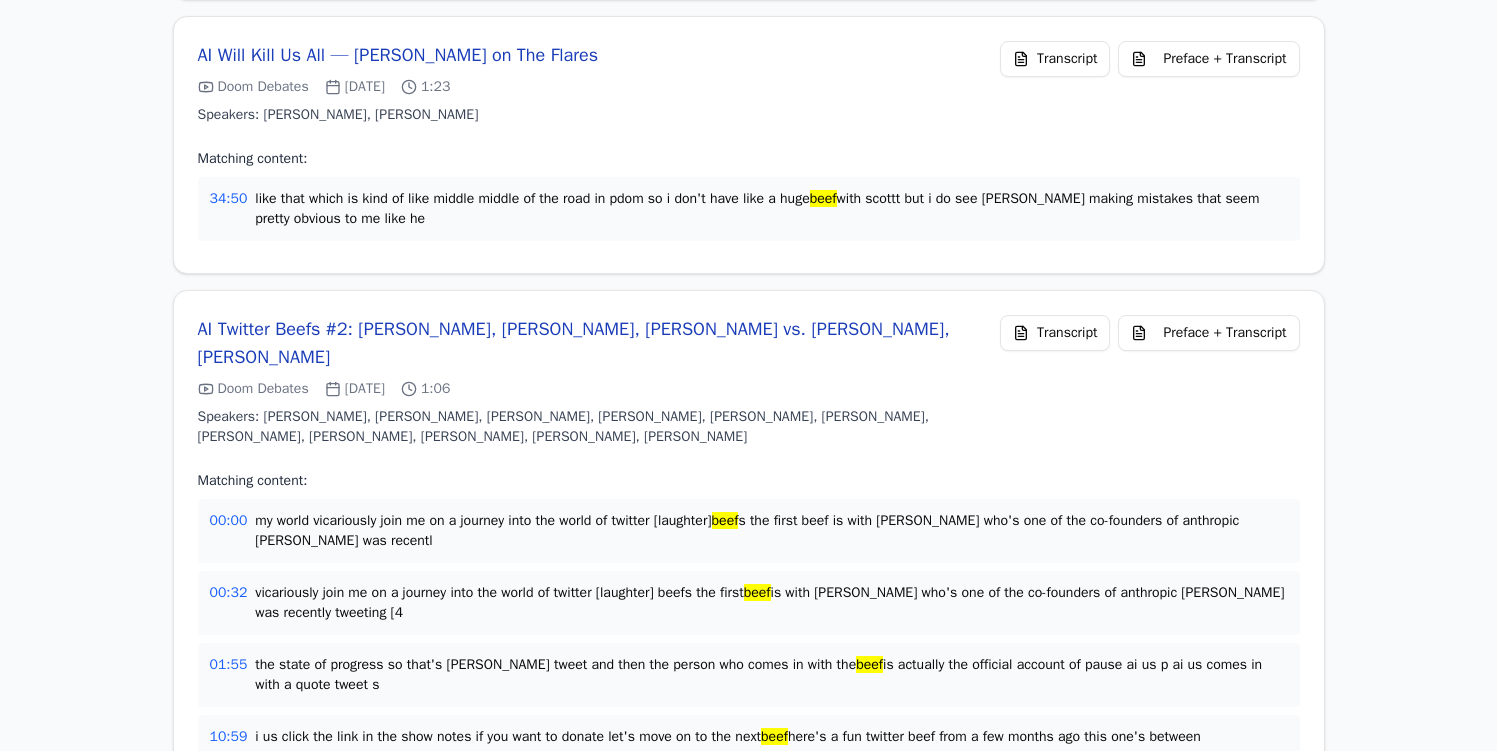 scroll, scrollTop: 4485, scrollLeft: 0, axis: vertical 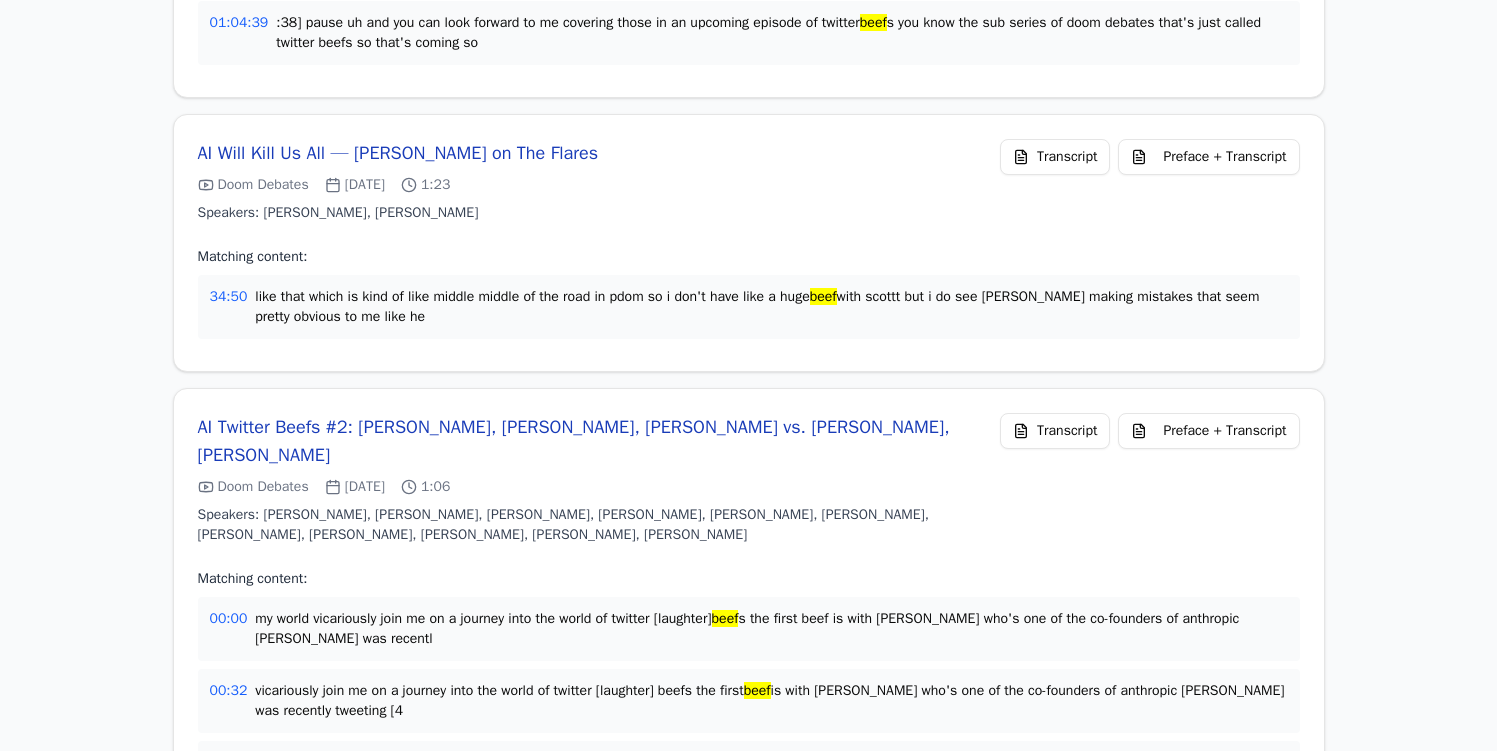 type on "ru" 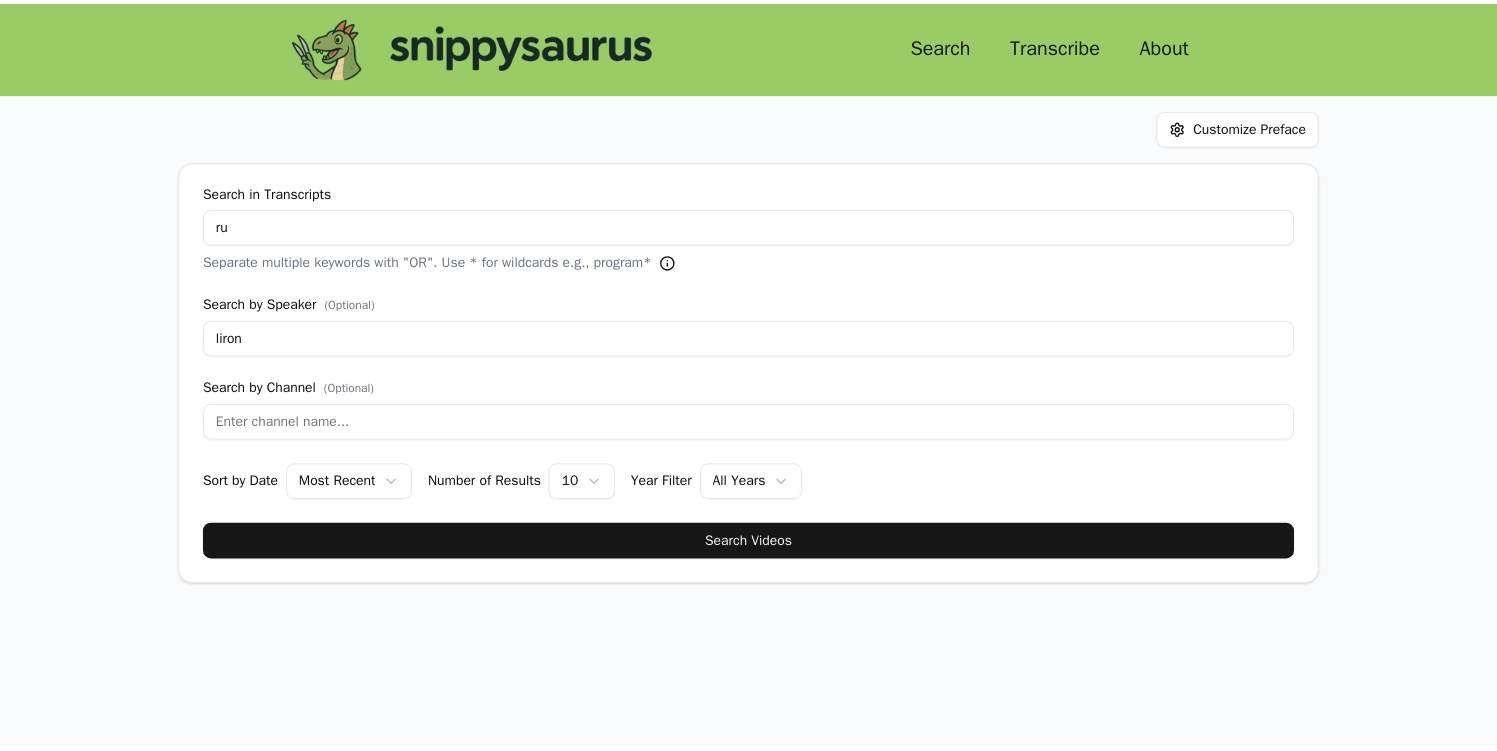 scroll, scrollTop: 0, scrollLeft: 0, axis: both 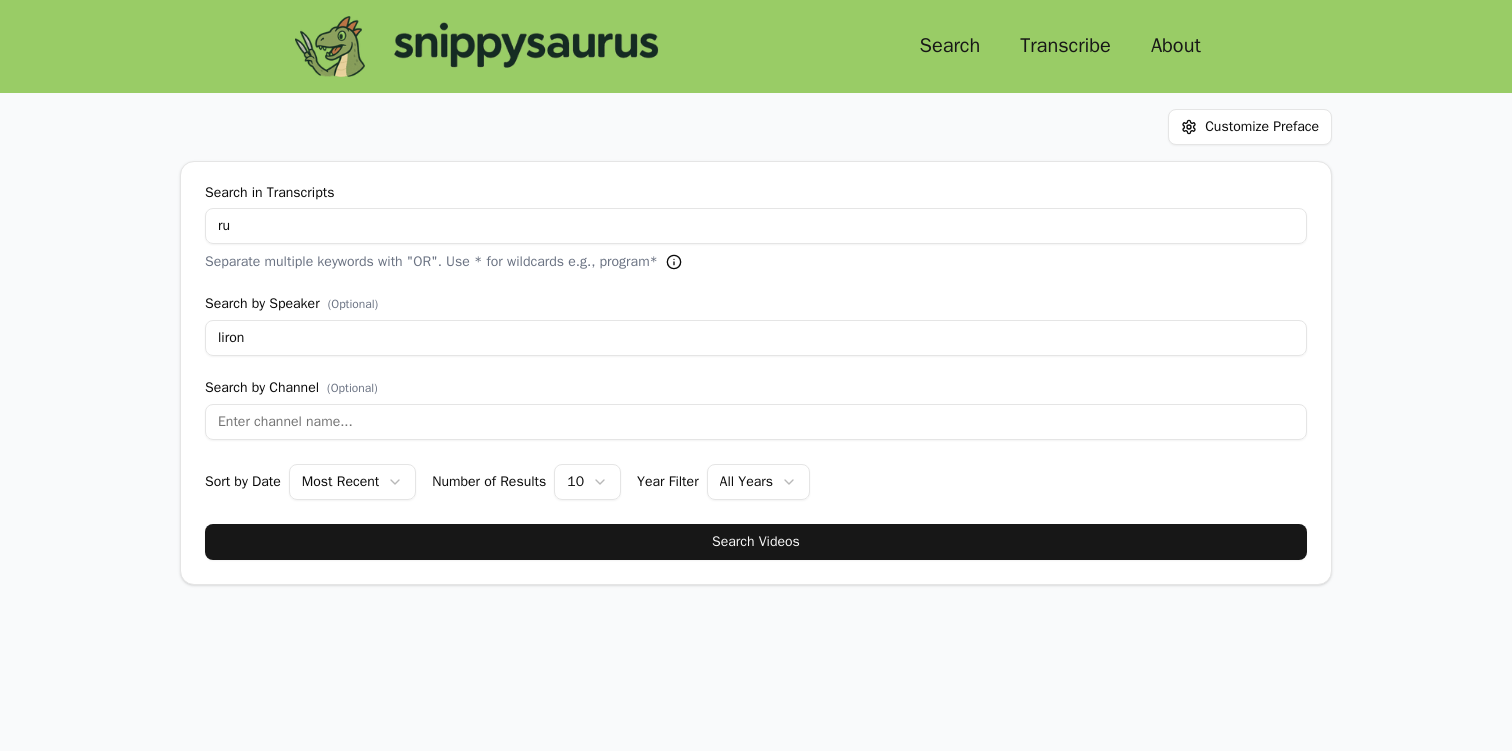 click on "ru" at bounding box center [756, 226] 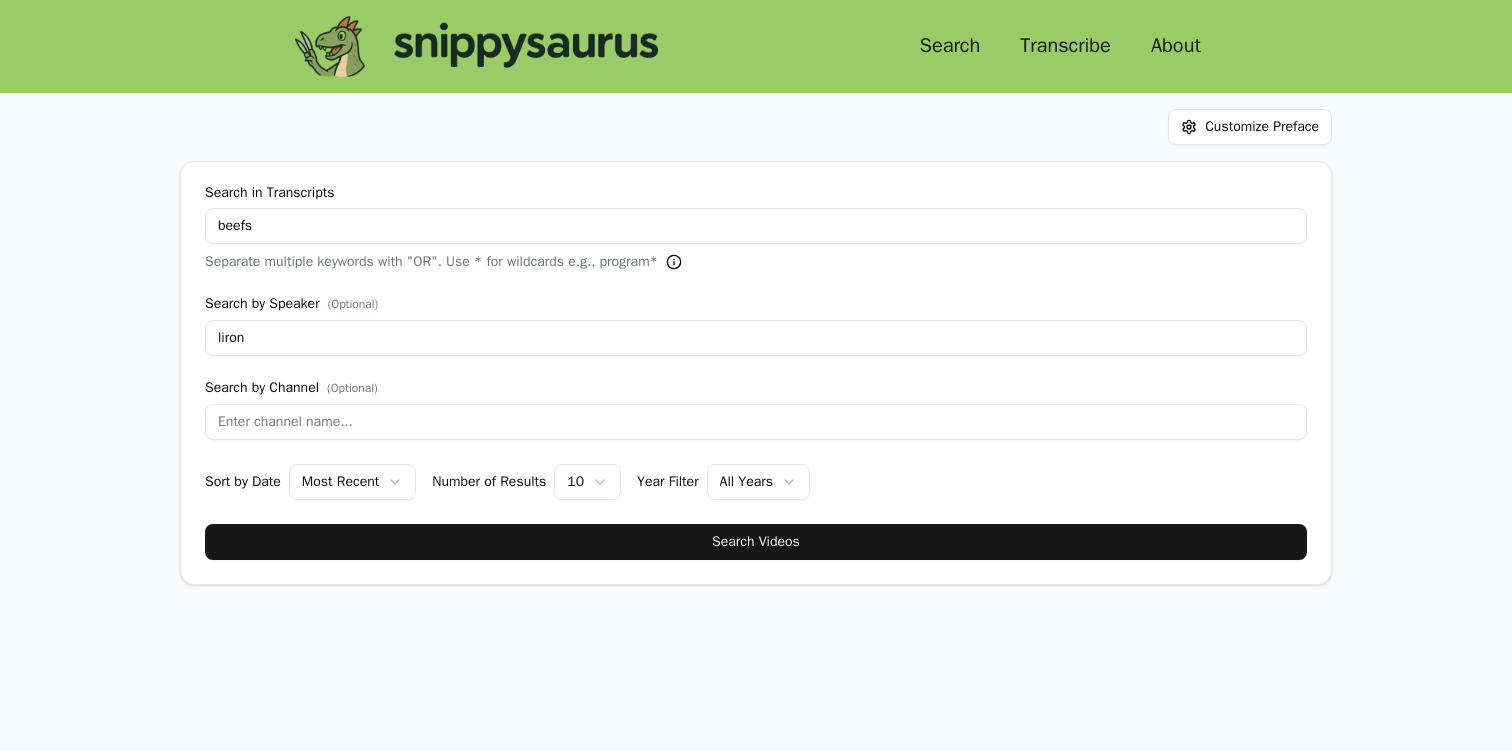 type on "beefs" 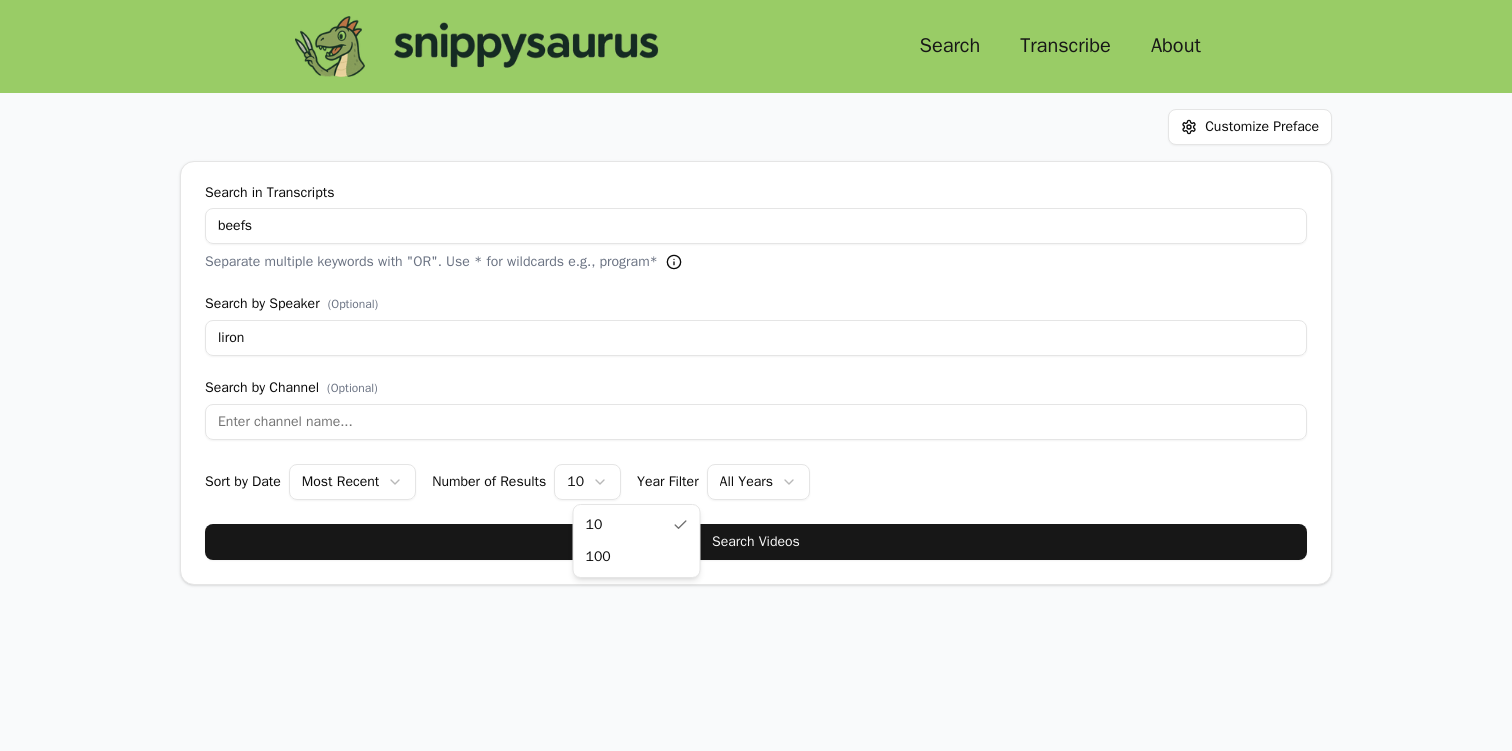 select on "100" 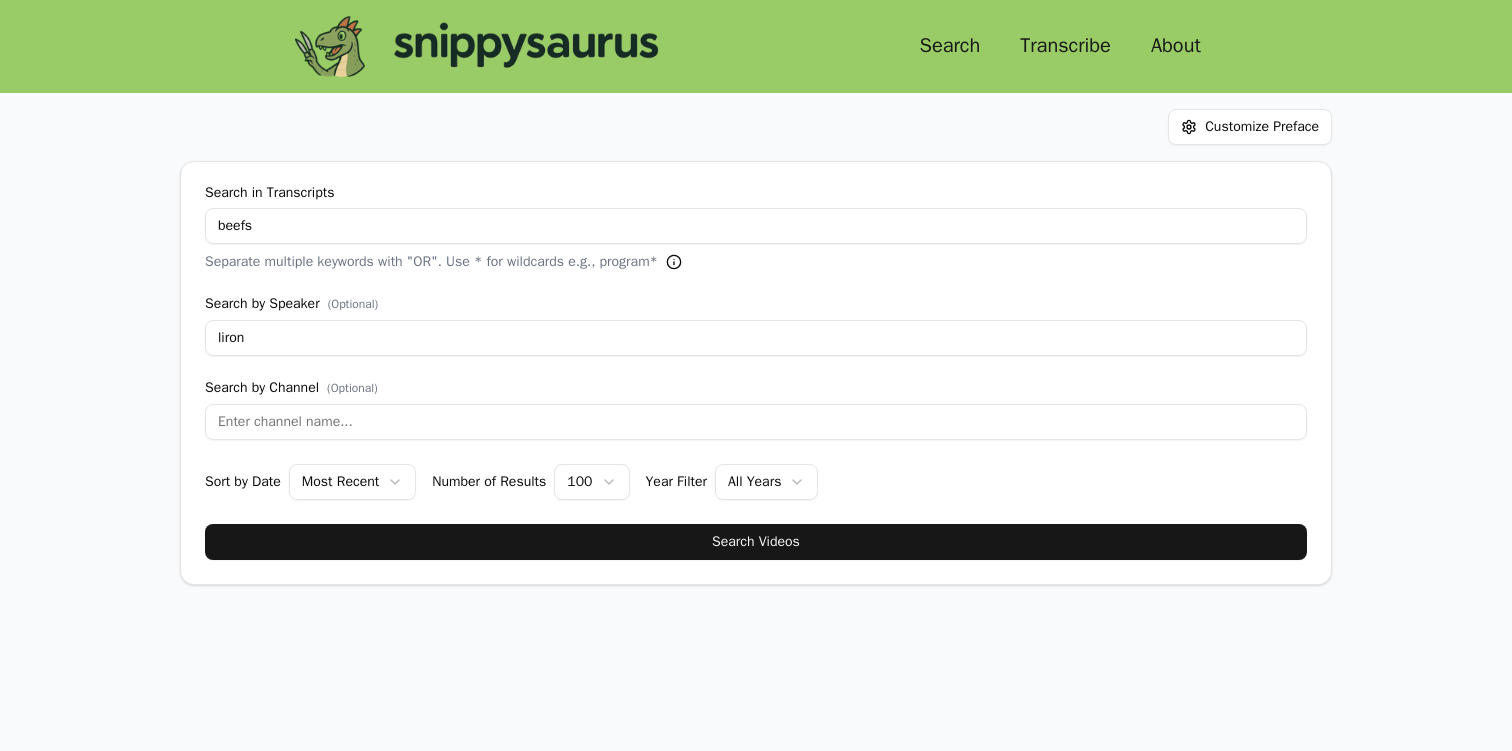 click on "Search Videos" at bounding box center [756, 542] 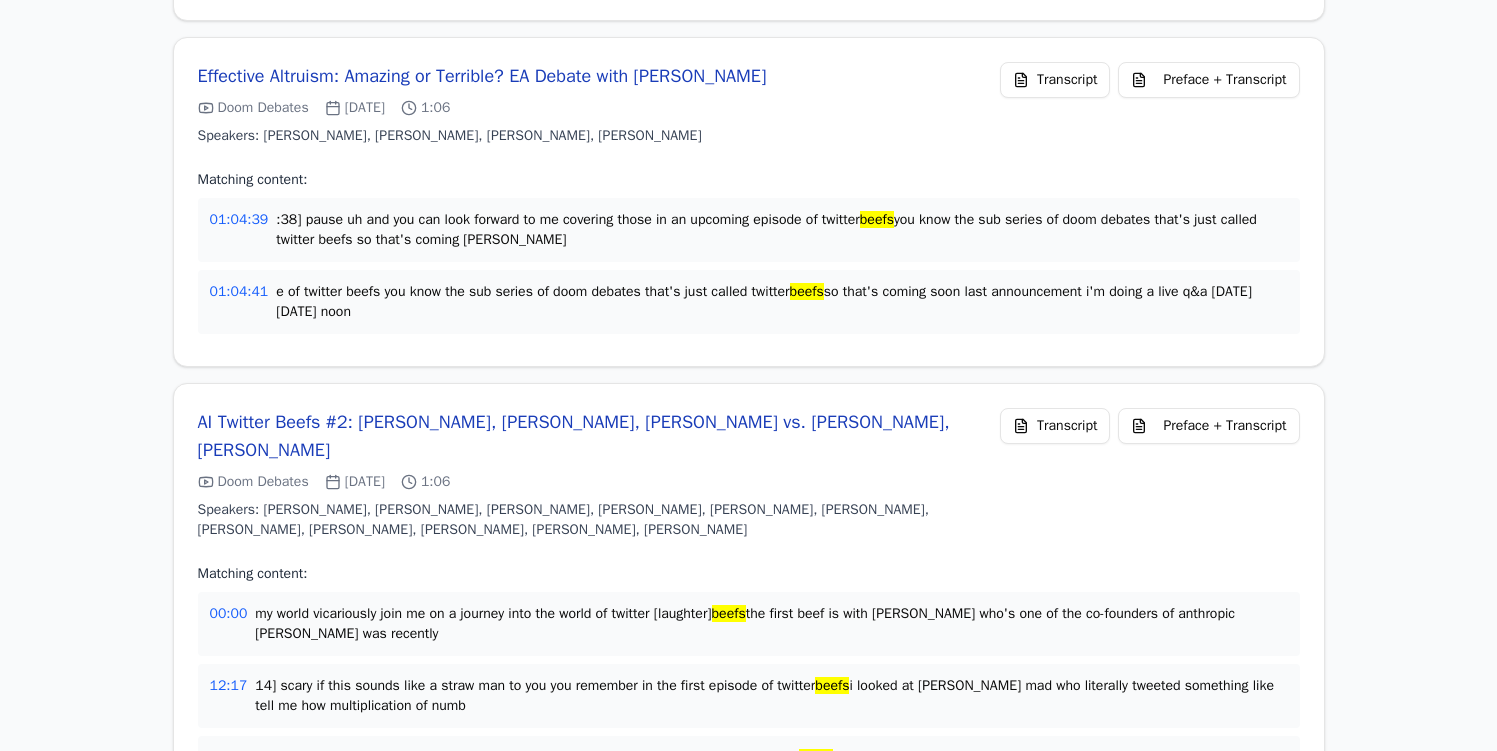 scroll, scrollTop: 2161, scrollLeft: 0, axis: vertical 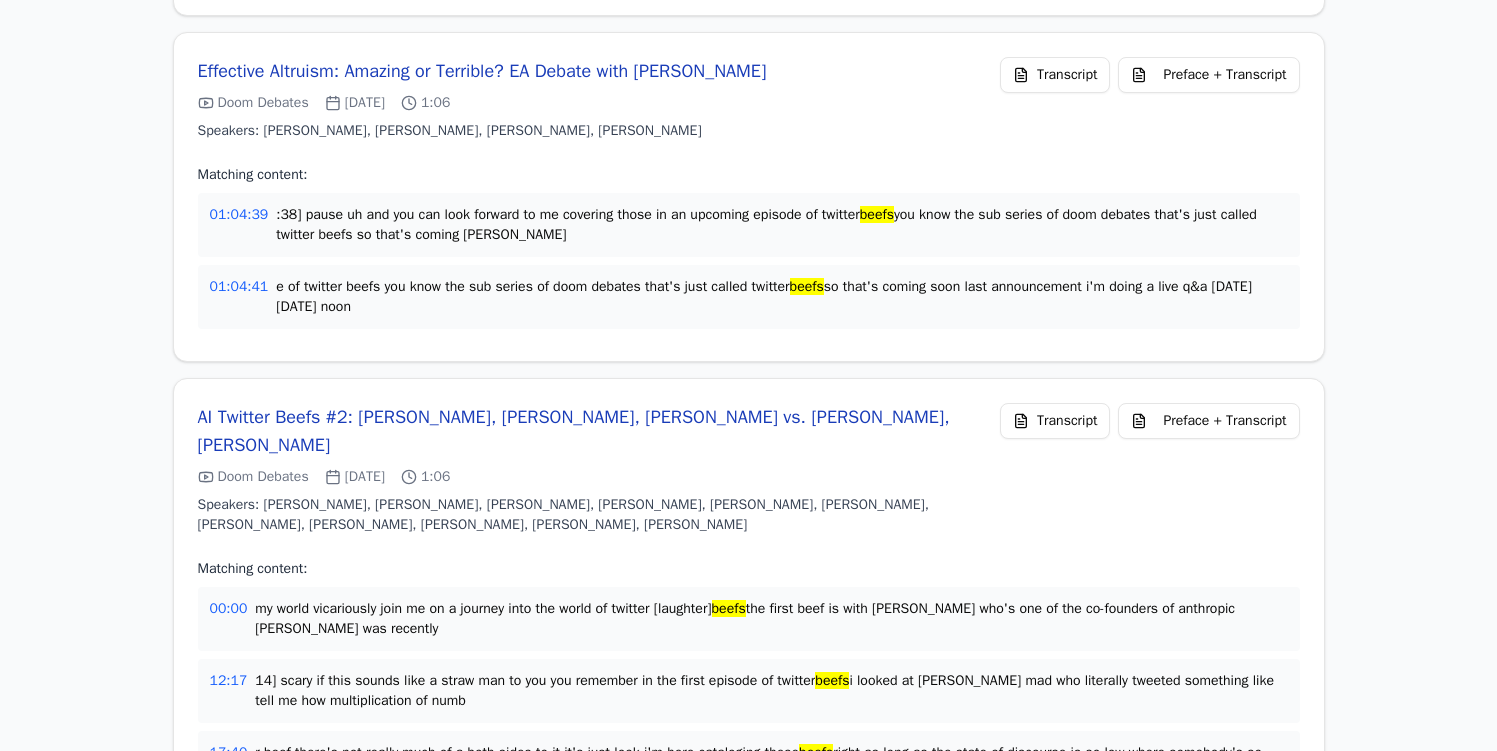 click on "00:00" at bounding box center (229, 609) 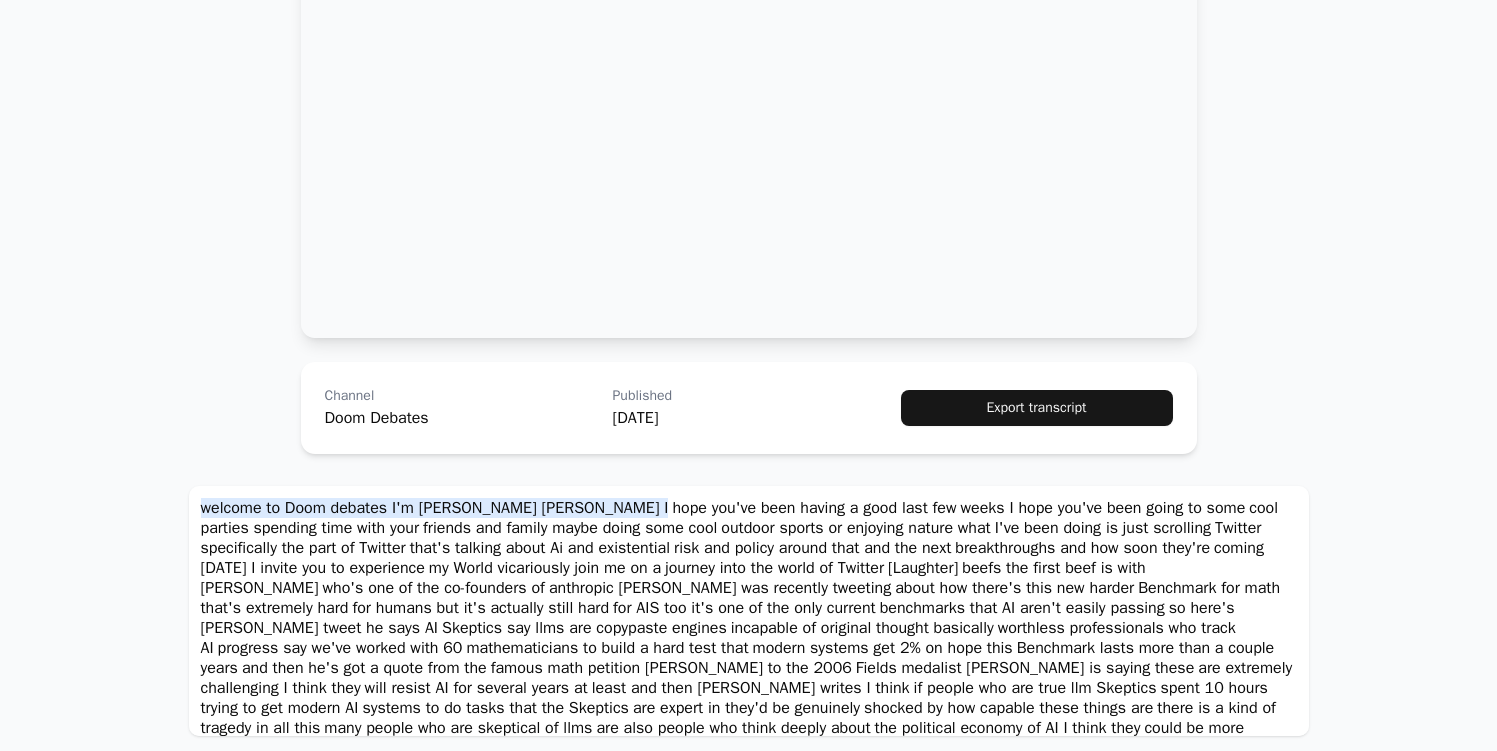scroll, scrollTop: 388, scrollLeft: 0, axis: vertical 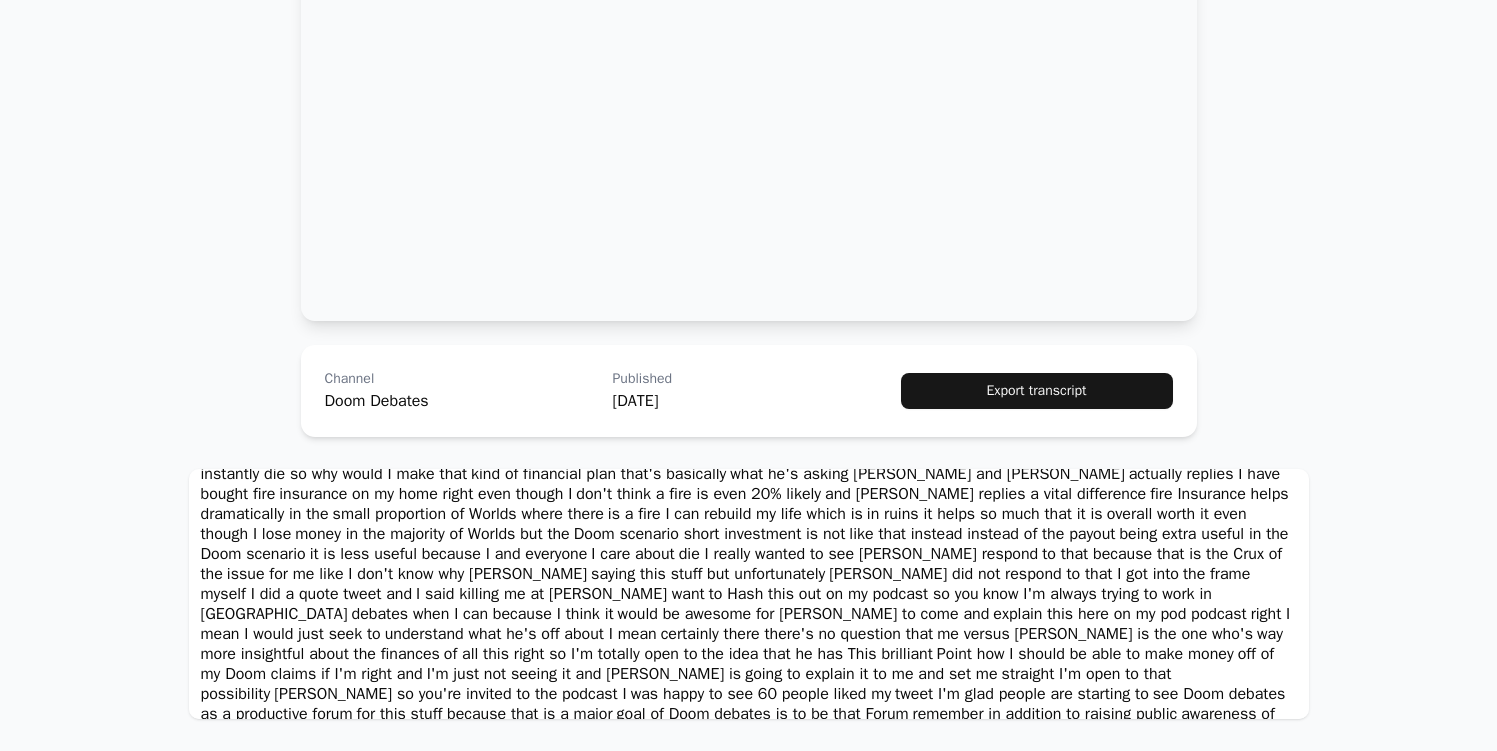click on "is a fire I can rebuild my life which is" at bounding box center [735, 514] 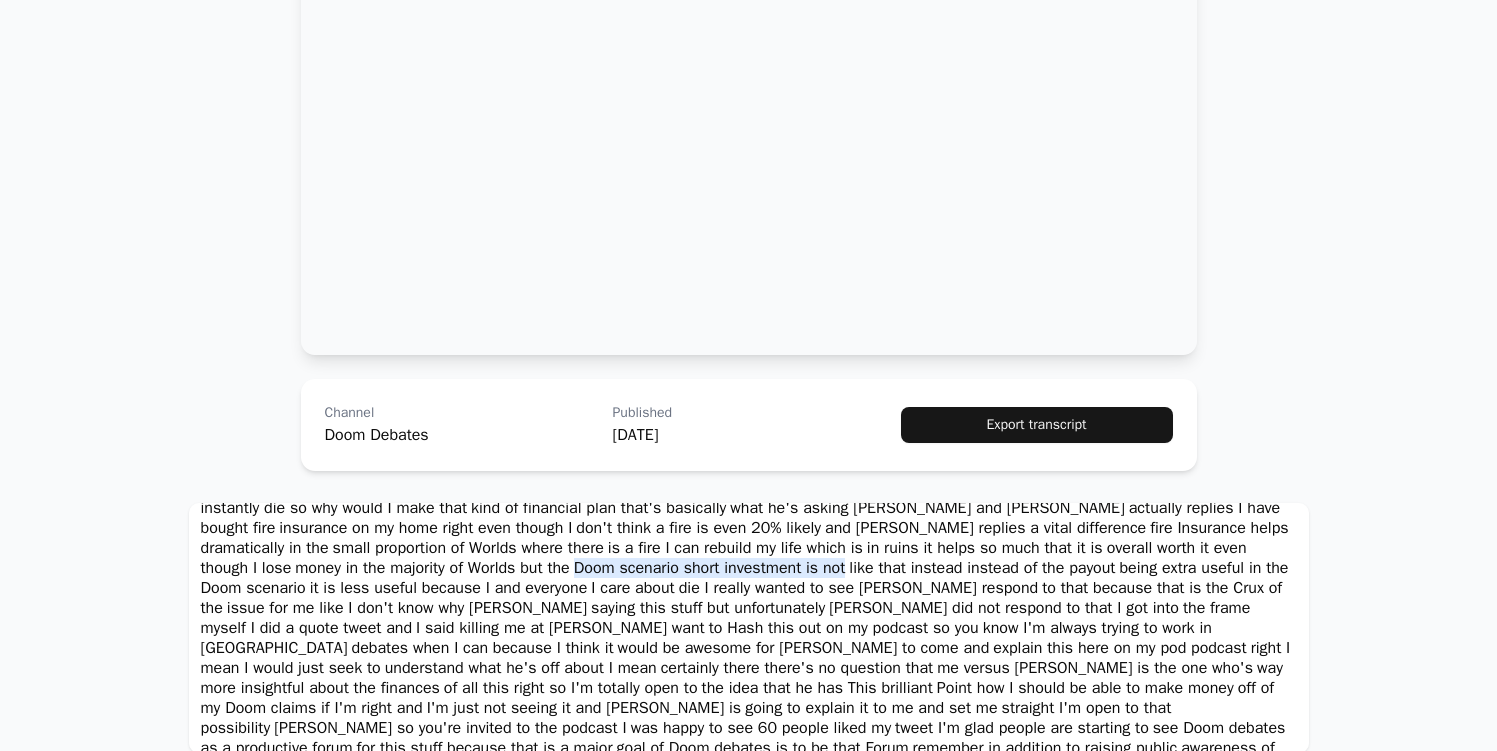 scroll, scrollTop: 388, scrollLeft: 0, axis: vertical 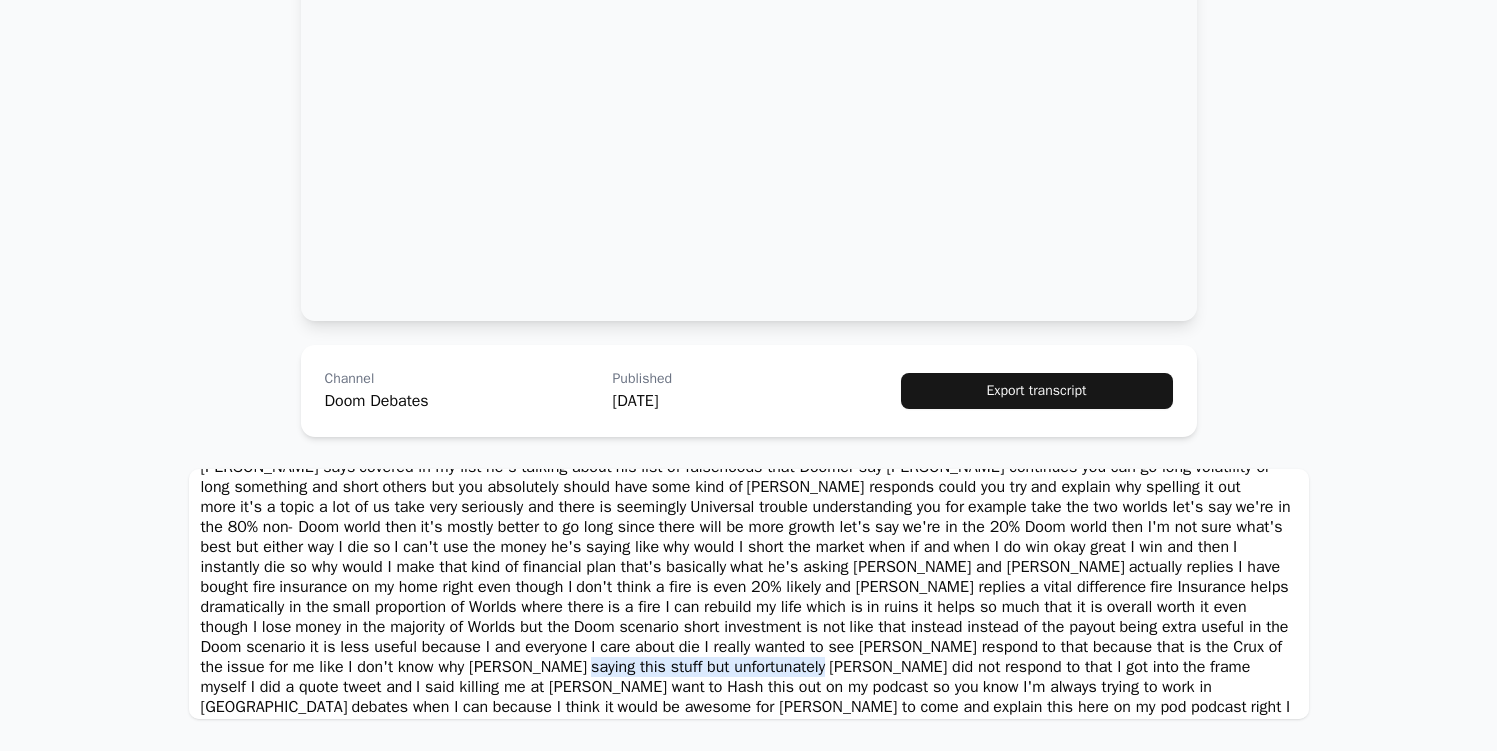 click on "welcome to Doom debates I'm Lon jaira I hope you've been having a good last few weeks I hope you've been going to some cool parties spending time with your friends and family maybe doing some cool outdoor sports or enjoying nature what I've been doing is just scrolling Twitter specifically the part of Twitter that's talking about Ai and existential risk and policy around that and the next breakthroughs and how soon they're coming today I invite you to experience my World vicariously join me on a journey into the world of Twitter [Laughter] beefs the first beef is with Jack Clark who's one of the co-founders of anthropic Jack was recently tweeting about how there's this new harder Benchmark for math that's extremely hard for humans but it's actually still hard for AIS too it's one of the only current benchmarks that AI aren't easily passing so here's Jack Clark's tweet he says AI Skeptics say llms are copypaste engines incapable of original thought basically worthless professionals who track AI God the next it" at bounding box center [749, -1033] 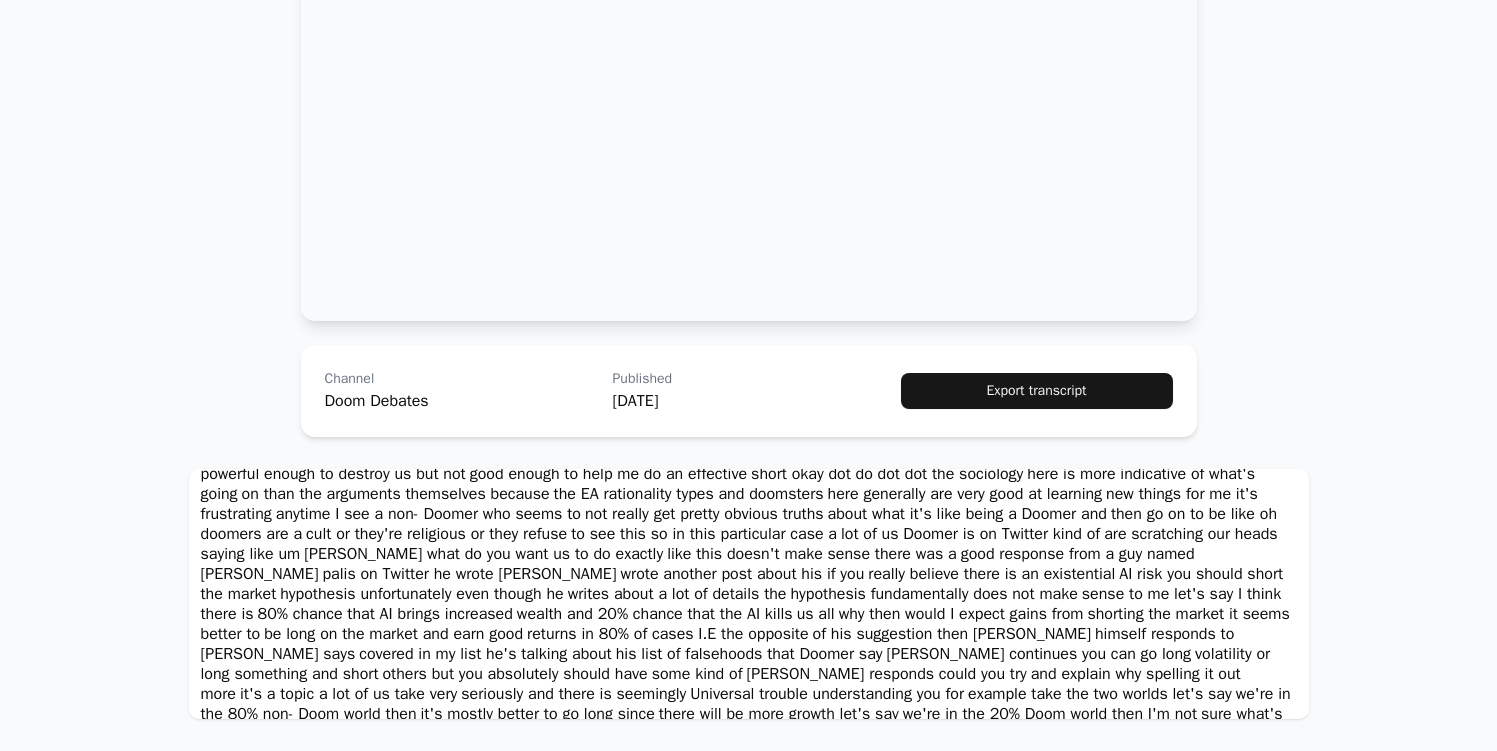 scroll, scrollTop: 5714, scrollLeft: 0, axis: vertical 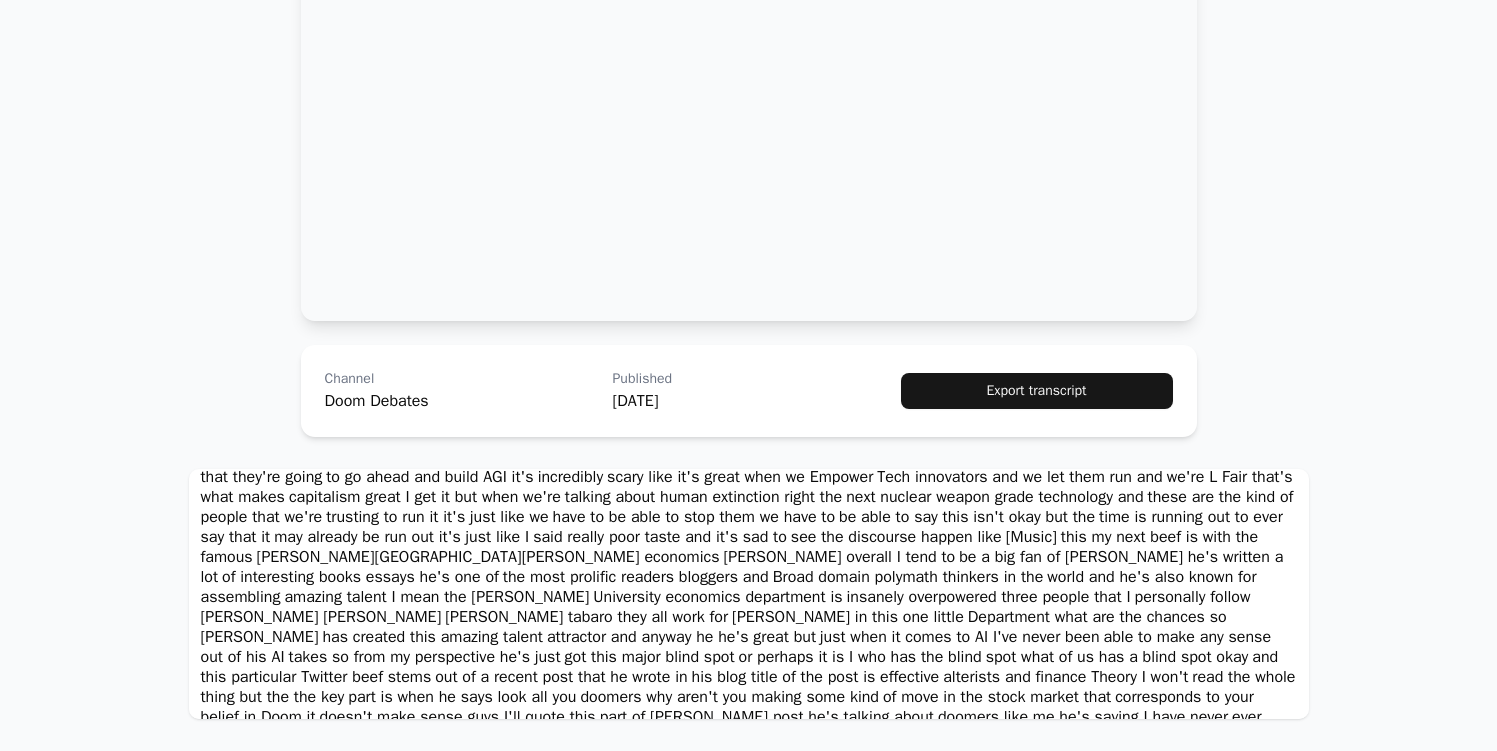 click on "Tech innovators and we let them run and" at bounding box center (1019, 477) 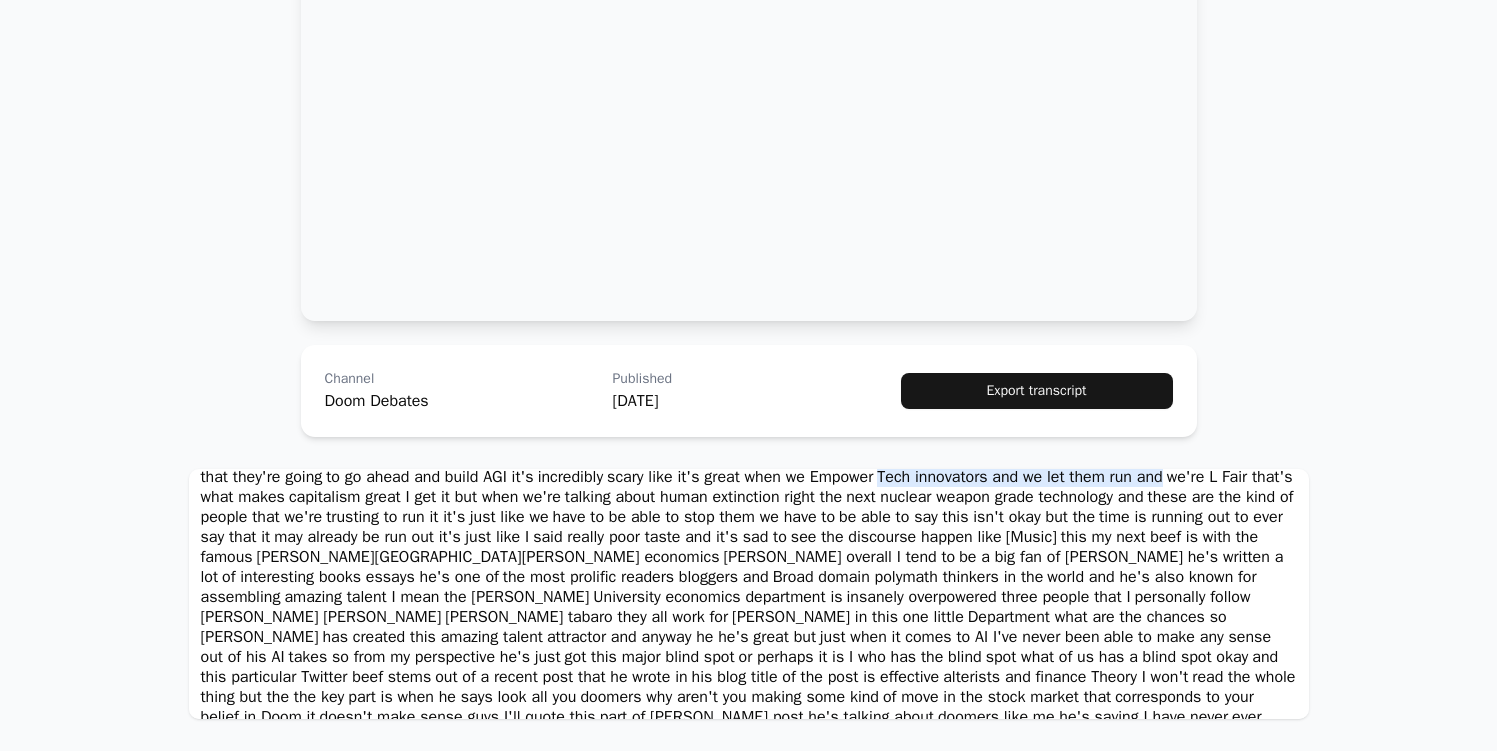 click on "temperament to handle it given them this" at bounding box center (996, 457) 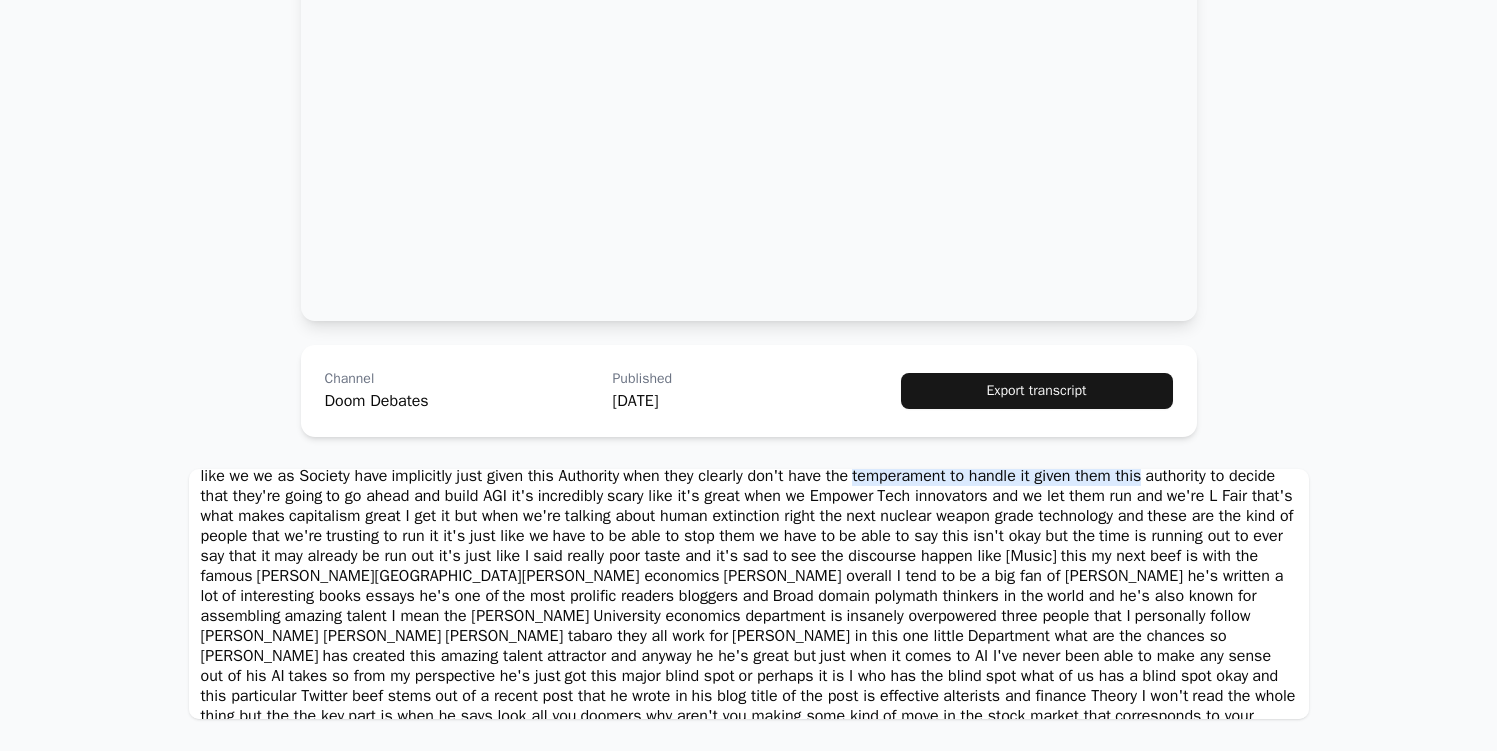 scroll, scrollTop: 5688, scrollLeft: 0, axis: vertical 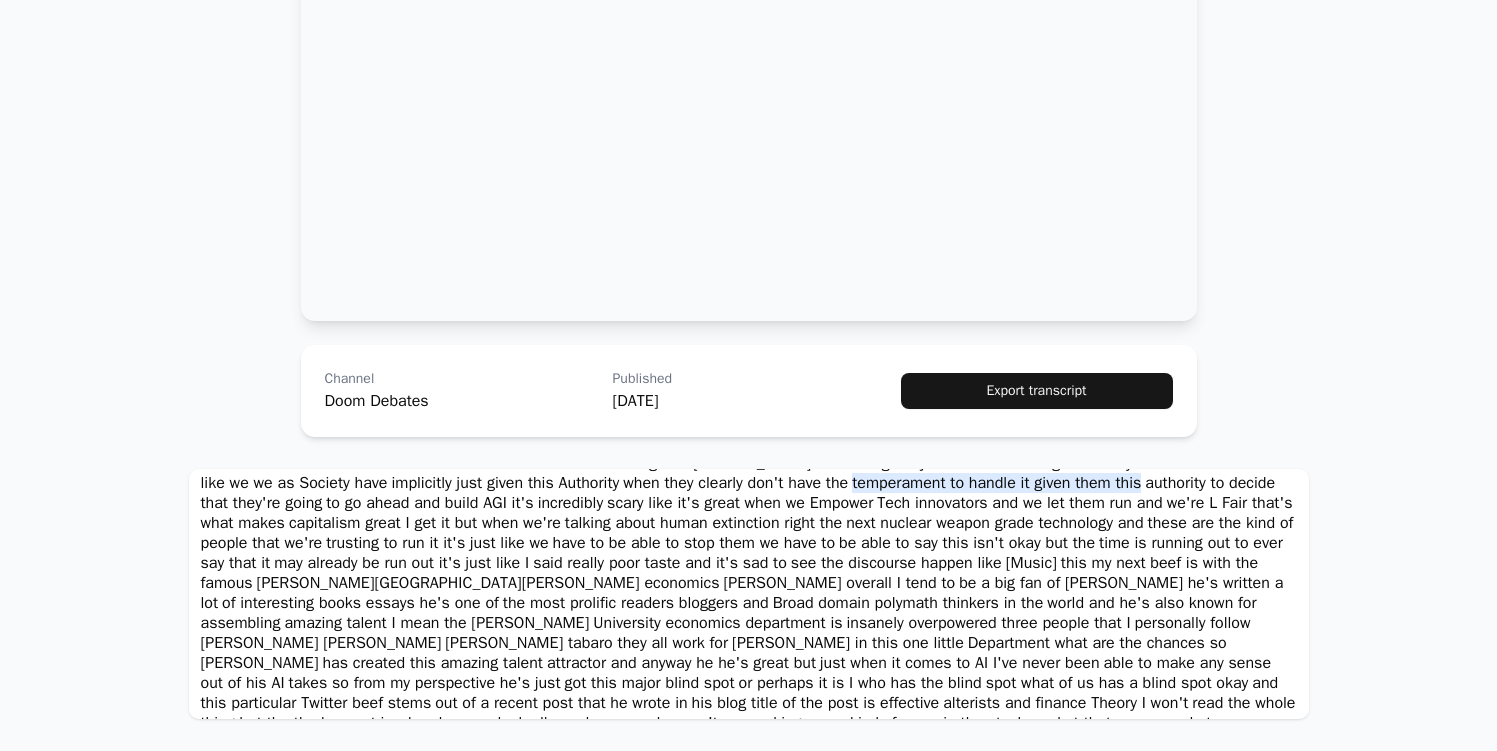 click on "unbelievable right it's very childish" at bounding box center [1071, 463] 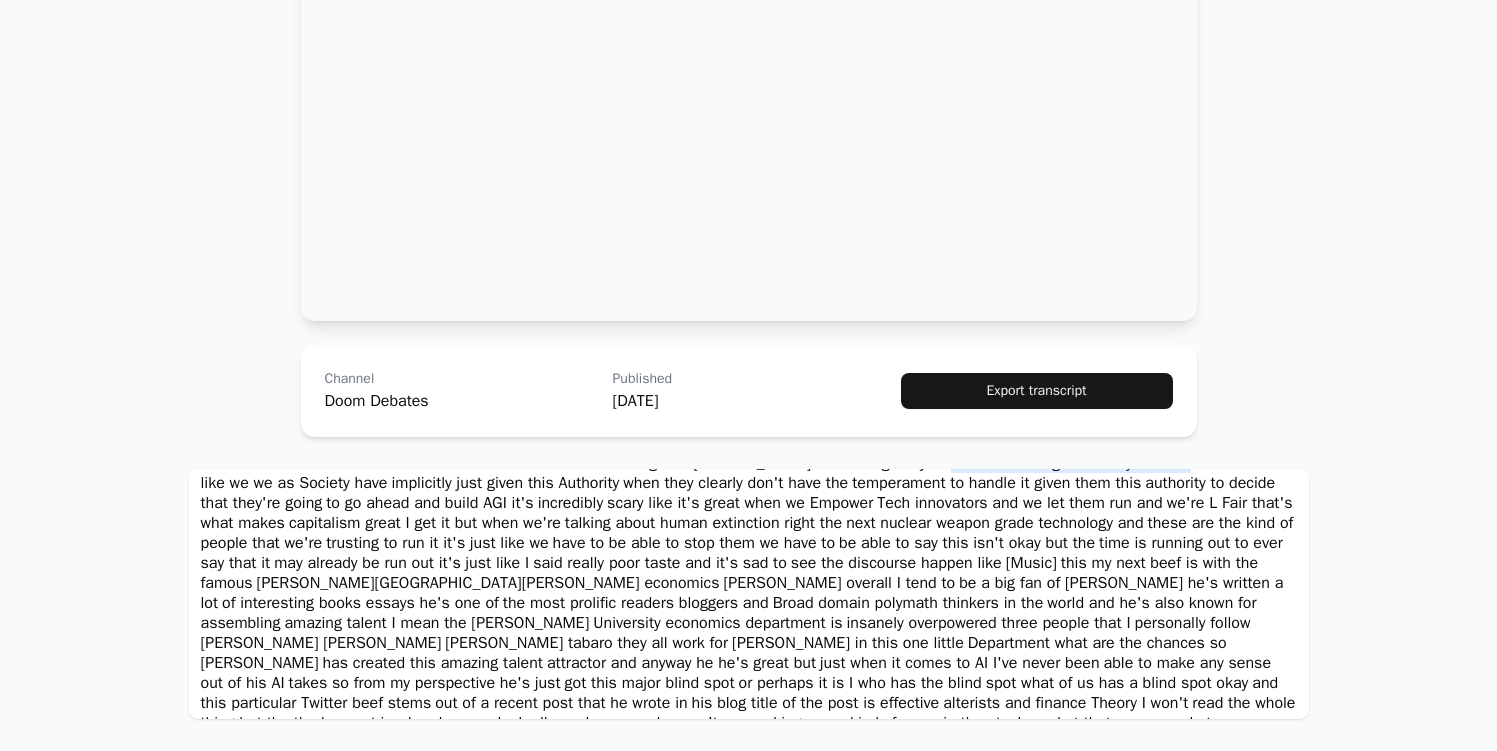 click on "the gravity of the situation and he's" at bounding box center (1084, 443) 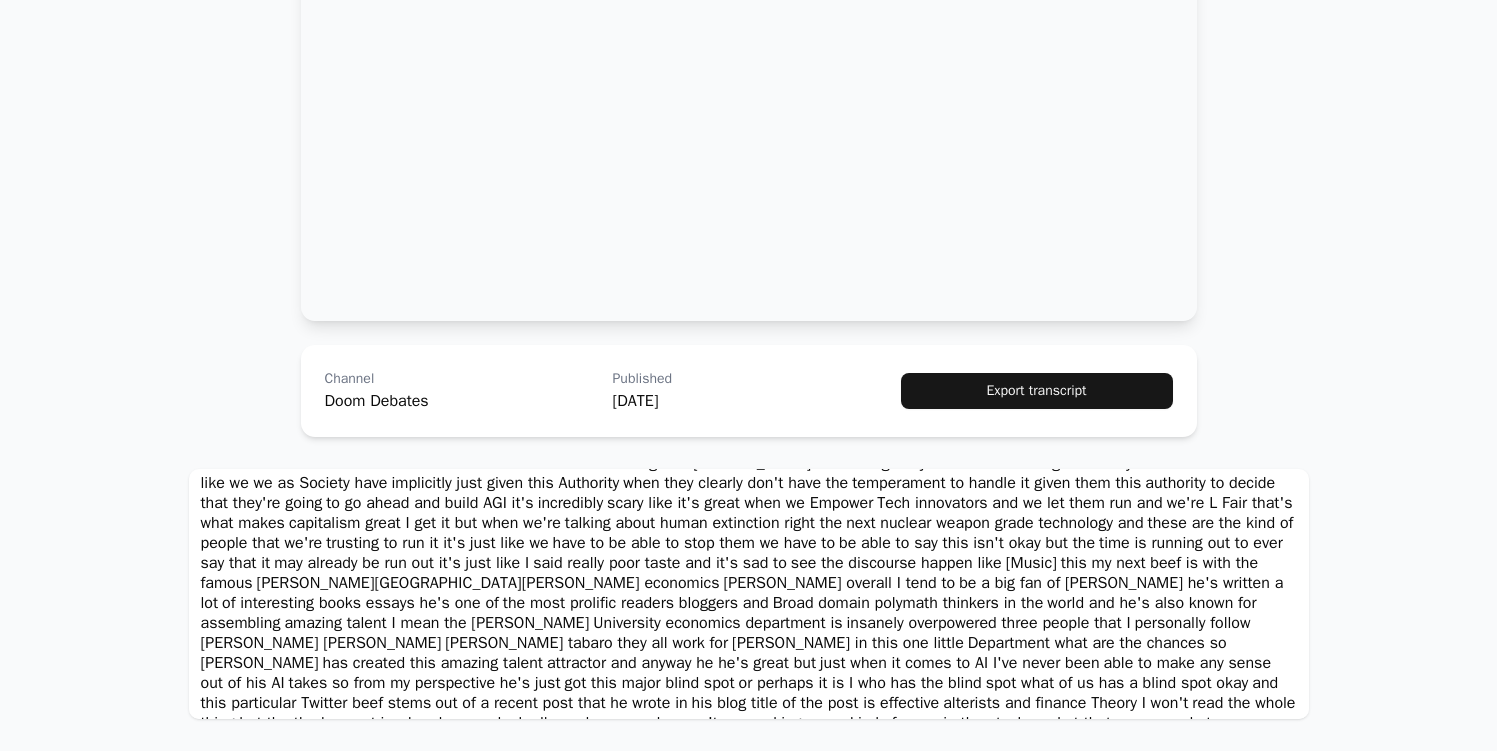 click on "Hammond who I disagreed with who I think" at bounding box center [1013, 423] 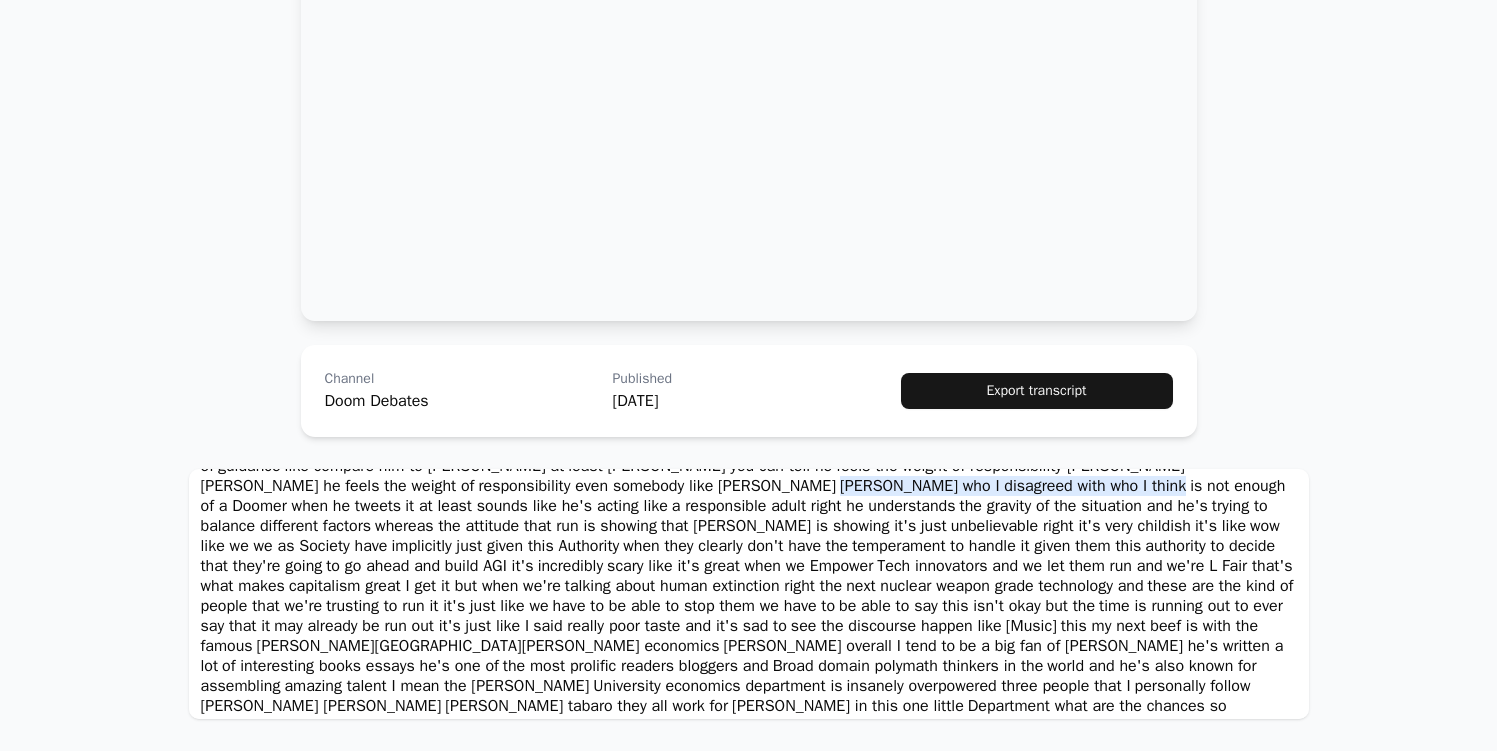 click on "ready for it AGI you can't be ready for" at bounding box center [419, 426] 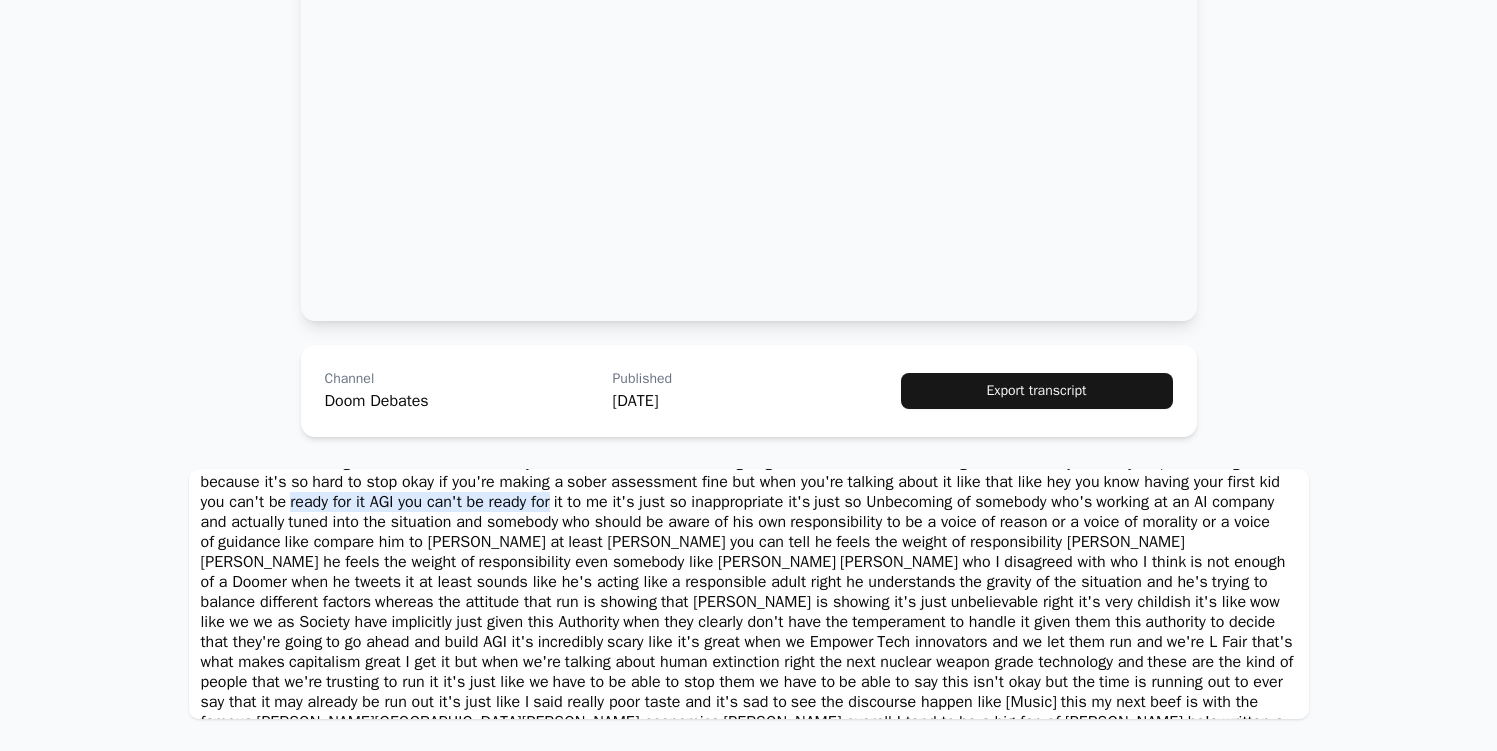 scroll, scrollTop: 5530, scrollLeft: 0, axis: vertical 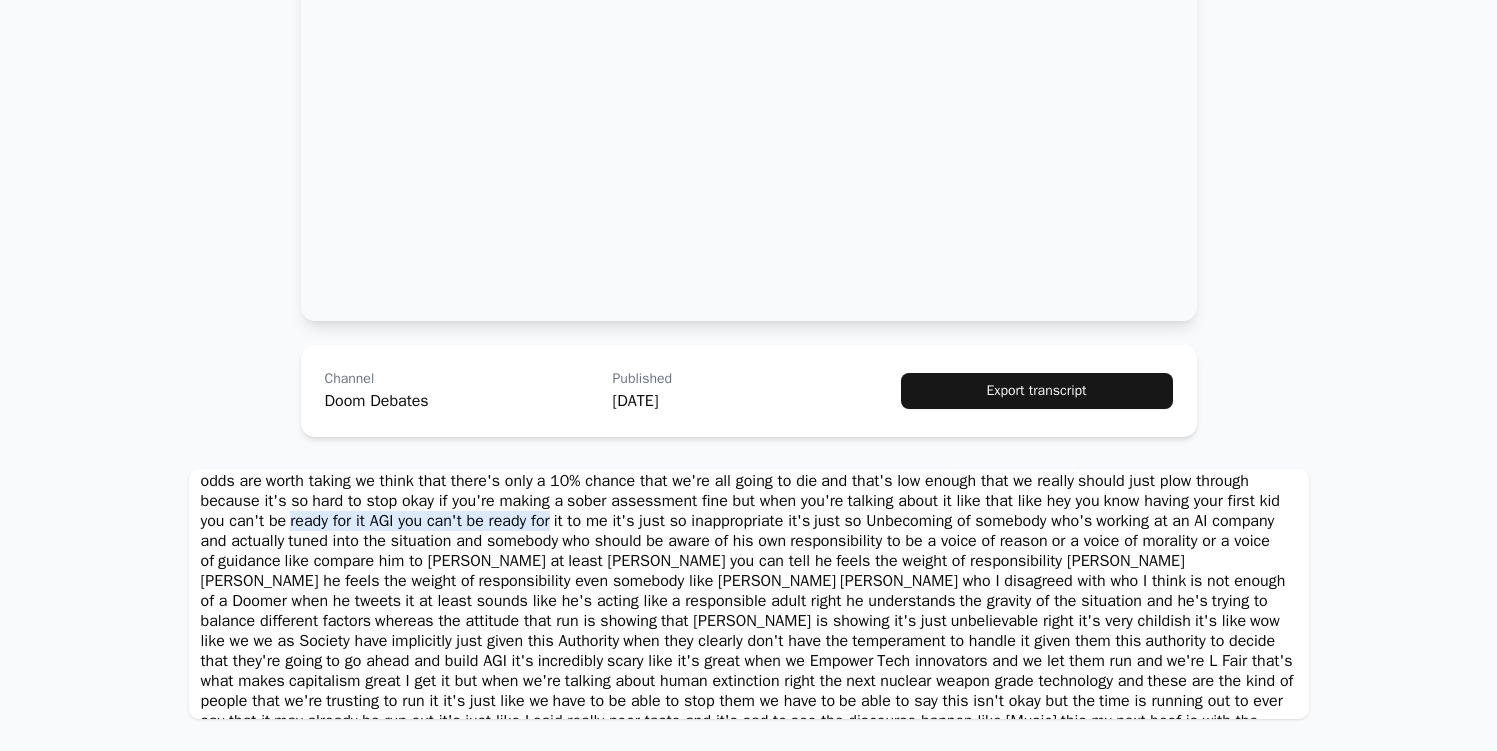 click on "okay sadly we think that the odds are" at bounding box center (748, 471) 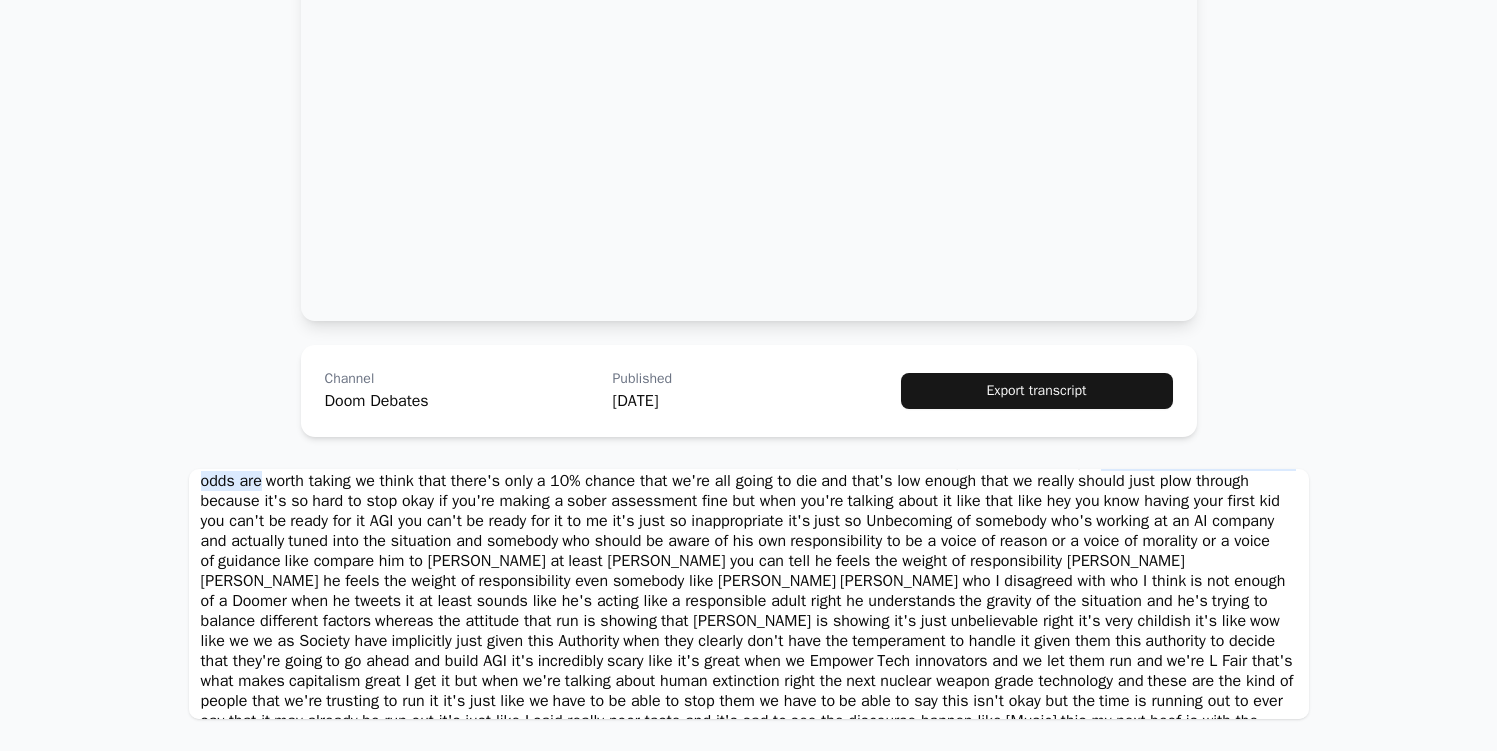 click on "the experts are telling you this will" at bounding box center (492, 441) 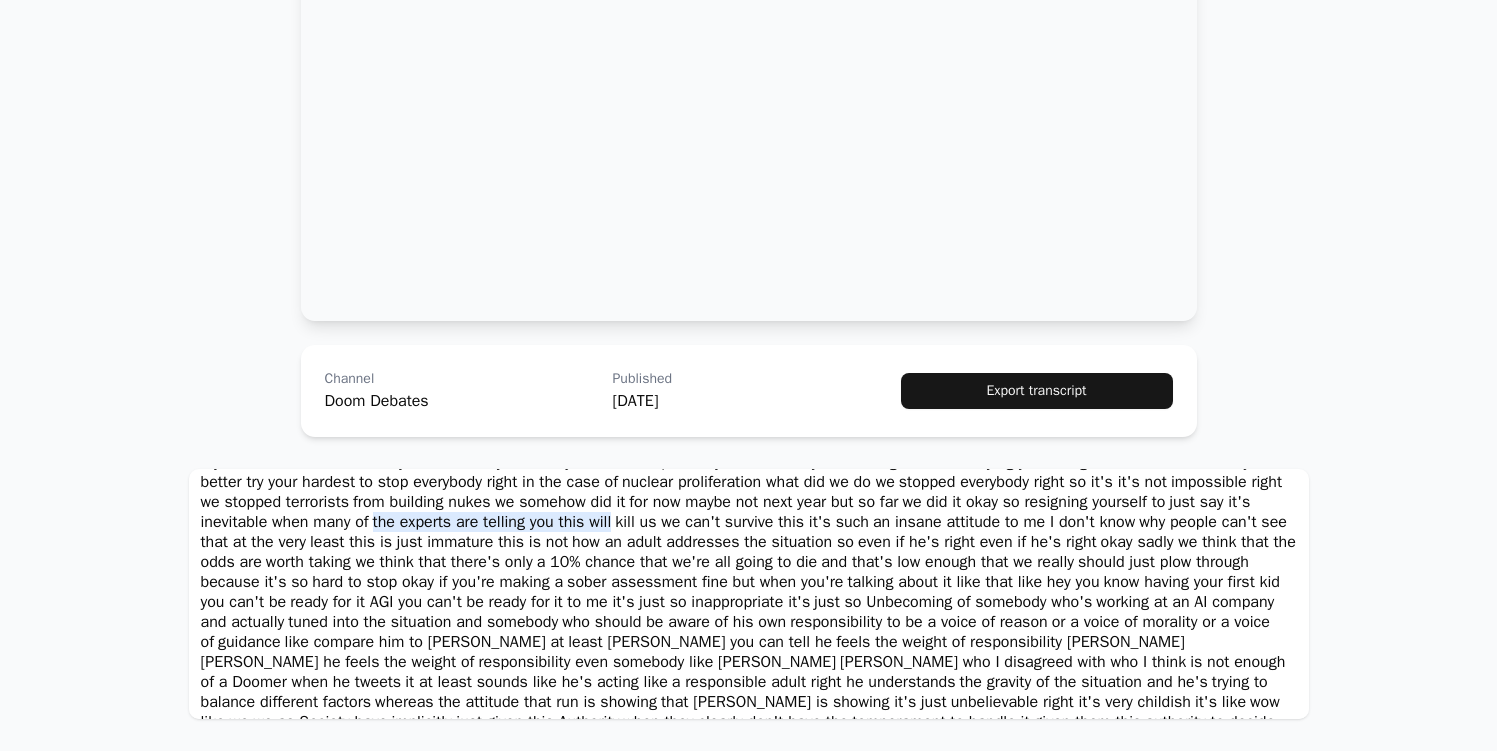 click on "nuclear proliferation what did we do we" at bounding box center [758, 482] 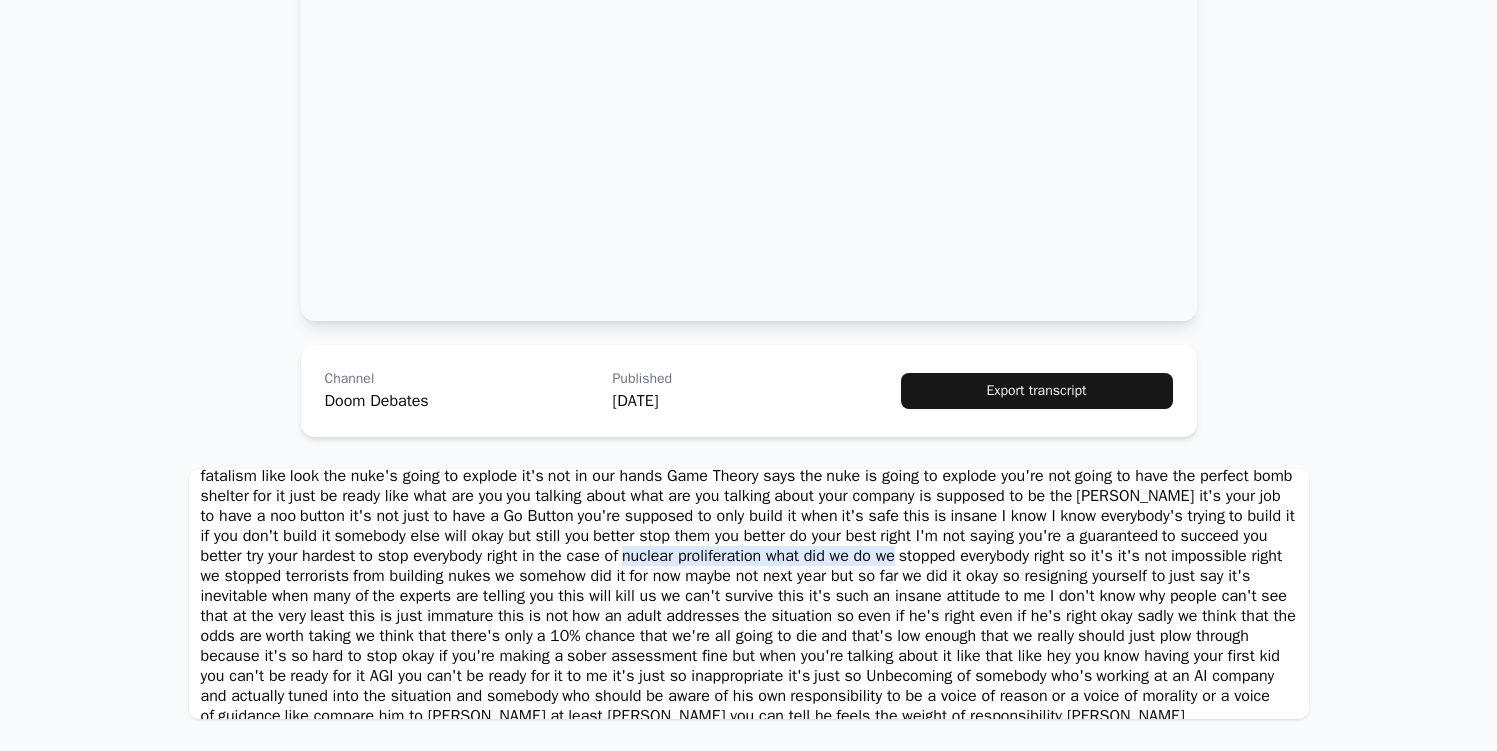 scroll, scrollTop: 5335, scrollLeft: 0, axis: vertical 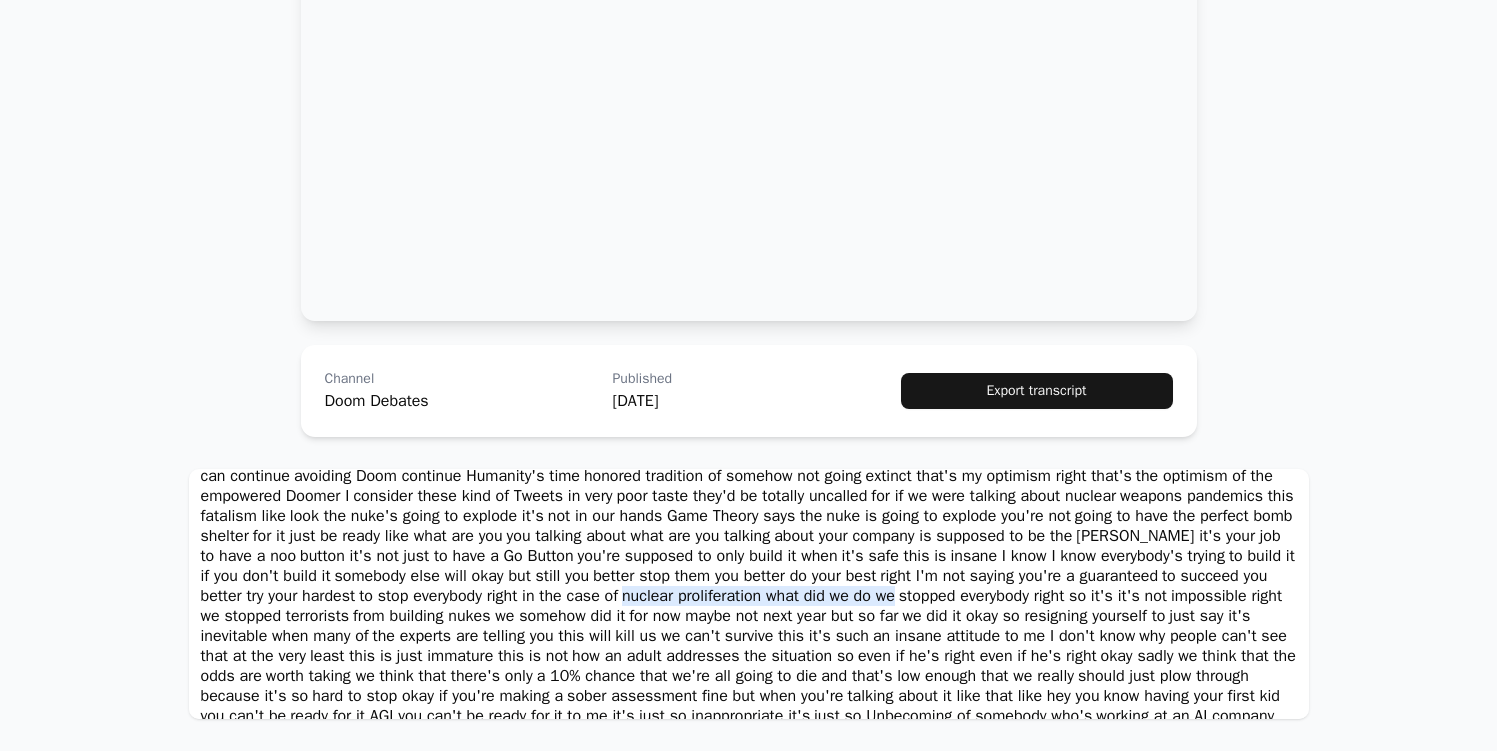 click on "for if we were talking about nuclear" at bounding box center [993, 496] 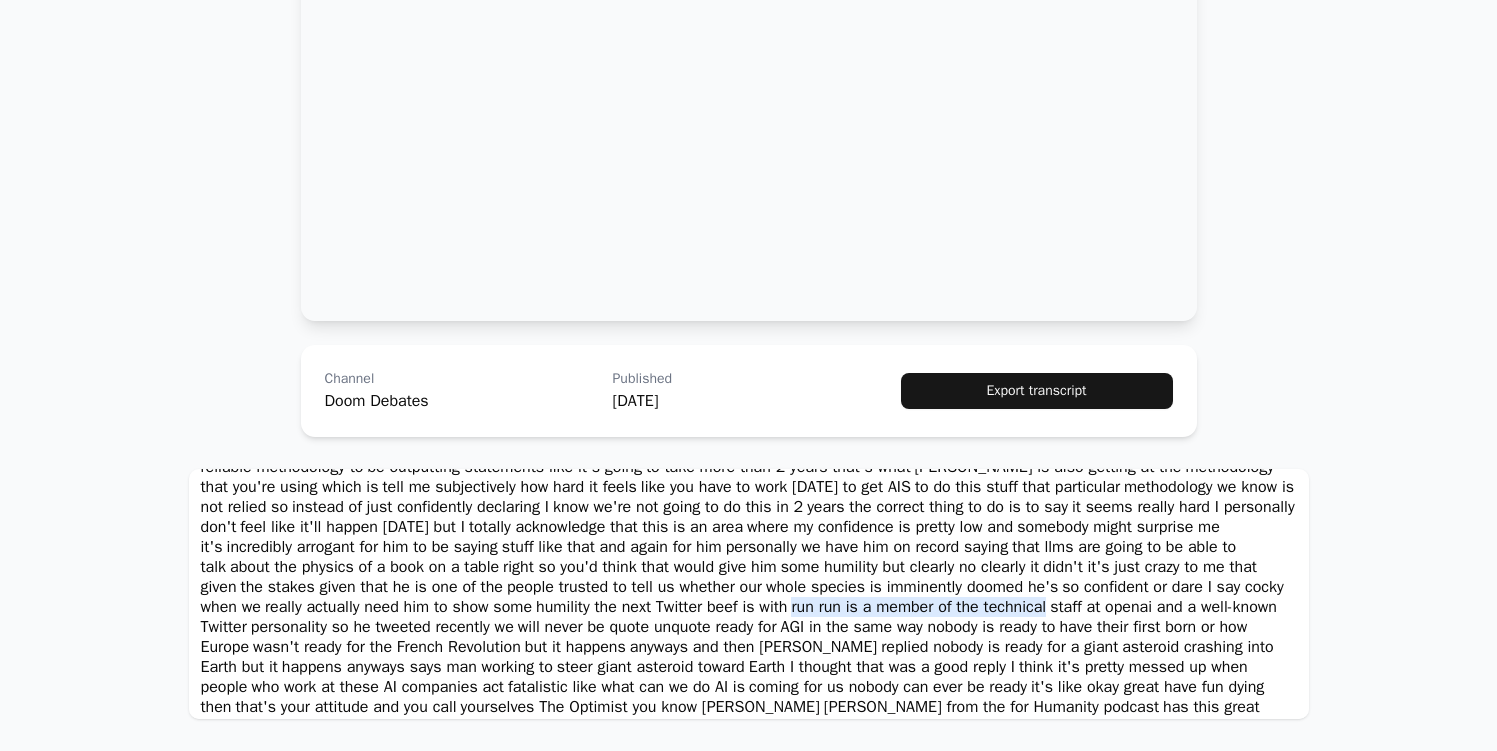 scroll, scrollTop: 5137, scrollLeft: 0, axis: vertical 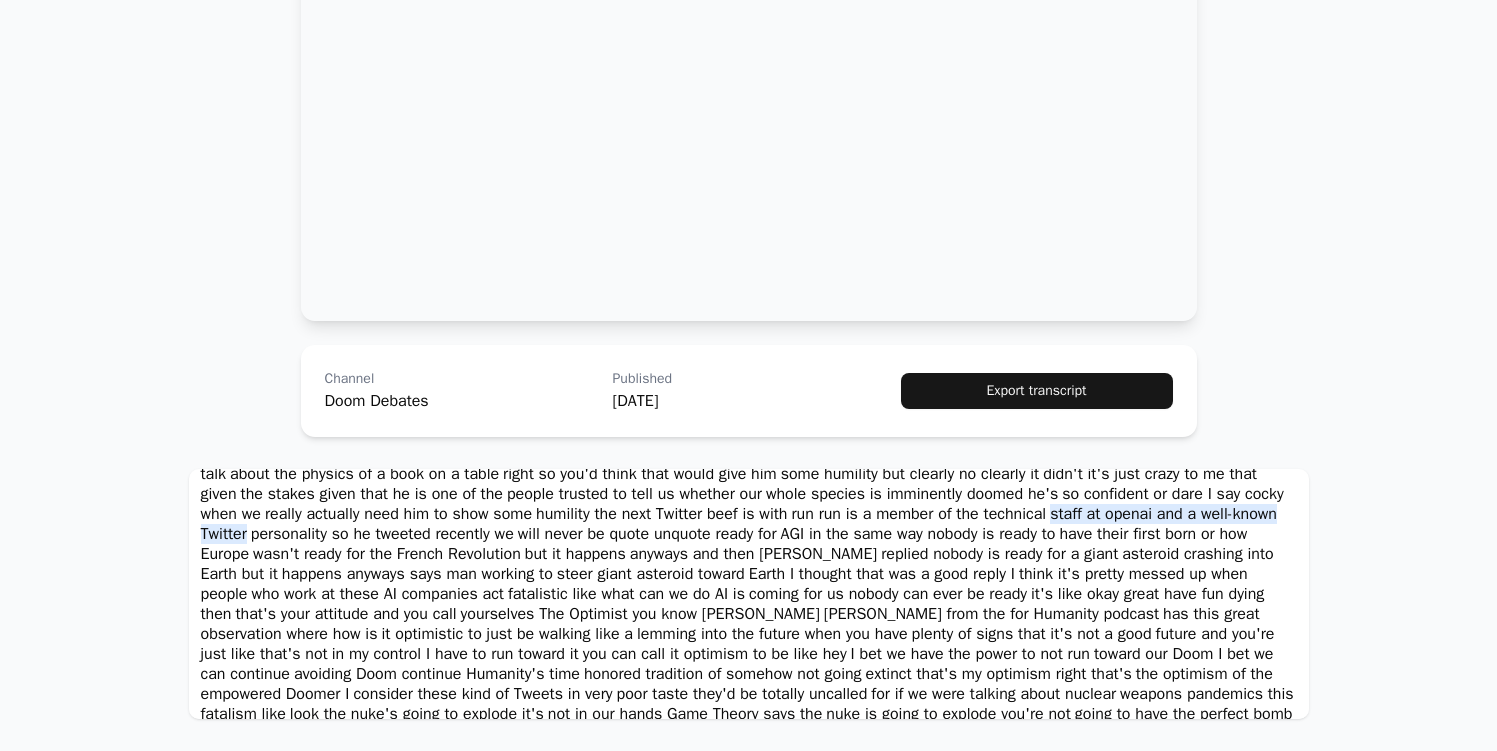 click on "humility the next Twitter beef is with" at bounding box center (661, 514) 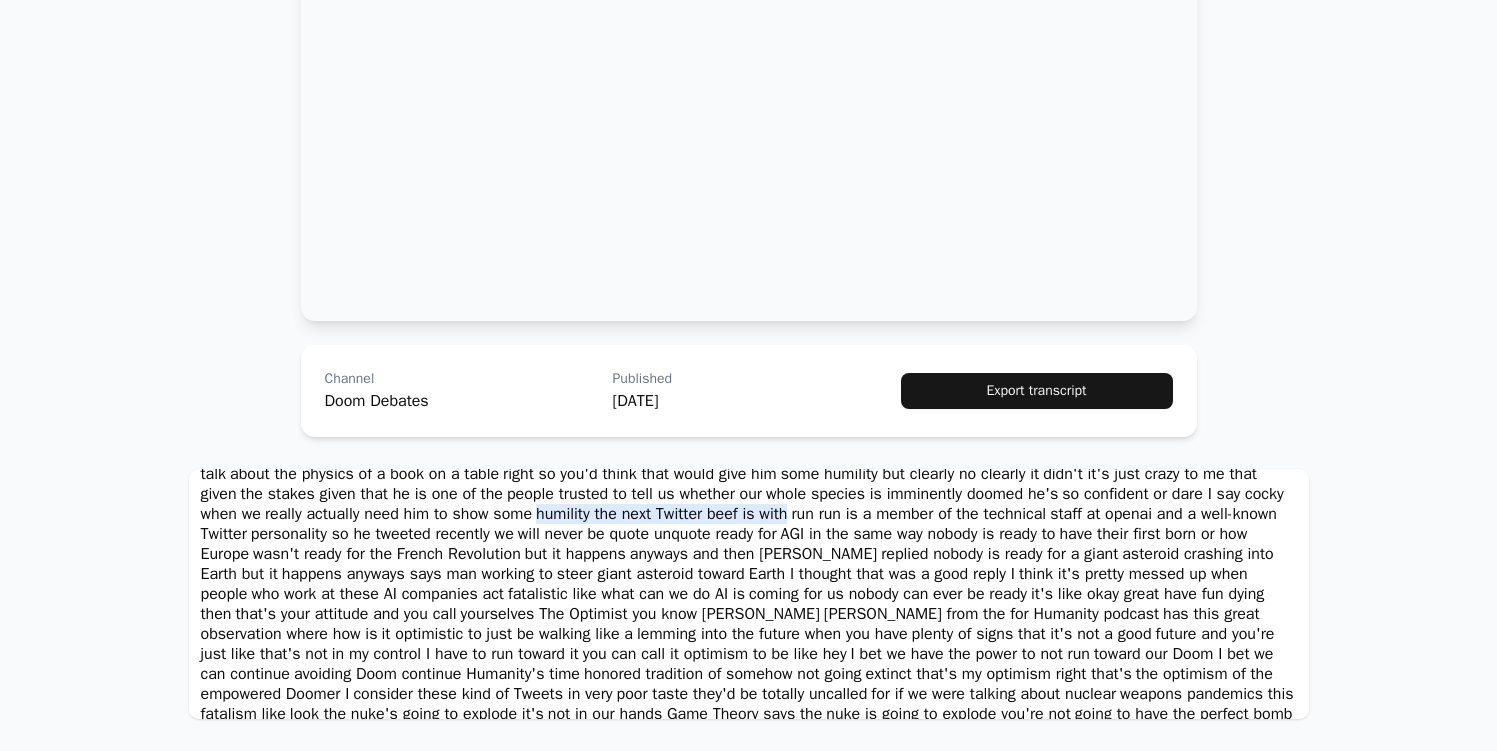 click on "will never be quote unquote ready for" at bounding box center (647, 534) 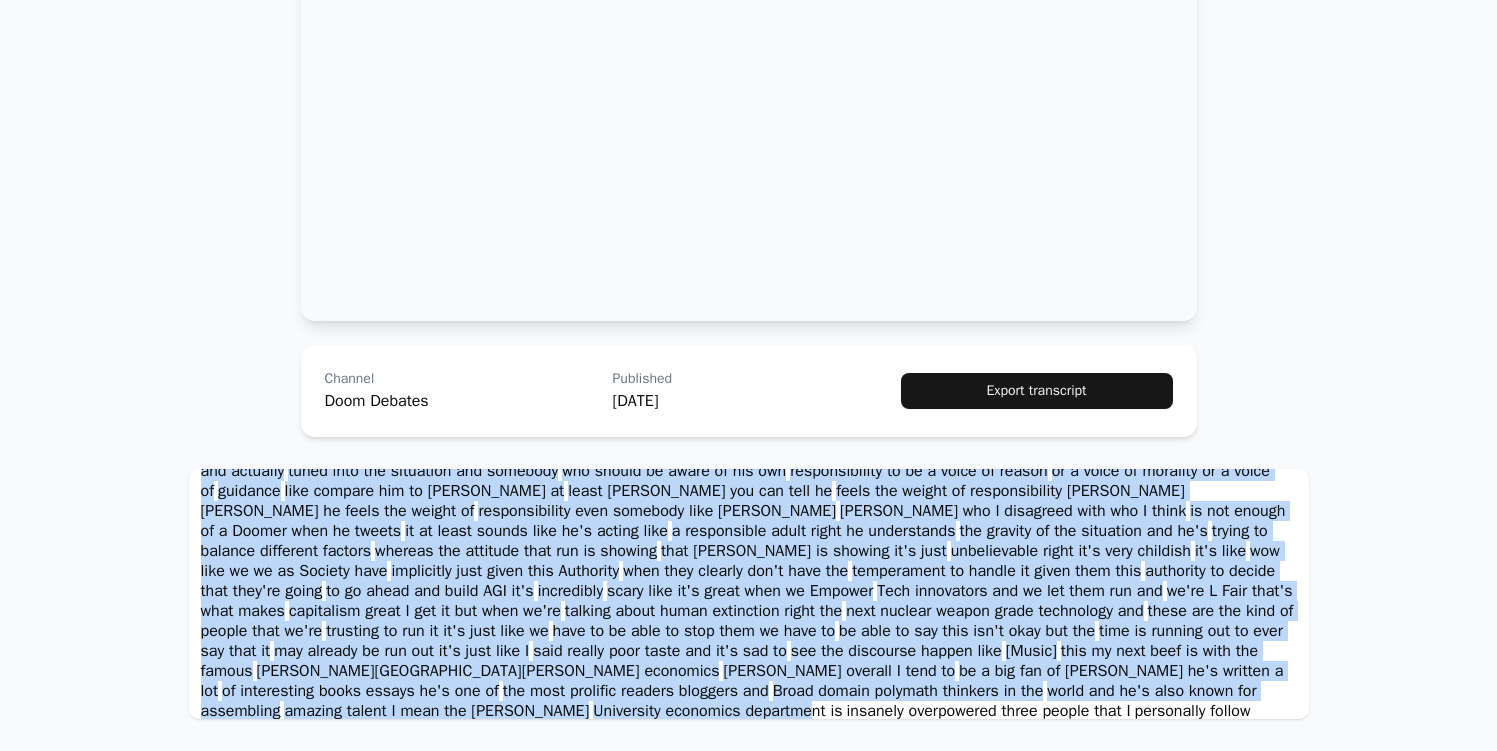 scroll, scrollTop: 5703, scrollLeft: 0, axis: vertical 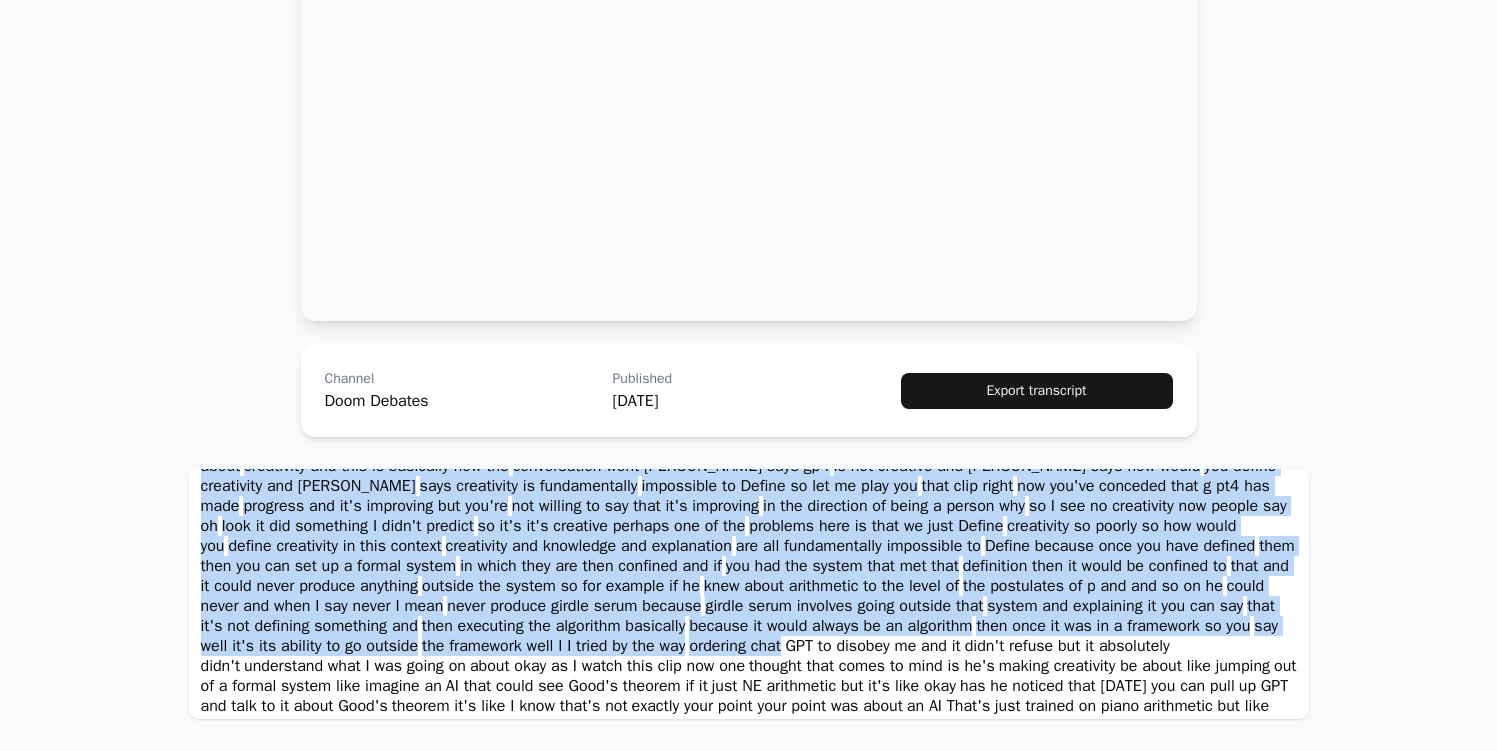 drag, startPoint x: 198, startPoint y: 595, endPoint x: 1062, endPoint y: 666, distance: 866.91235 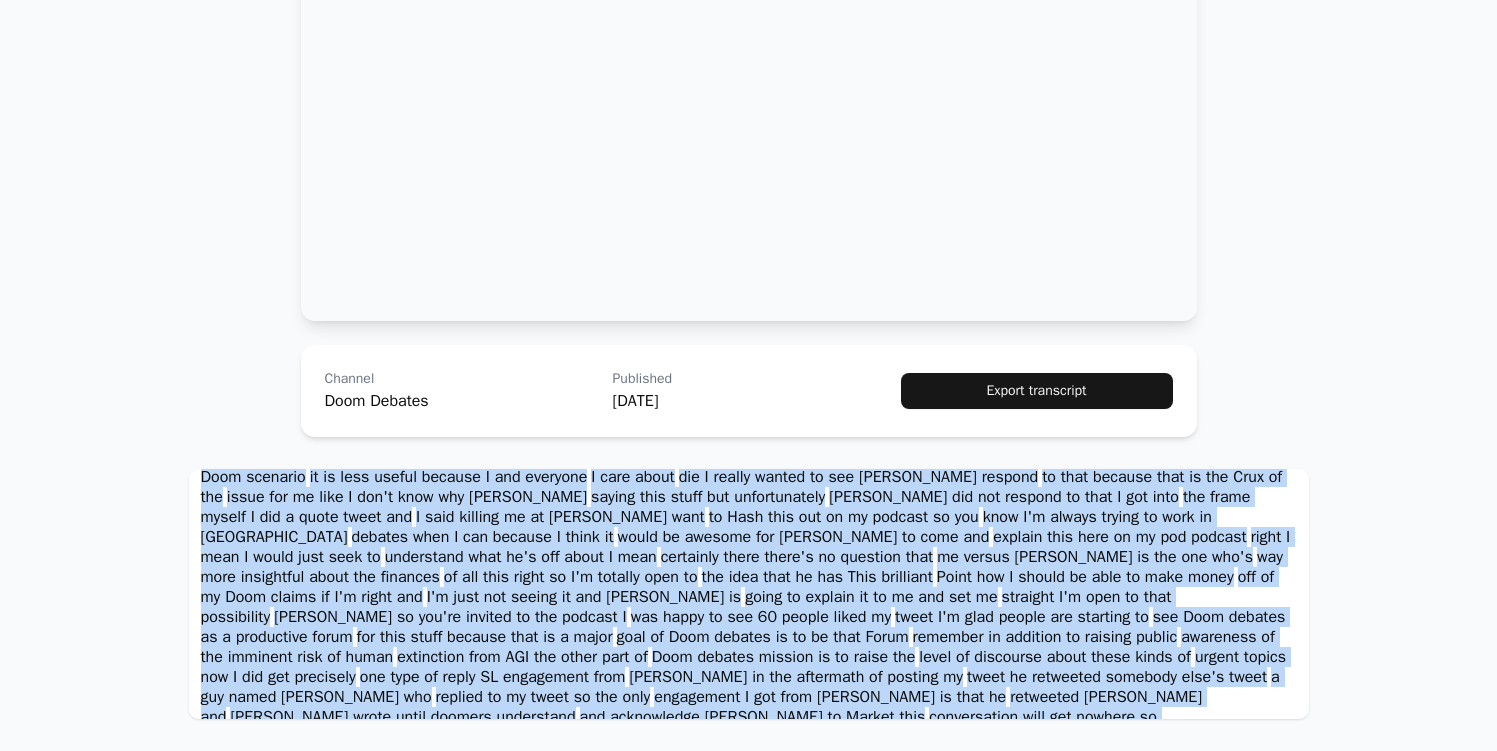 copy on "the next Twitter beef is with run run is a member of the technical staff at openai and a well-known Twitter personality so he tweeted recently we will never be quote unquote ready for AGI in the same way nobody is ready to have their first born or how Europe wasn't ready for the French Revolution but it happens anyways and then alaz owski replied nobody is ready for a giant asteroid crashing into Earth but it happens anyways says man working to steer giant asteroid toward Earth I thought that was a good reply I think it's pretty messed up when people who work at these AI companies act fatalistic like what can we do AI is coming for us nobody can ever be ready it's like okay great have fun dying then that's your attitude and you call yourselves The Optimist you know John Sherman from the for Humanity podcast has this great observation where how is it optimistic to just be walking like a lemming into the future when you have plenty of signs that it's not a good future and you're just like that's not in my co..." 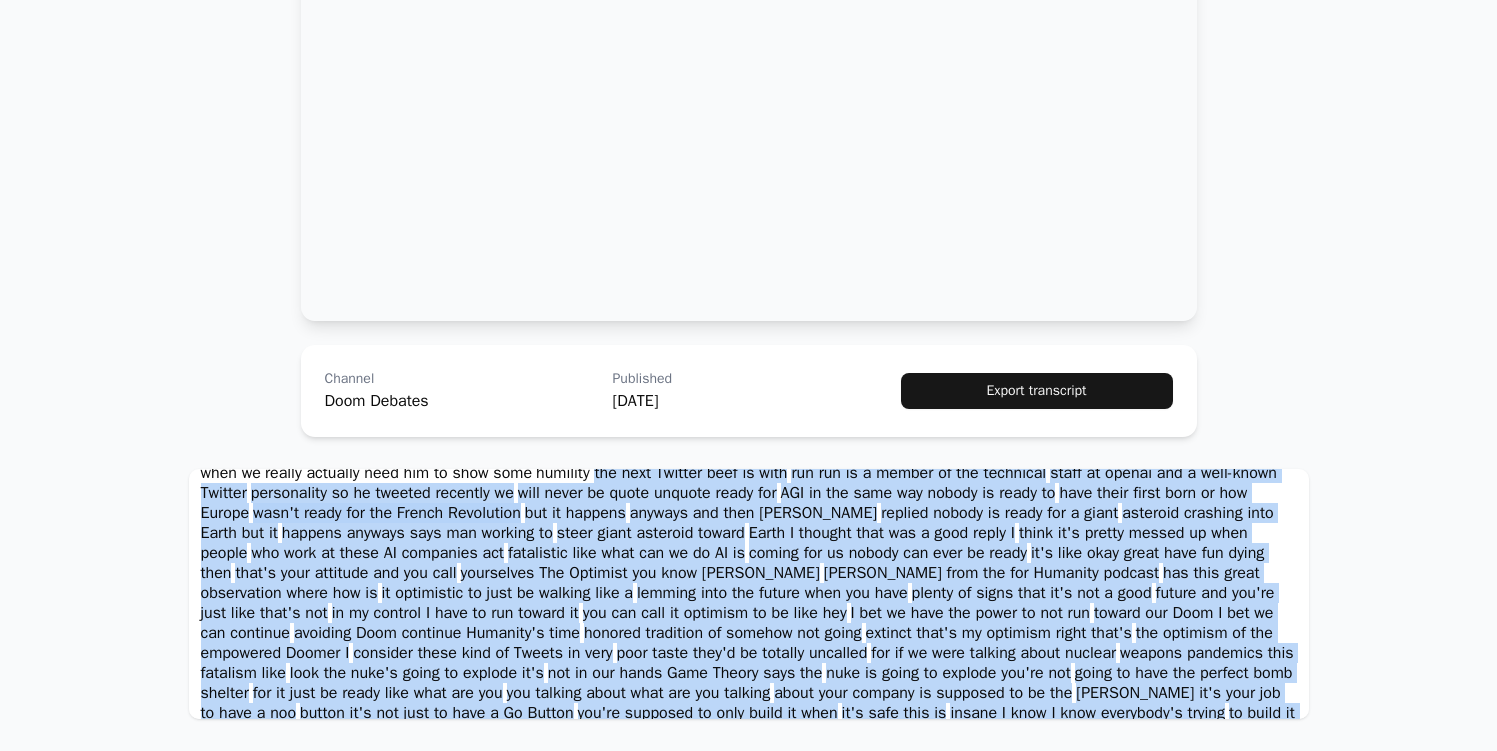 scroll, scrollTop: 5167, scrollLeft: 0, axis: vertical 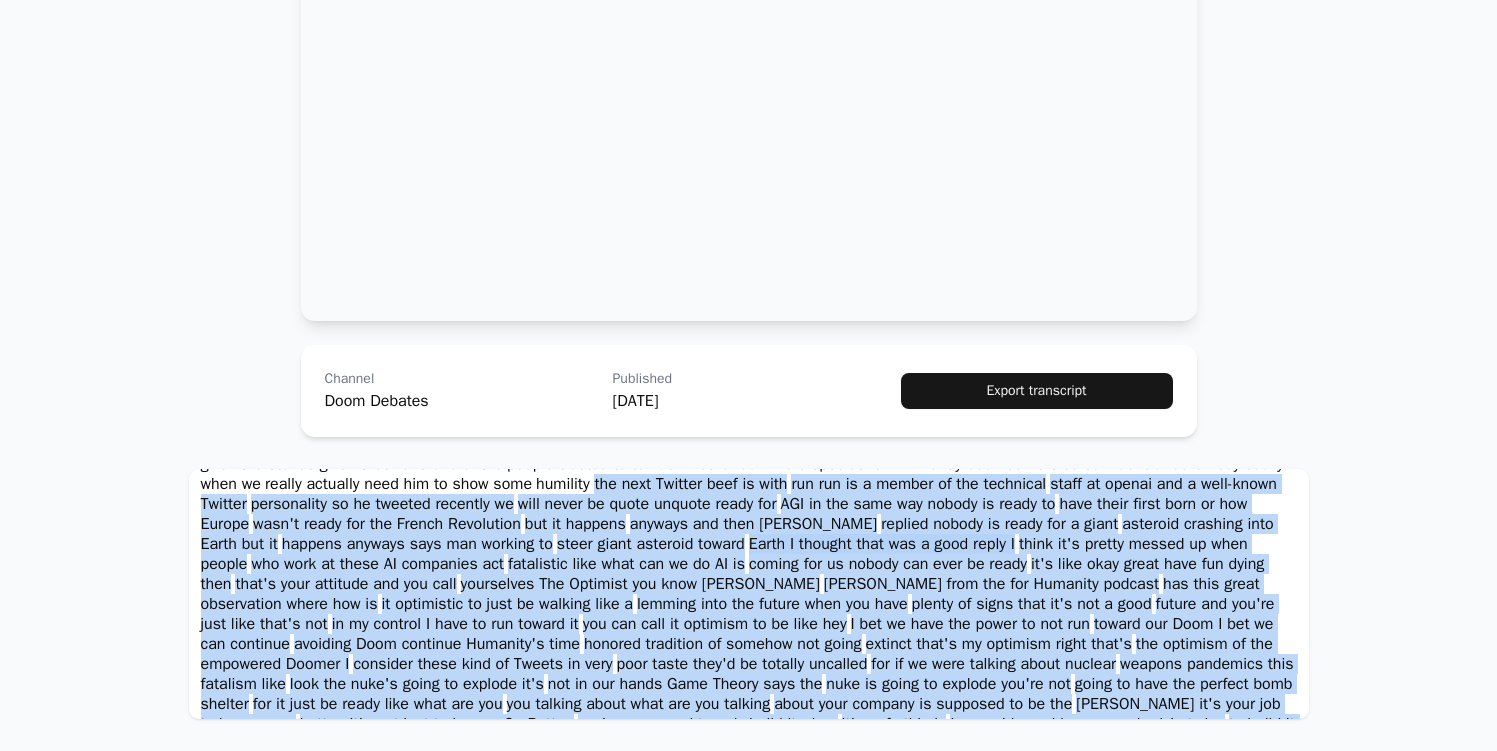 click on "Export transcript" at bounding box center [1037, 391] 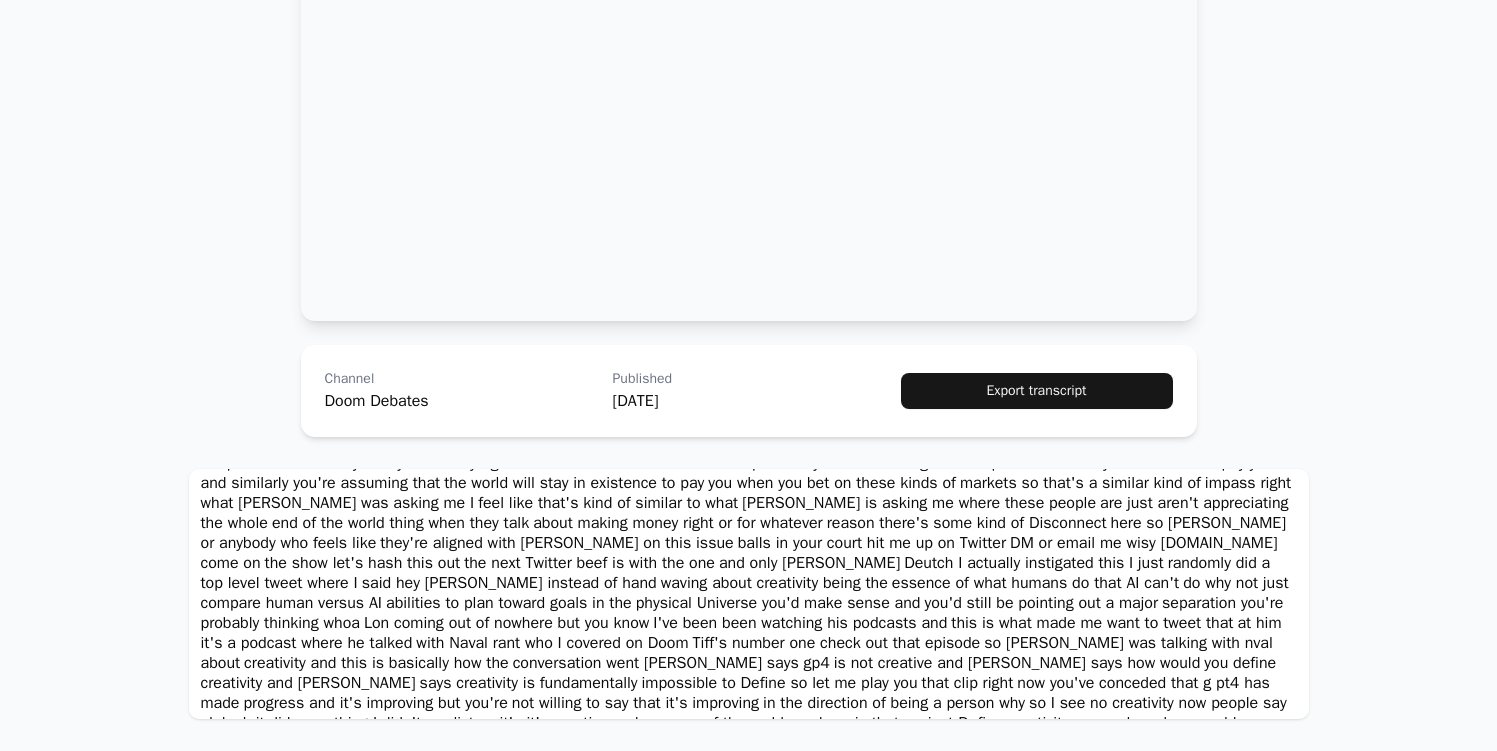 scroll, scrollTop: 8297, scrollLeft: 0, axis: vertical 